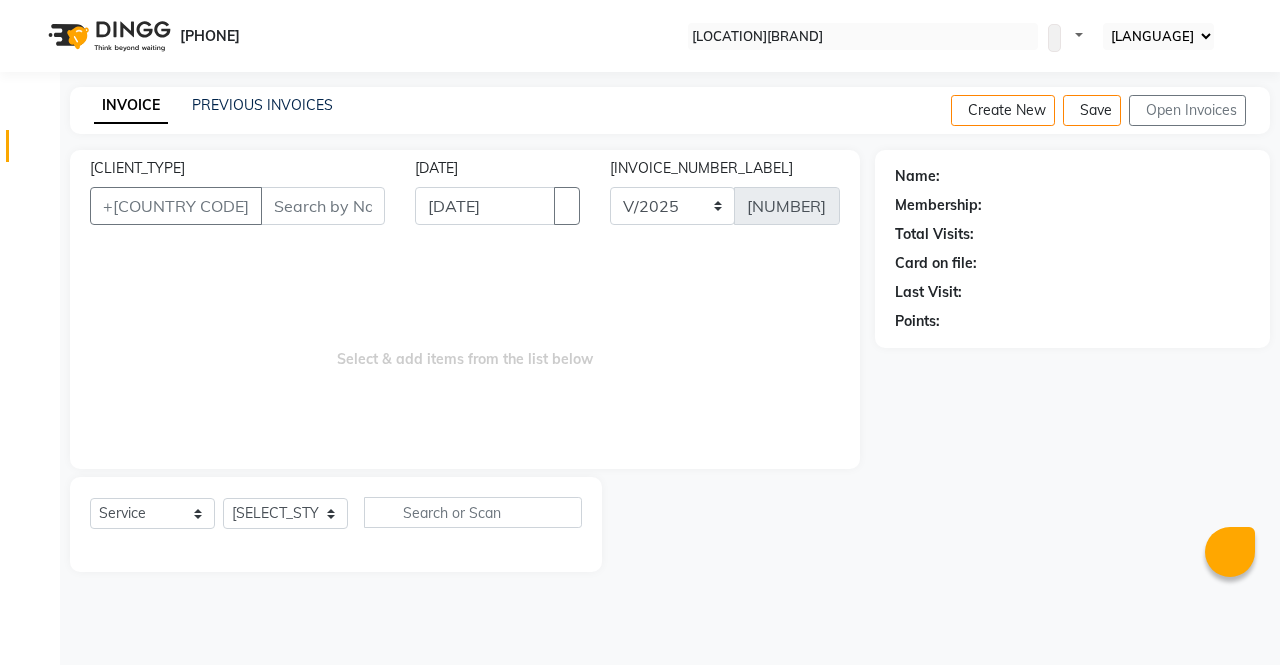 scroll, scrollTop: 0, scrollLeft: 0, axis: both 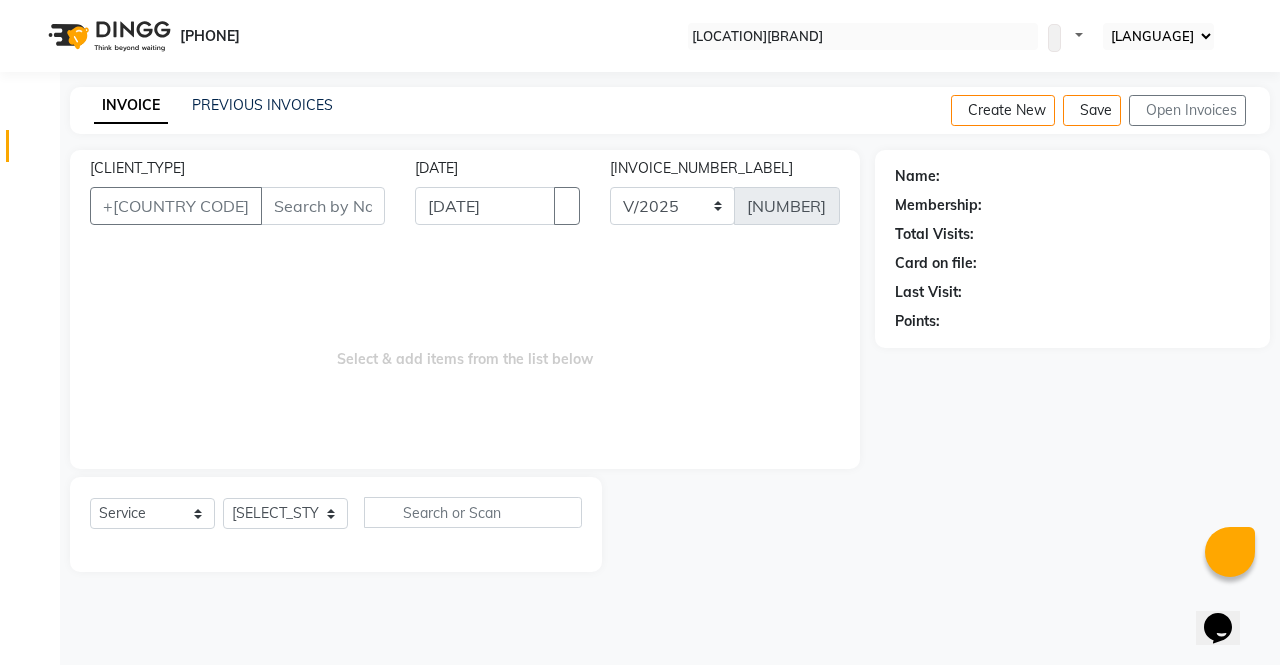 select on "29278" 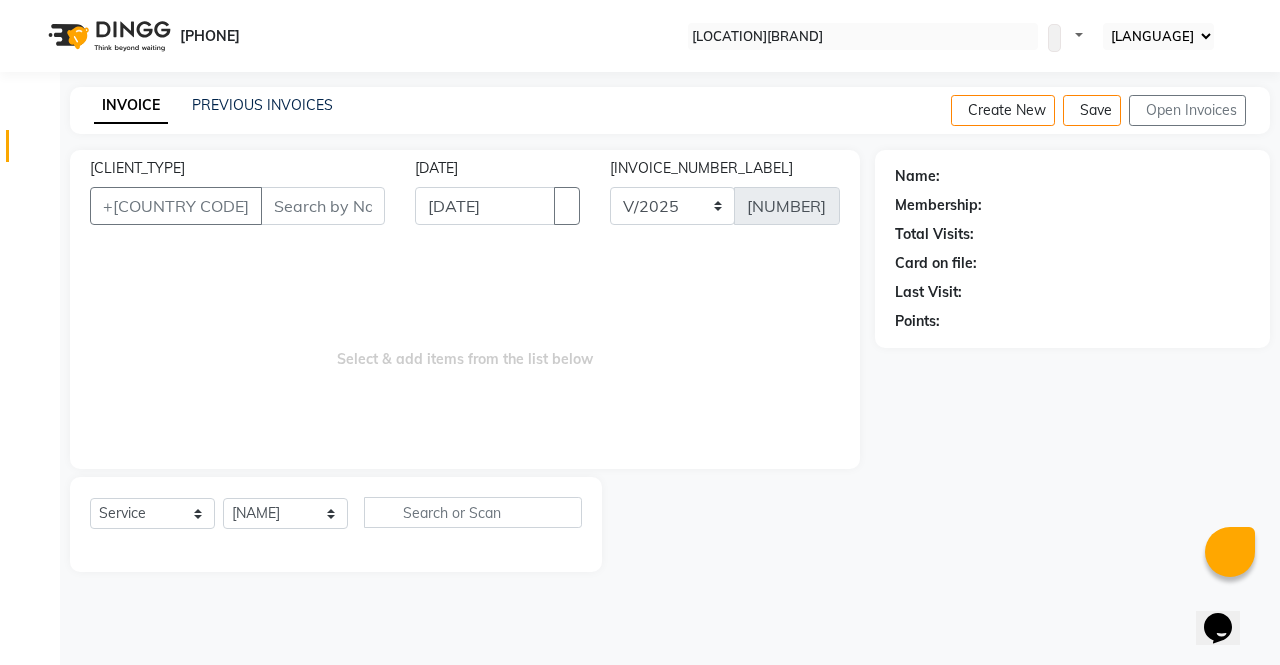click on "Select Stylist [NAME] [NAME] [NAME] [NAME] [NAME] [NAME] [NAME] [NAME] [NAME] [NAME]" at bounding box center (285, 513) 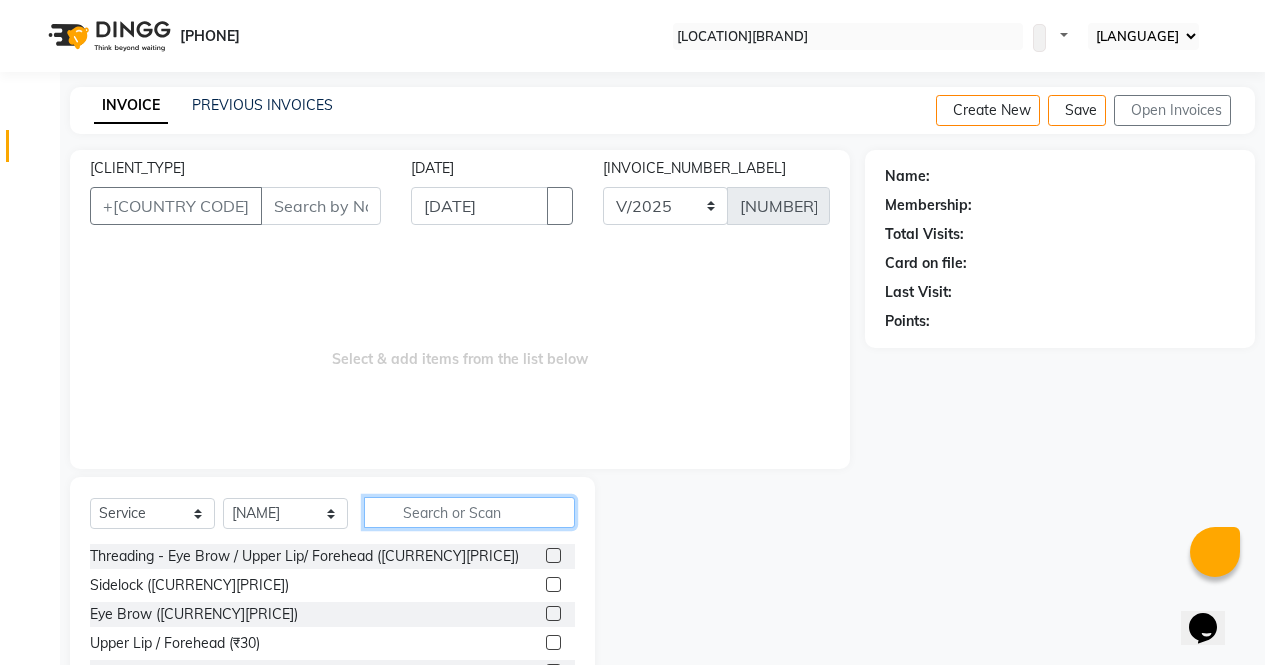 click at bounding box center (469, 512) 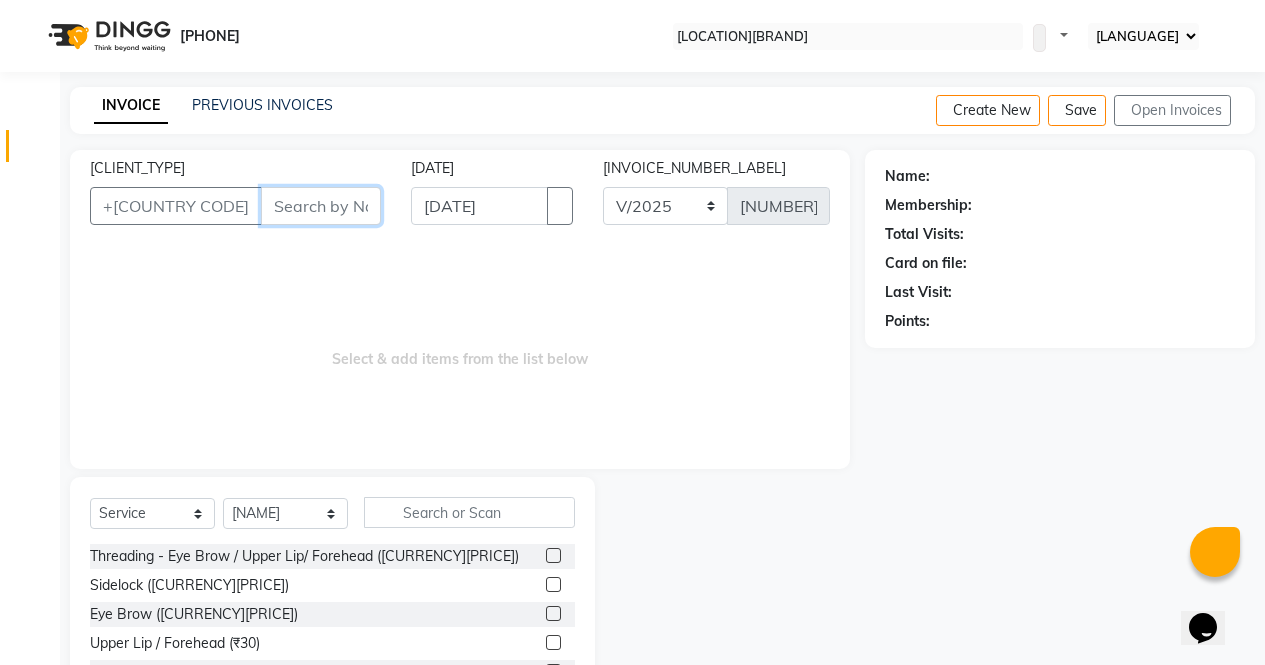 click on "[CLIENT_TYPE]" at bounding box center [321, 206] 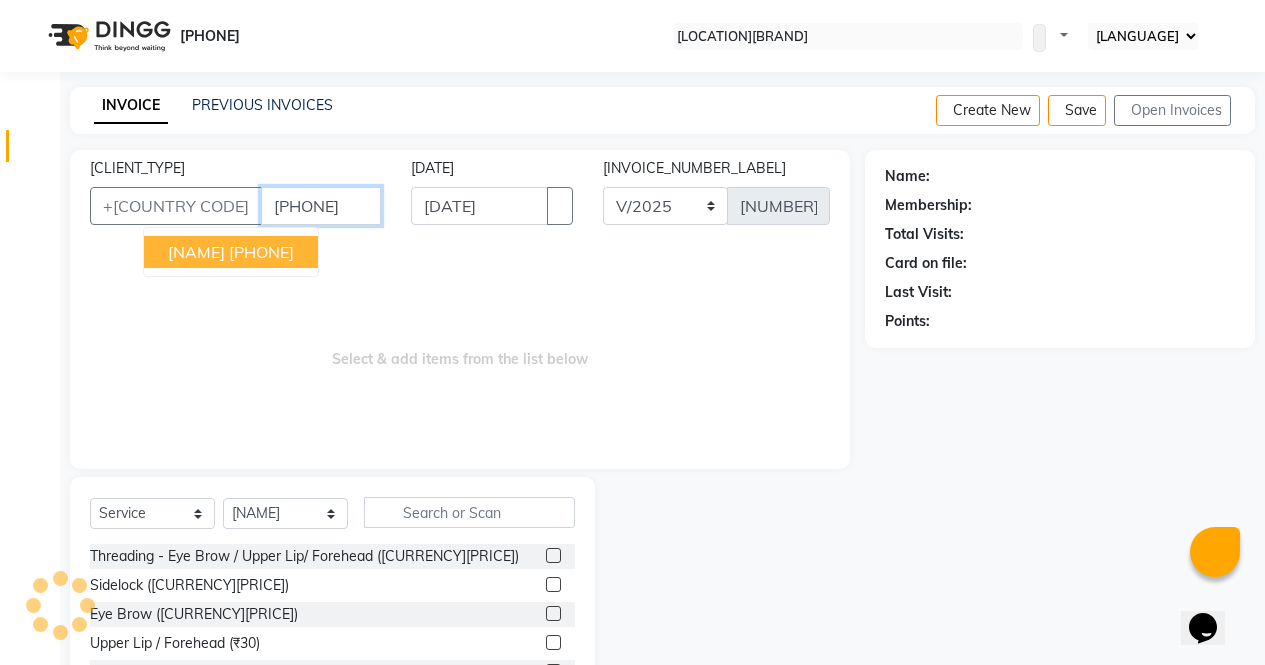 type on "[PHONE]" 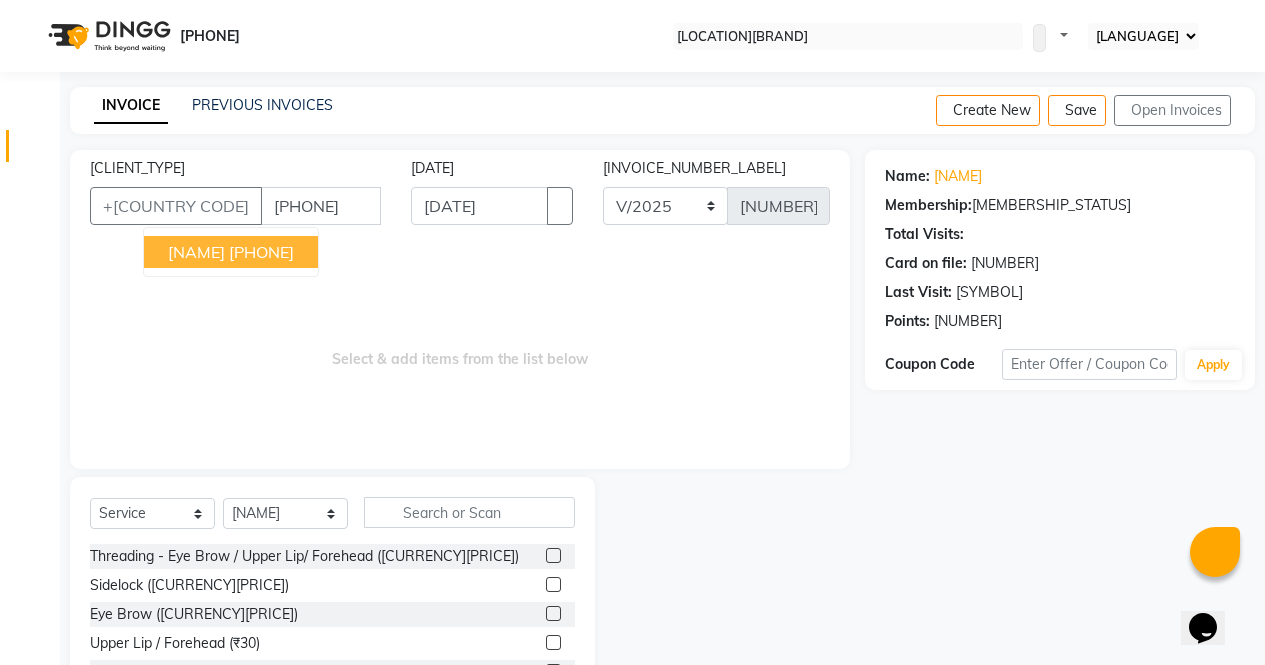click on "[PHONE]" at bounding box center (261, 252) 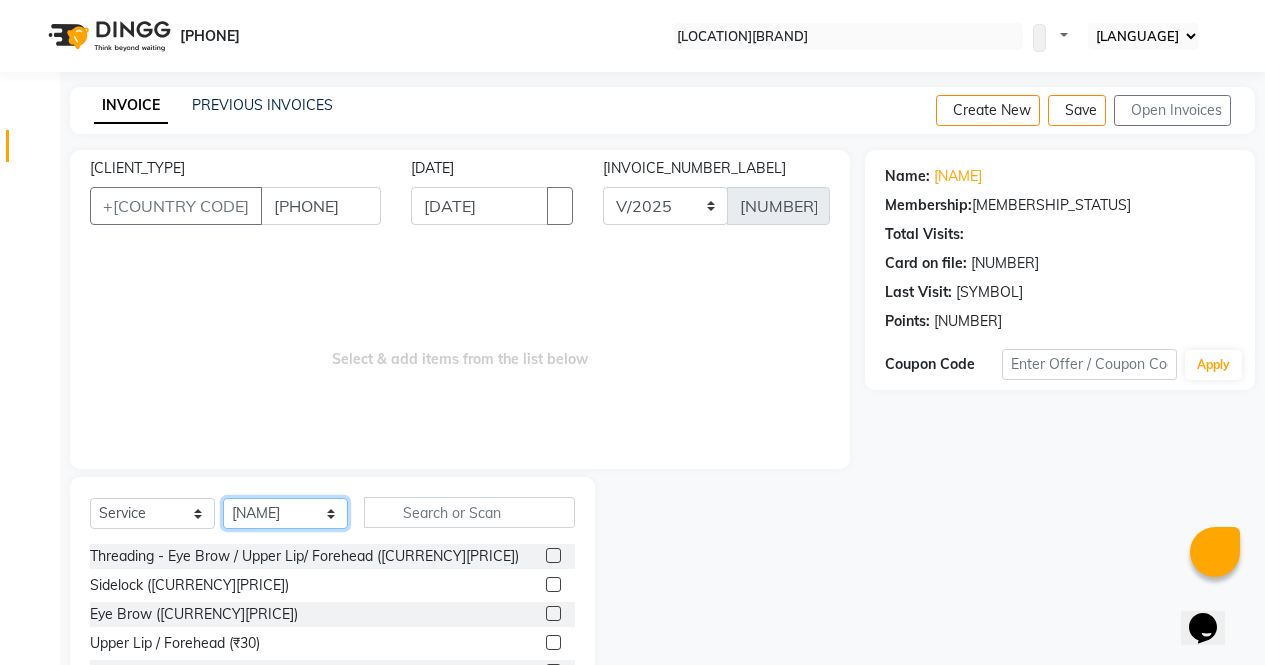 click on "Select Stylist [NAME] [NAME] [NAME] [NAME] [NAME] [NAME] [NAME] [NAME] [NAME] [NAME]" at bounding box center (285, 513) 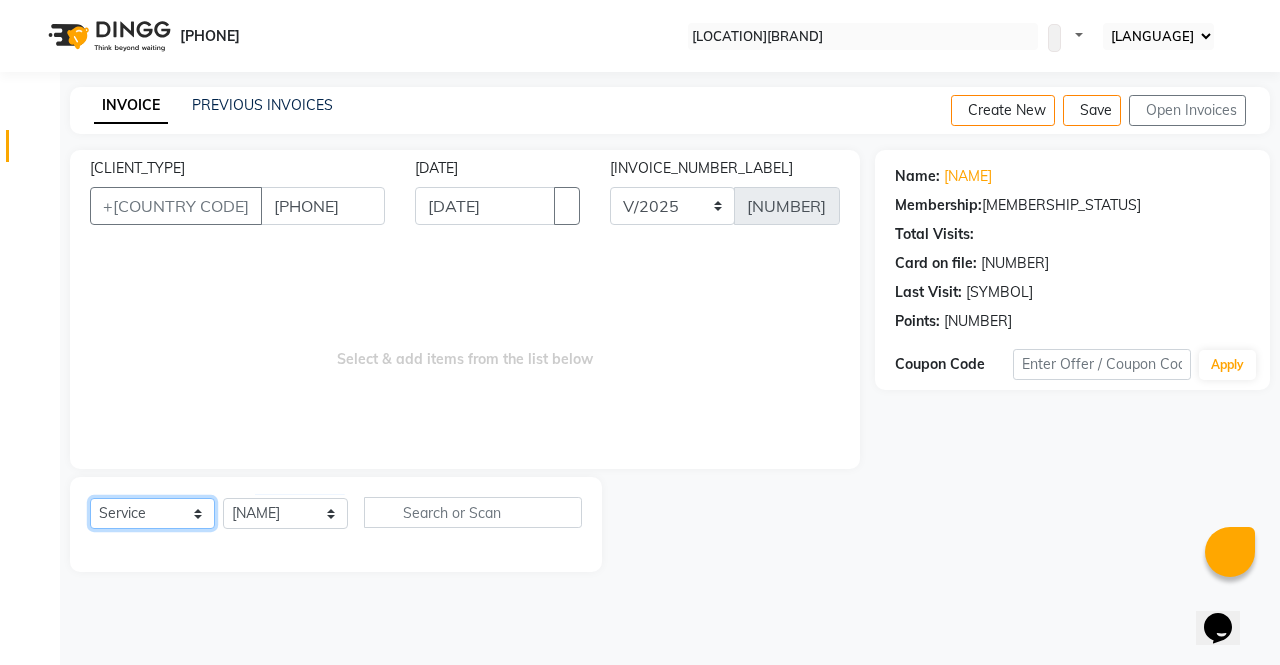 click on "Select  Service  Product  Membership  Package Voucher Prepaid Gift Card" at bounding box center [152, 513] 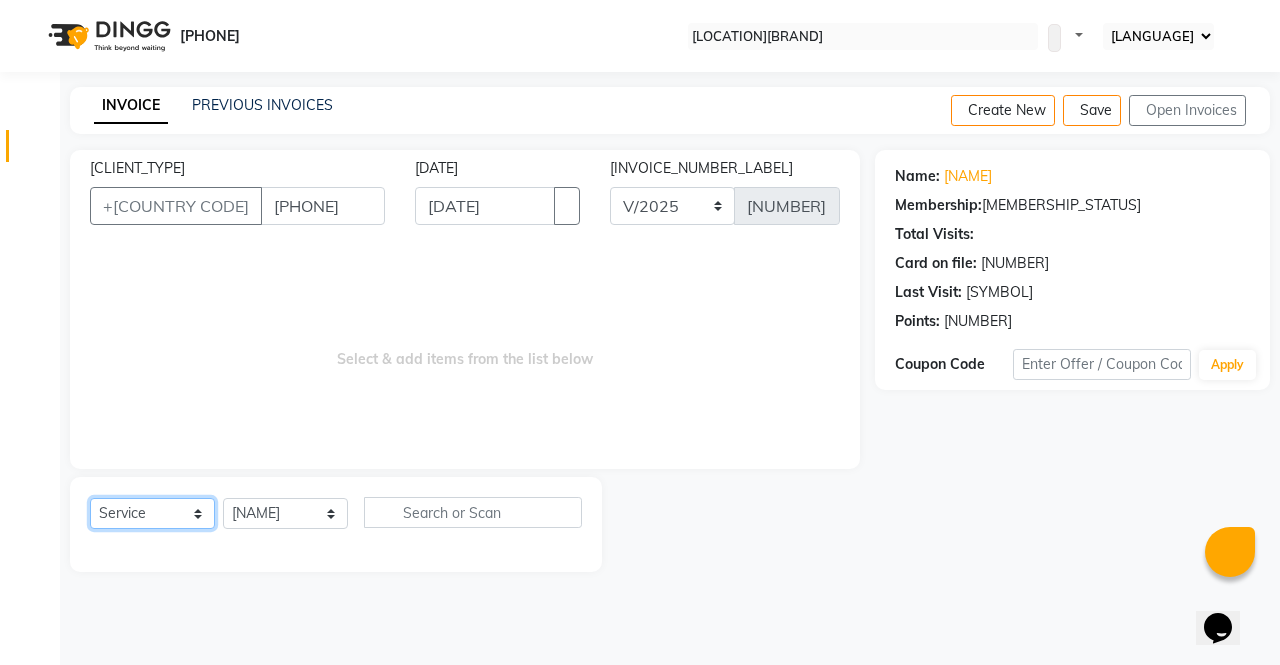 select on "membership" 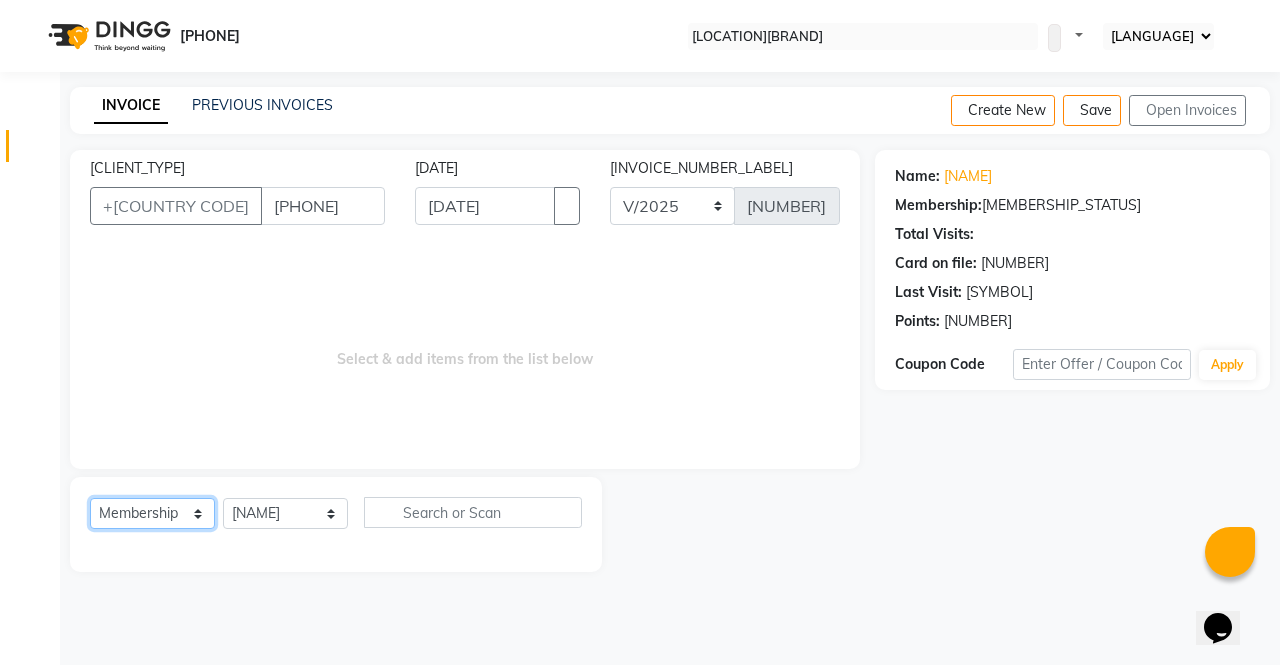 click on "Select  Service  Product  Membership  Package Voucher Prepaid Gift Card" at bounding box center [152, 513] 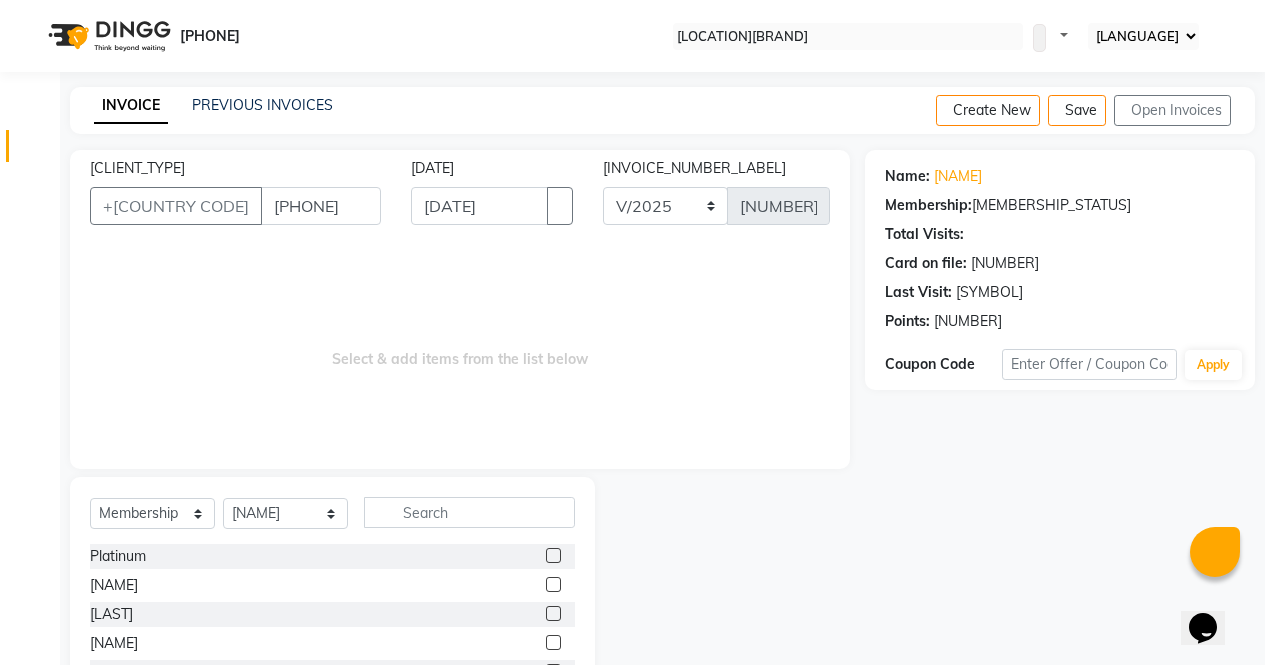 click at bounding box center (553, 584) 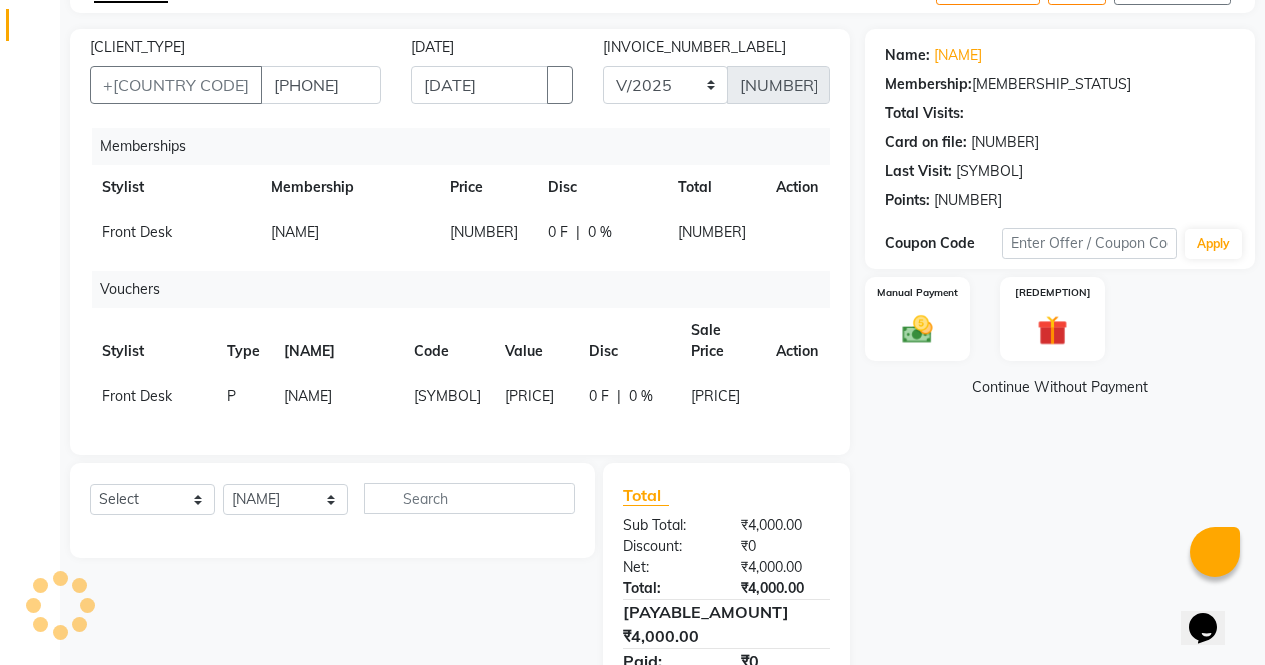 scroll, scrollTop: 194, scrollLeft: 0, axis: vertical 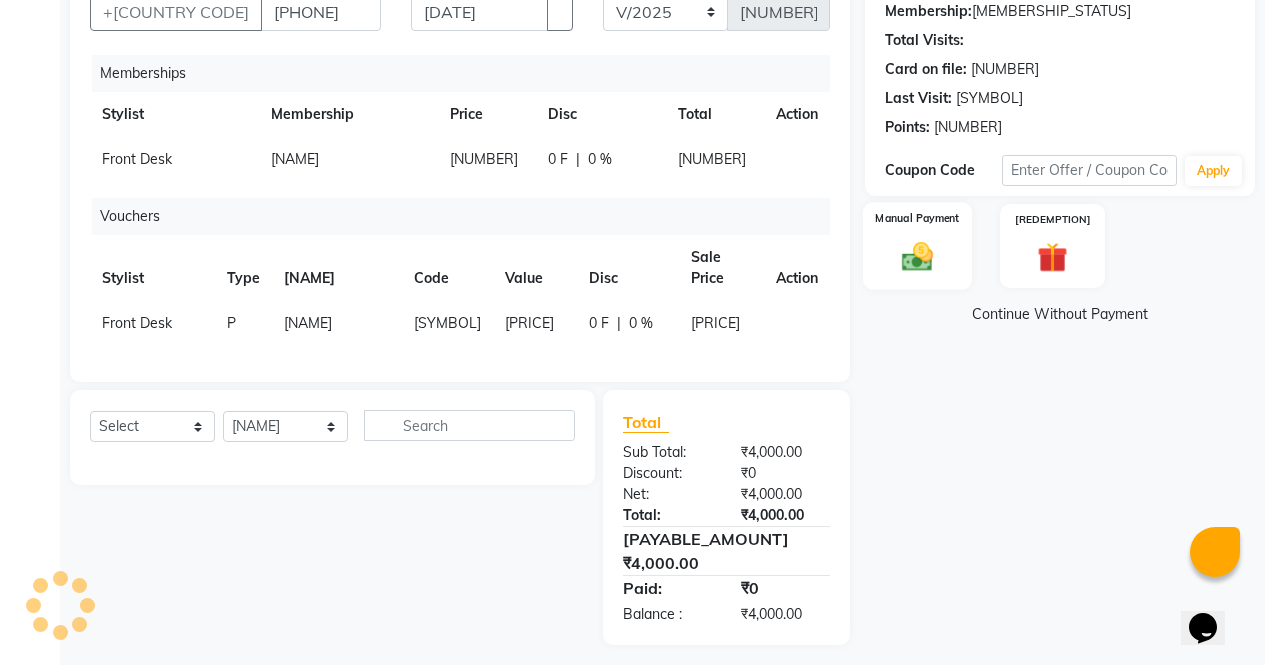 click at bounding box center (917, 257) 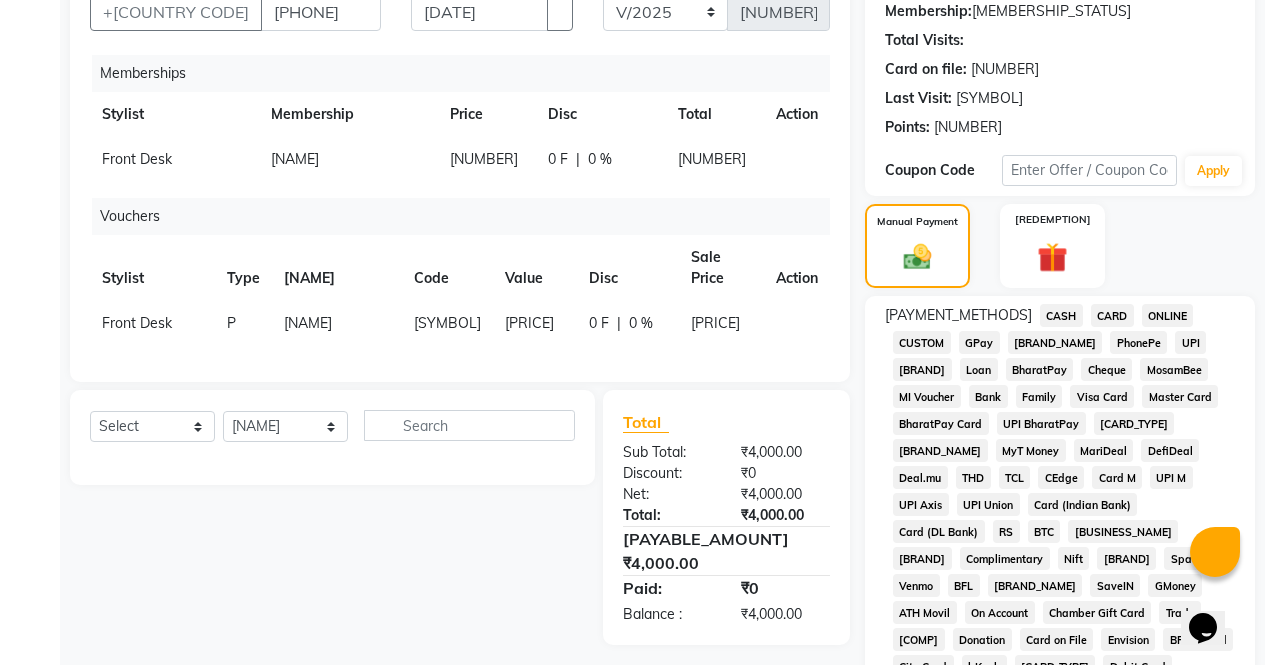 click on "CASH" at bounding box center (1061, 315) 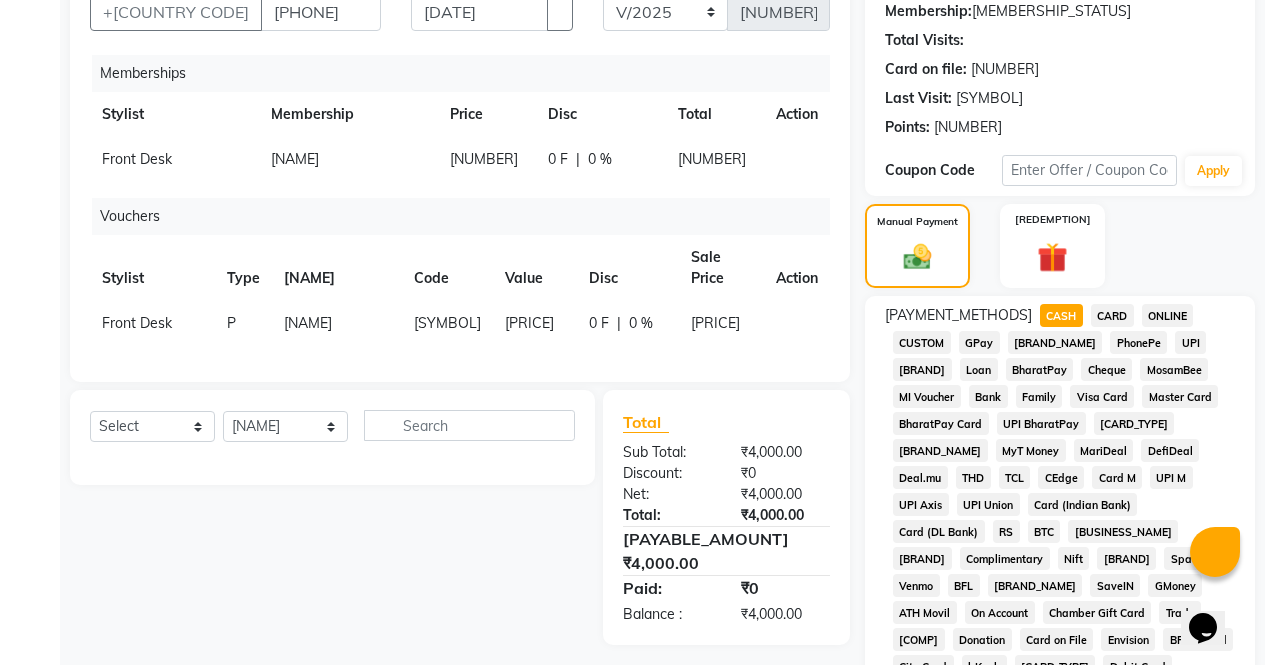 scroll, scrollTop: 772, scrollLeft: 0, axis: vertical 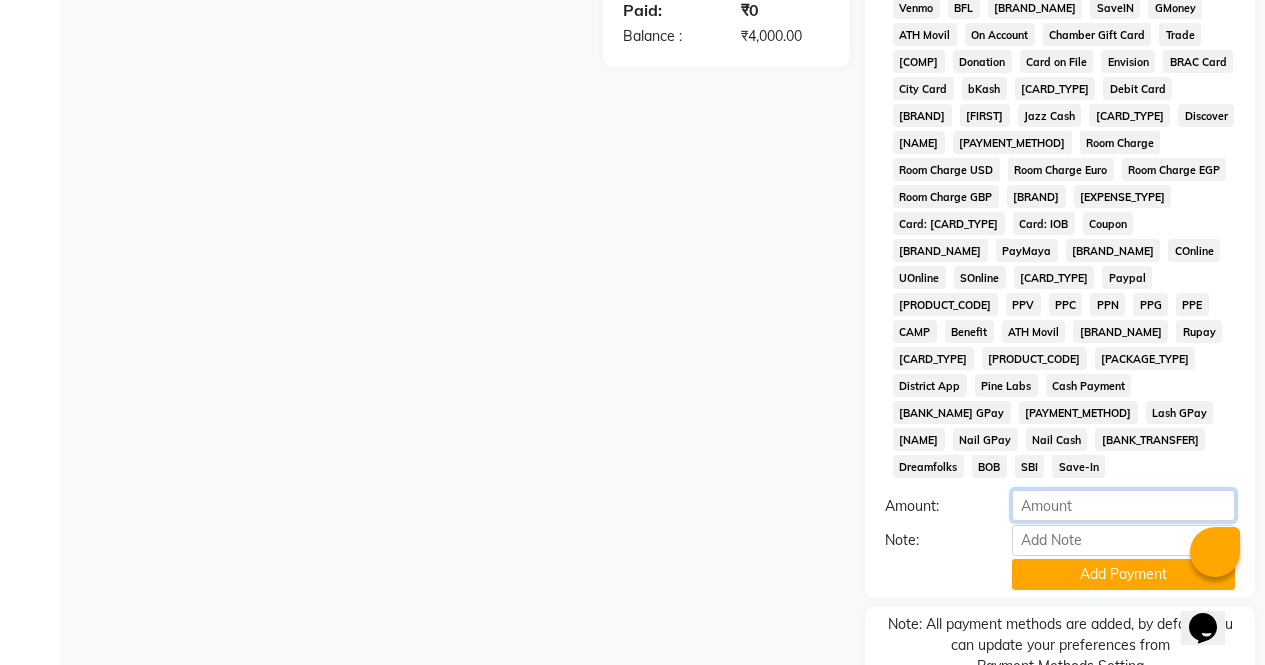 click on "[PRICE]" at bounding box center [1123, 505] 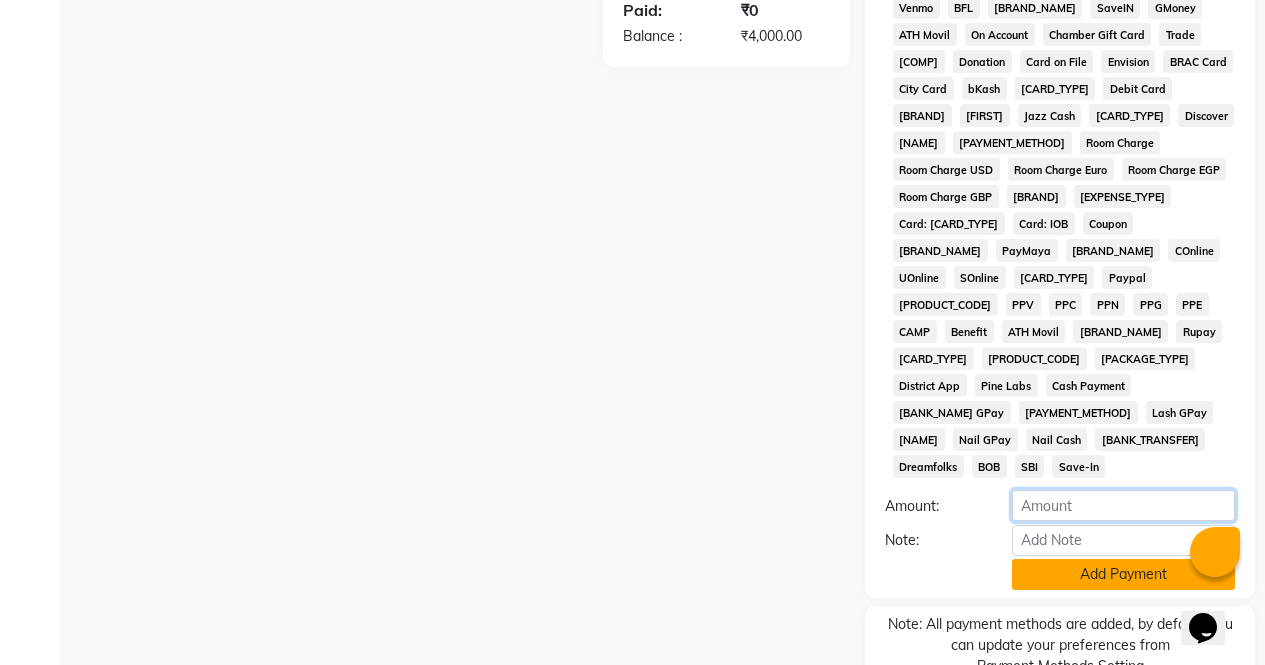type on "[NUMBER]" 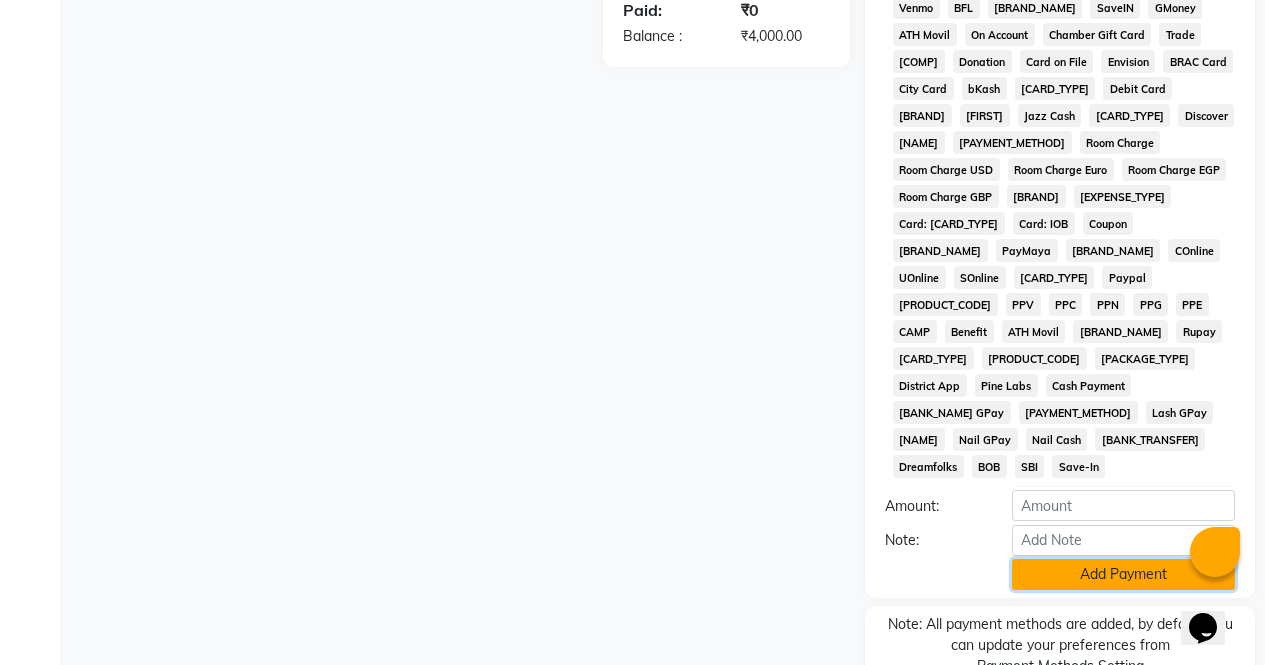 click on "Add Payment" at bounding box center (1123, 574) 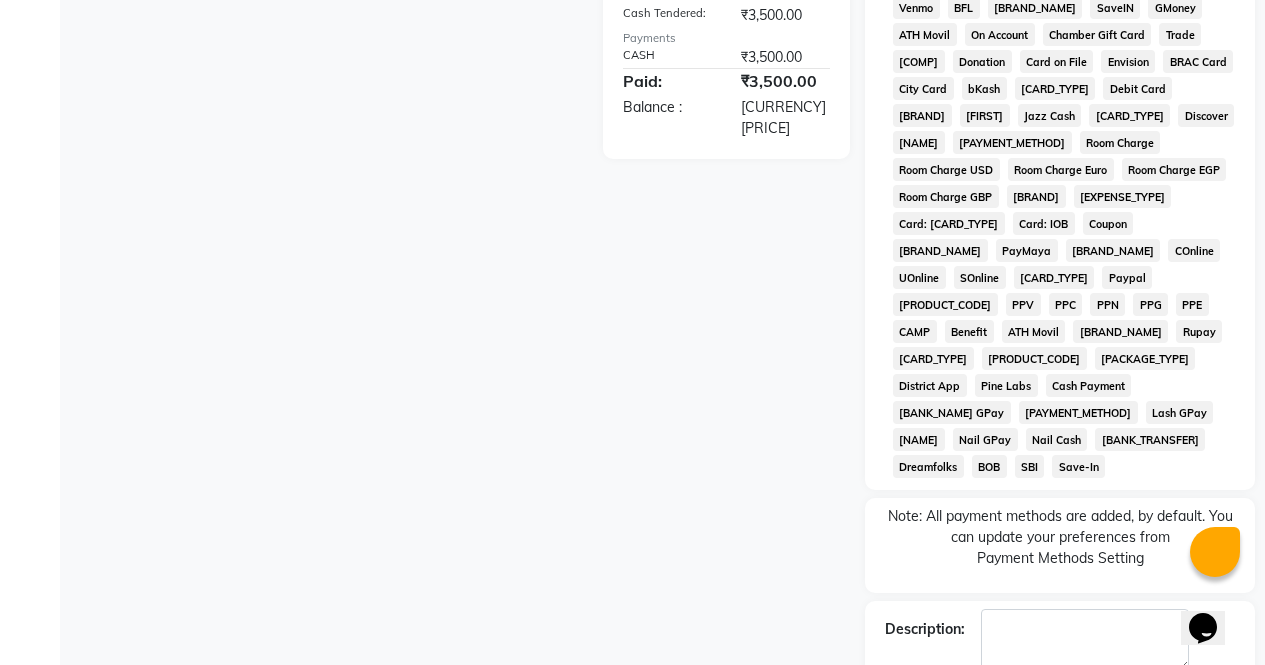 scroll, scrollTop: 779, scrollLeft: 0, axis: vertical 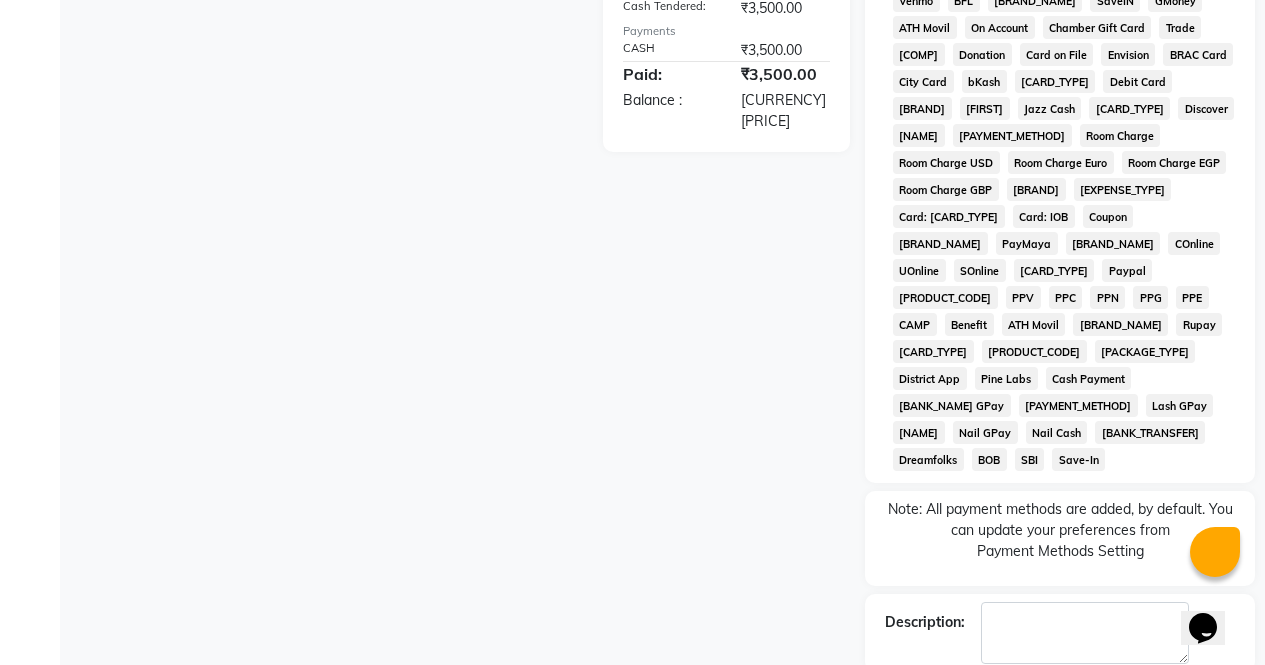 click on "Checkout" at bounding box center [1060, 724] 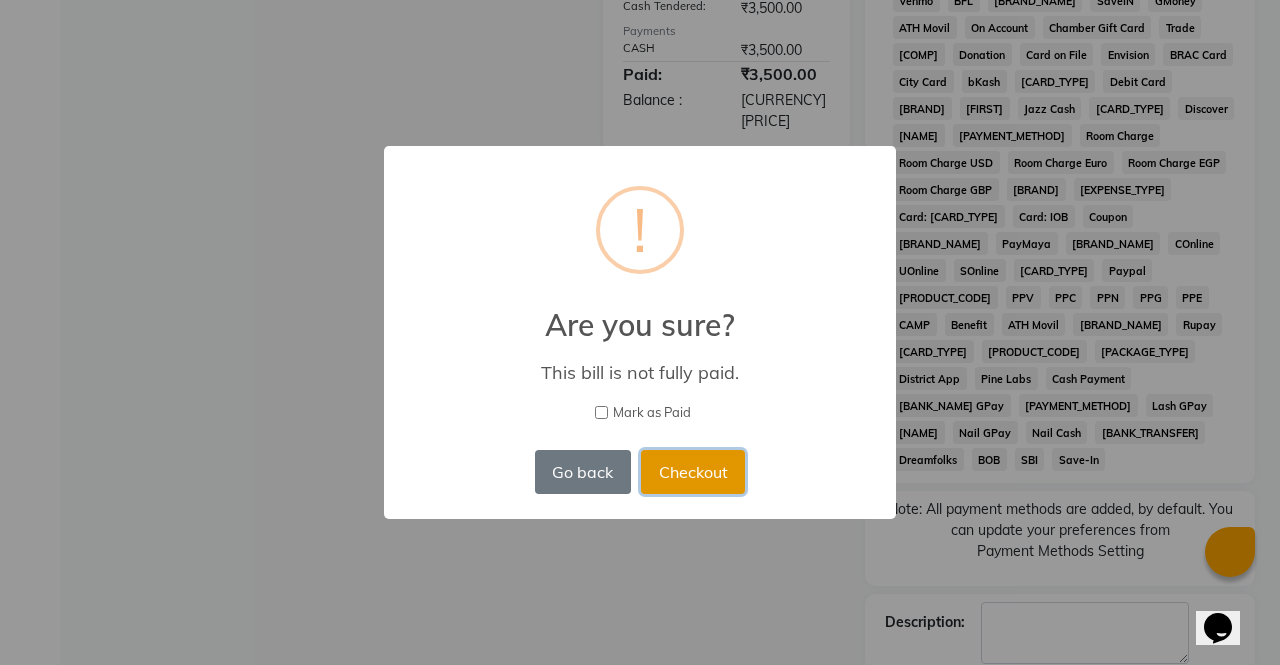 click on "Checkout" at bounding box center [693, 472] 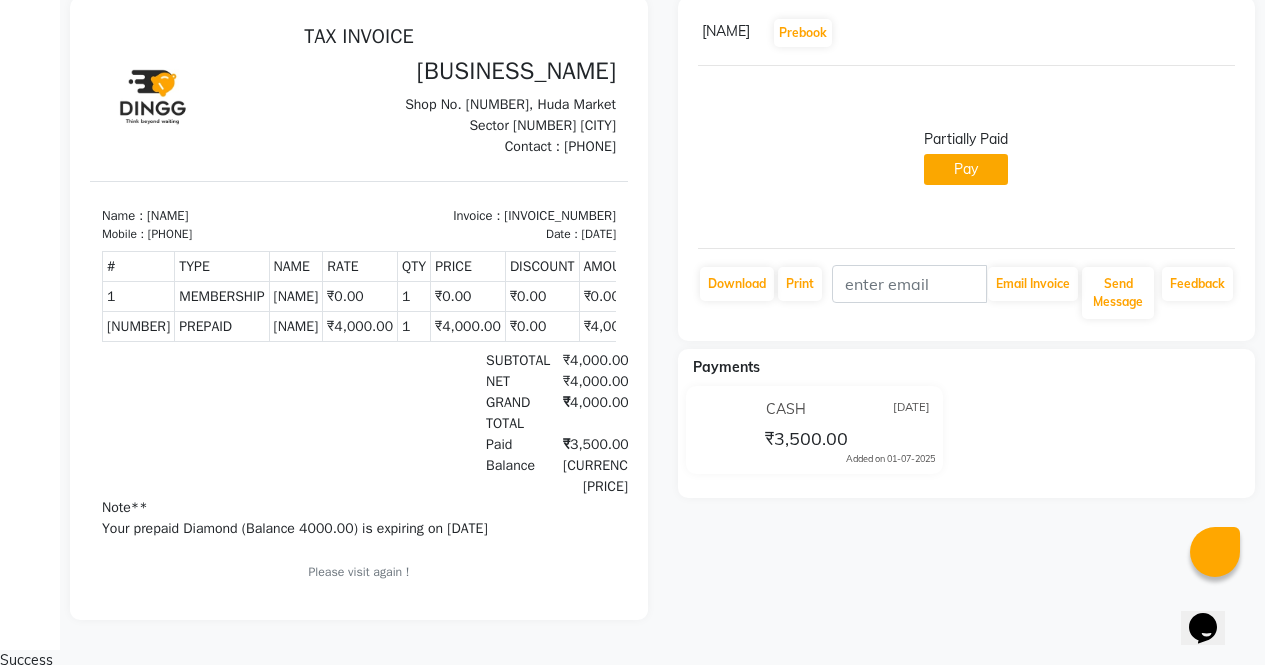 scroll, scrollTop: 0, scrollLeft: 0, axis: both 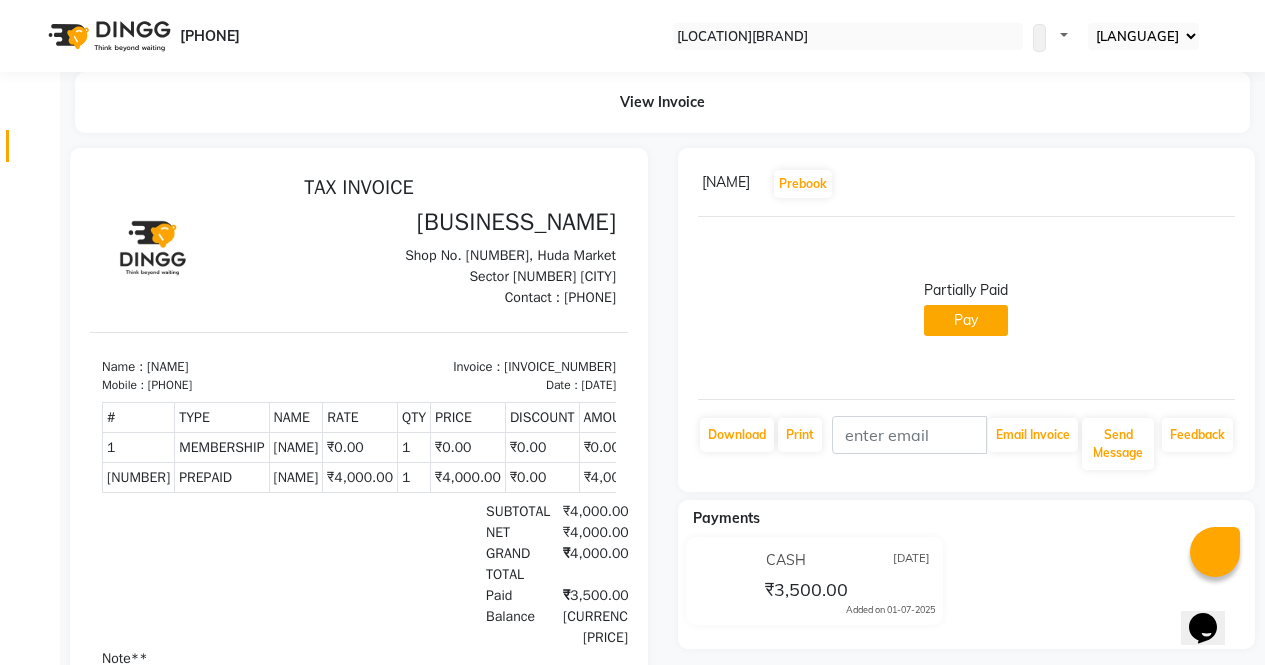 click at bounding box center (37, 151) 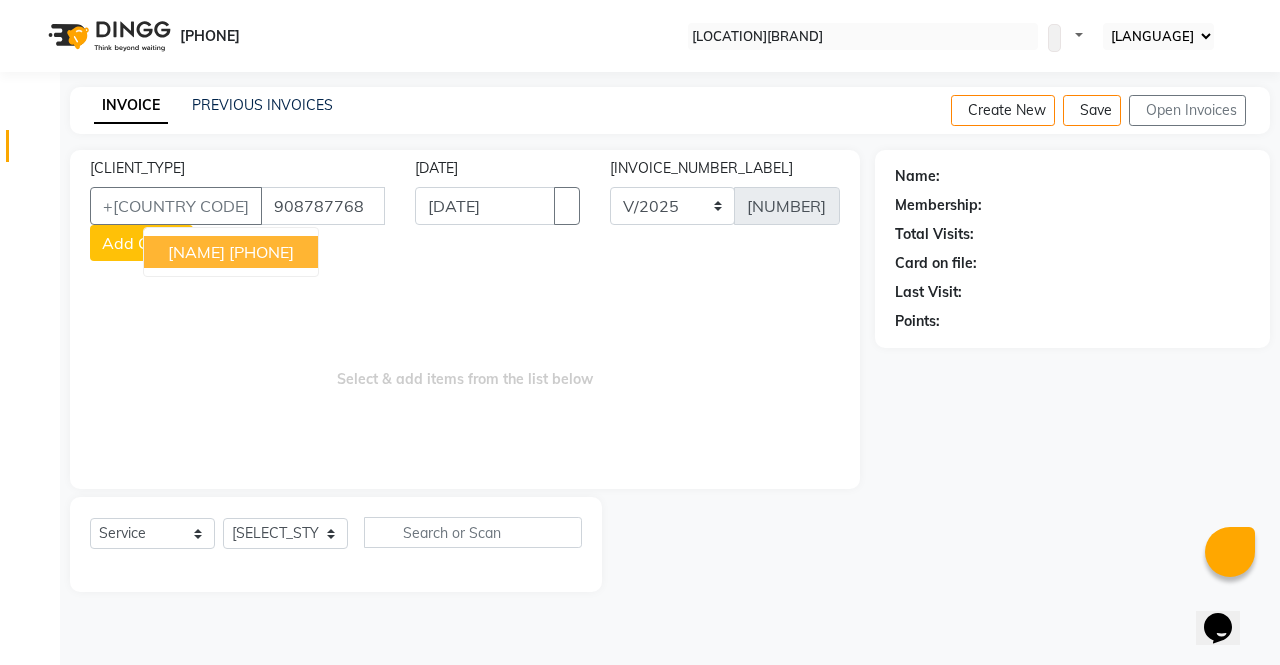 click on "[PHONE]" at bounding box center (261, 252) 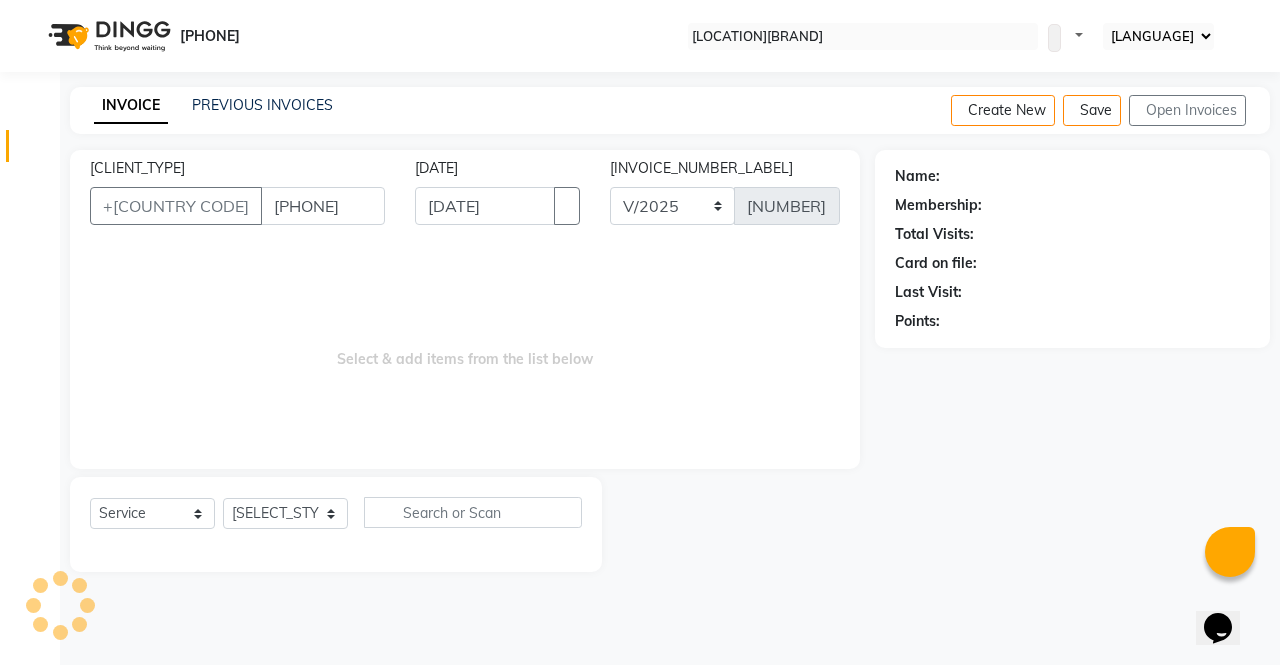 type on "[PHONE]" 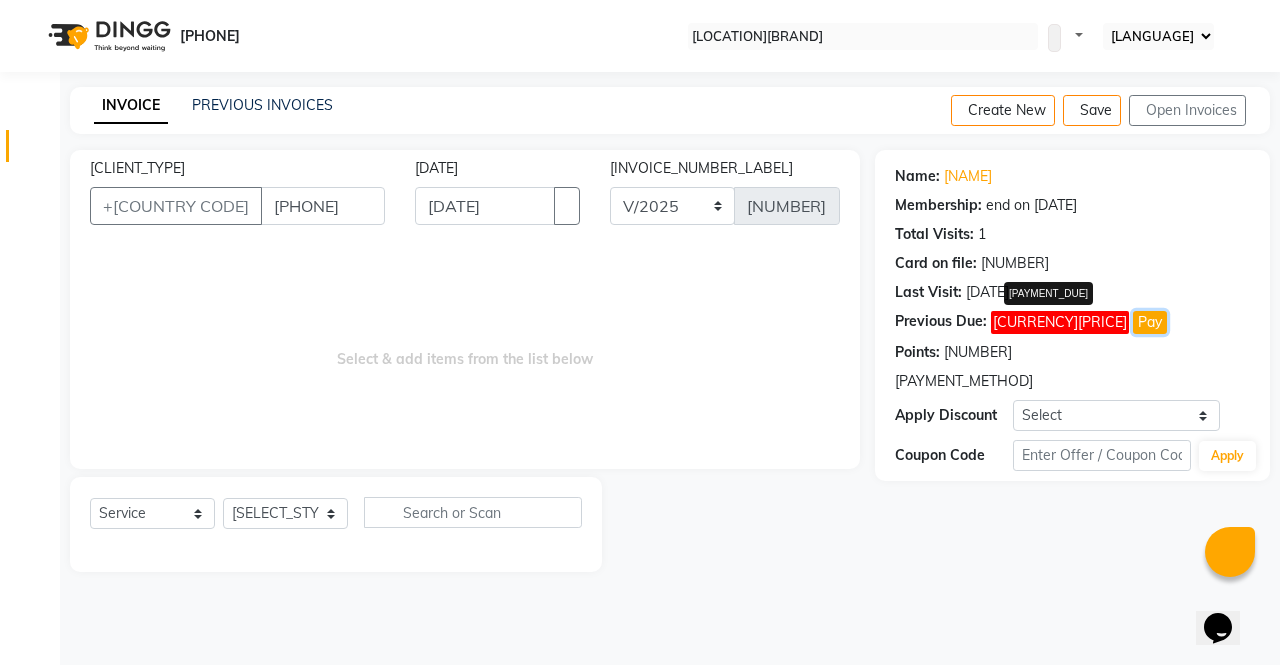 click on "Pay" at bounding box center (1150, 322) 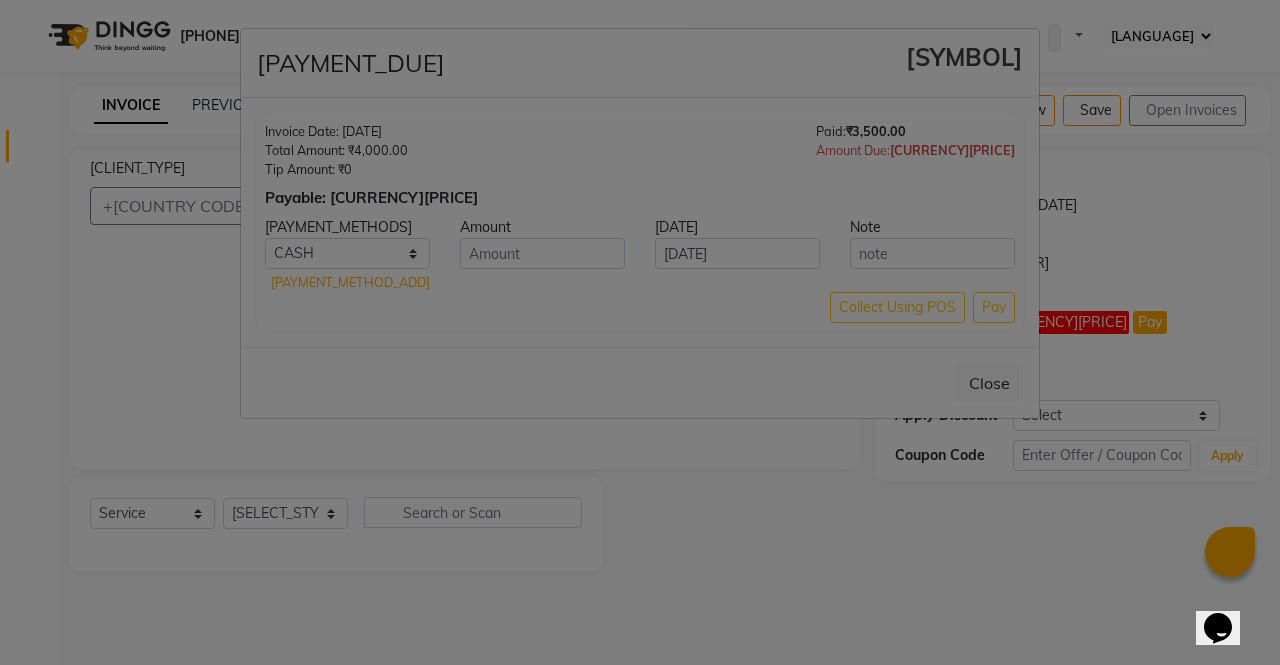 click on "[SYMBOL]" at bounding box center (964, 57) 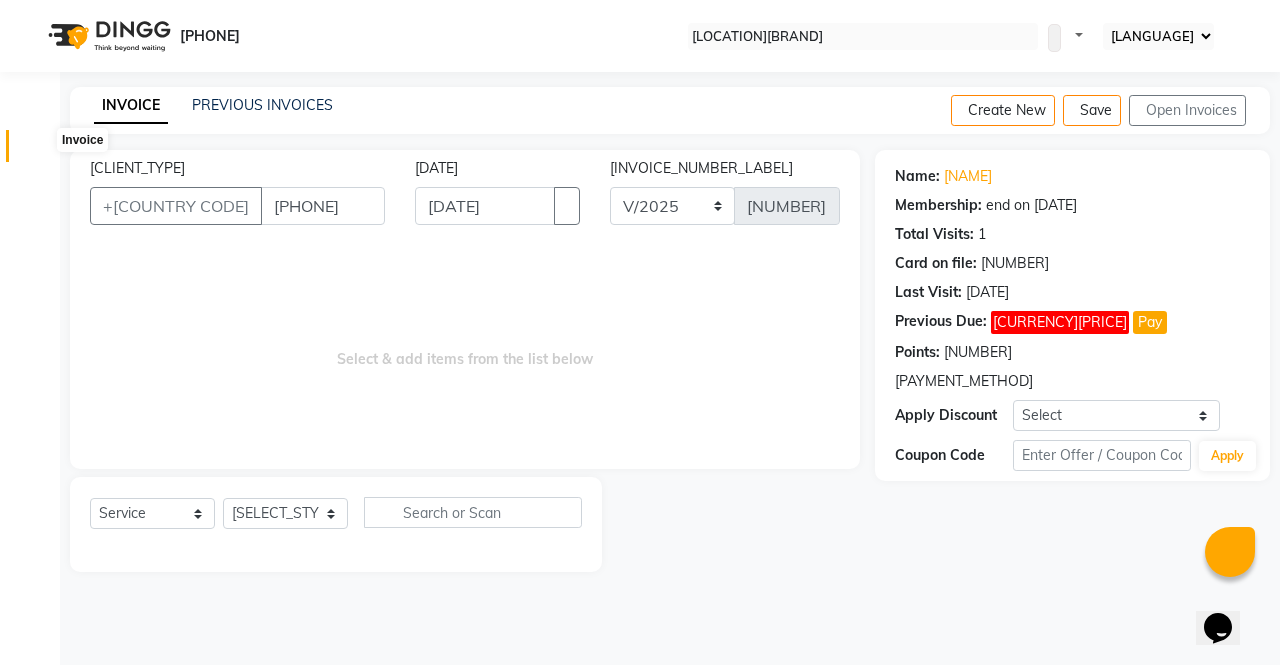 click at bounding box center (37, 151) 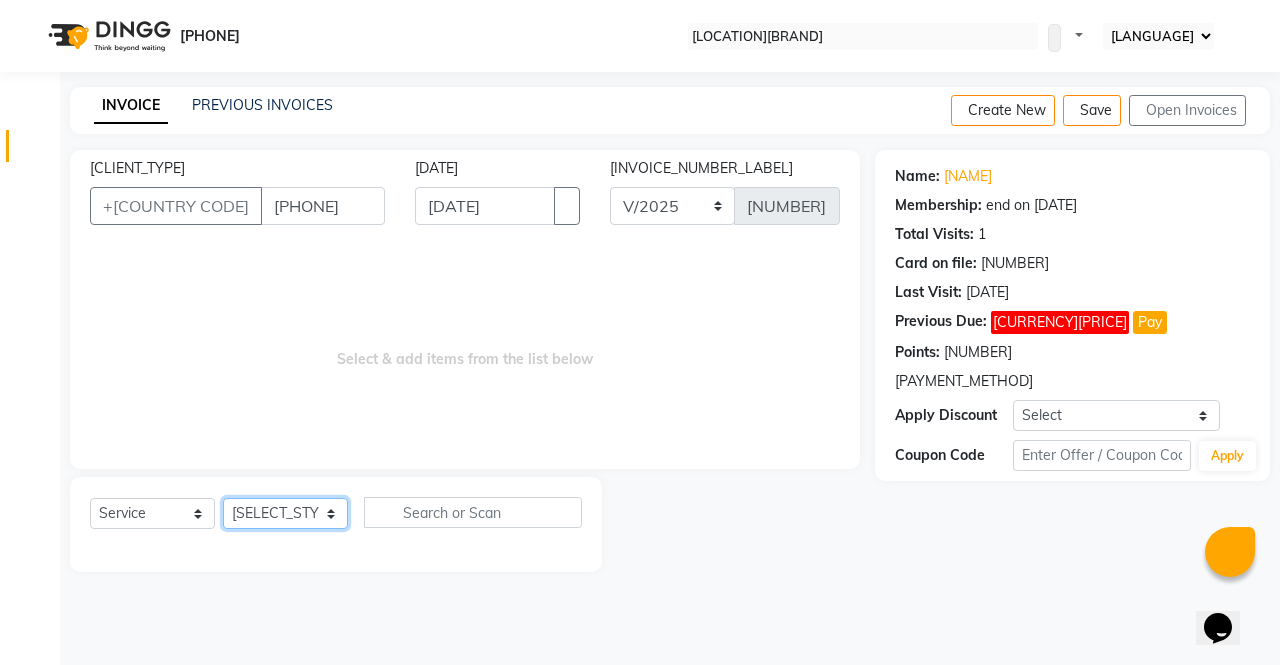 click on "Select Stylist [NAME] [NAME] [NAME] [NAME] [NAME] [NAME] [NAME] [NAME] [NAME] [NAME]" at bounding box center [285, 513] 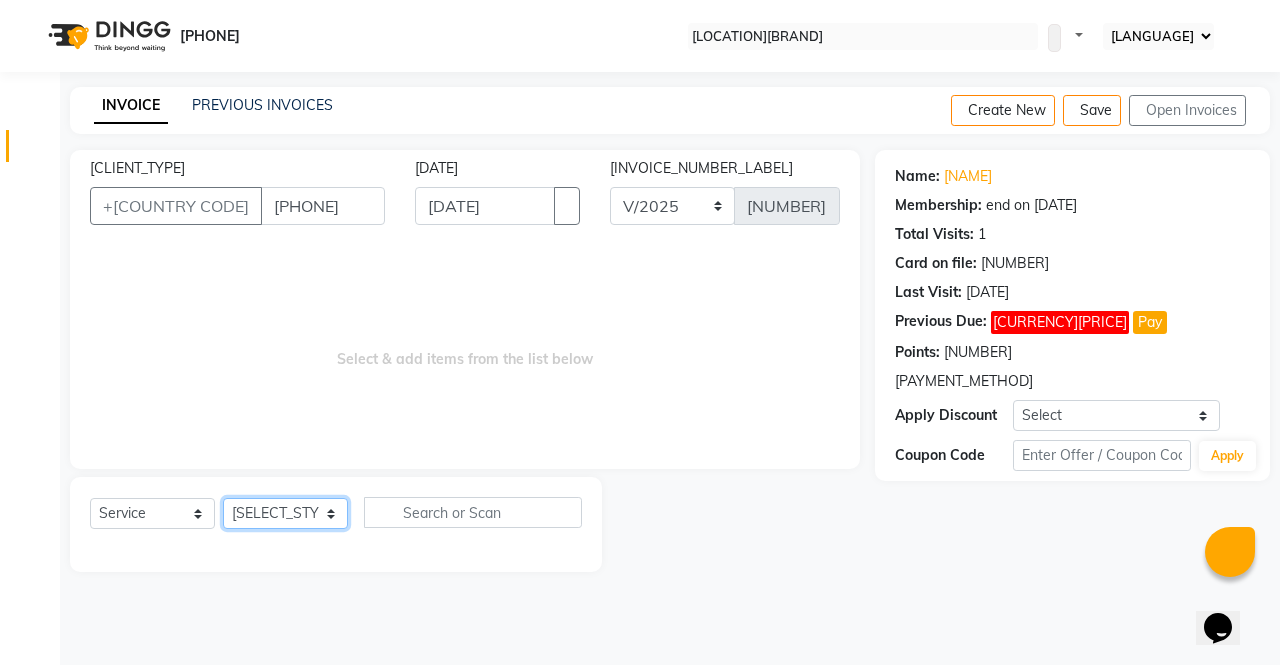 select on "29278" 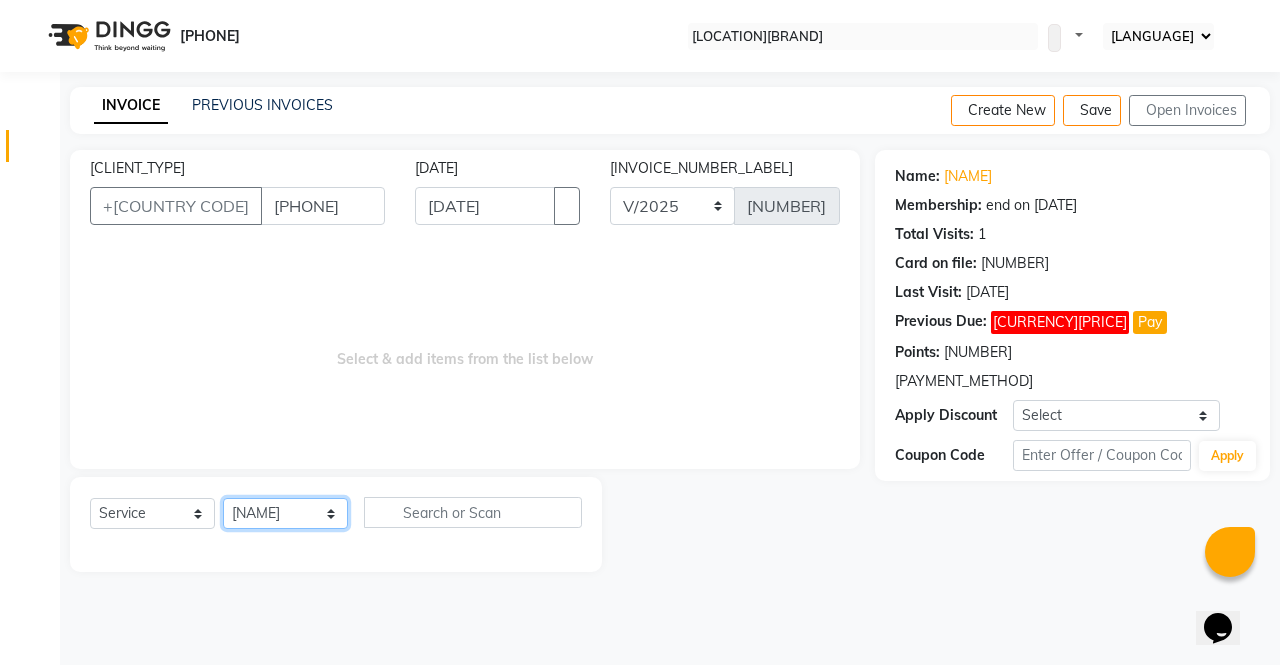 click on "Select Stylist [NAME] [NAME] [NAME] [NAME] [NAME] [NAME] [NAME] [NAME] [NAME] [NAME]" at bounding box center (285, 513) 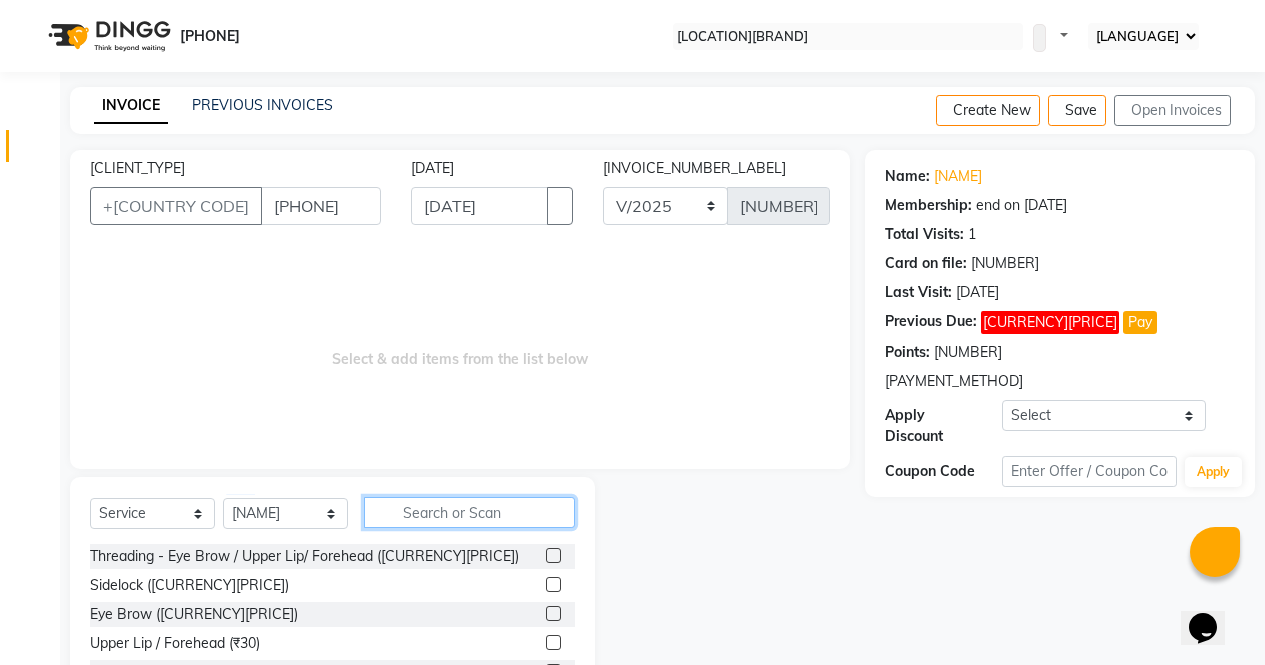 click at bounding box center (469, 512) 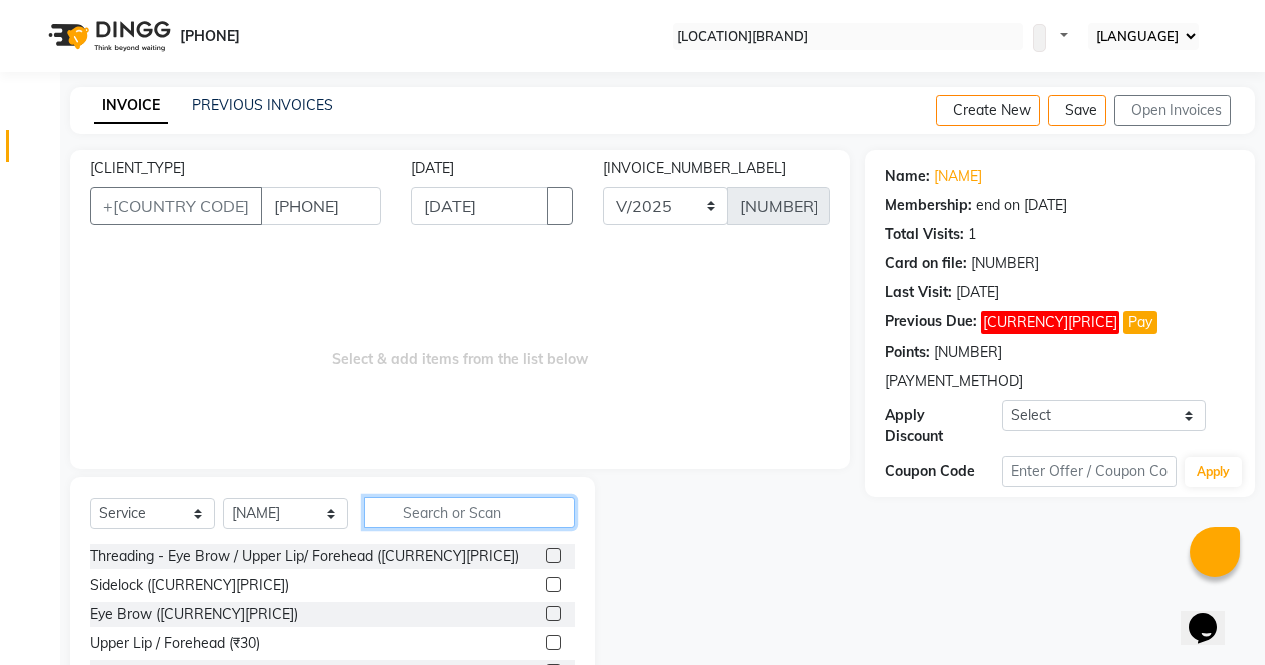 click at bounding box center (469, 512) 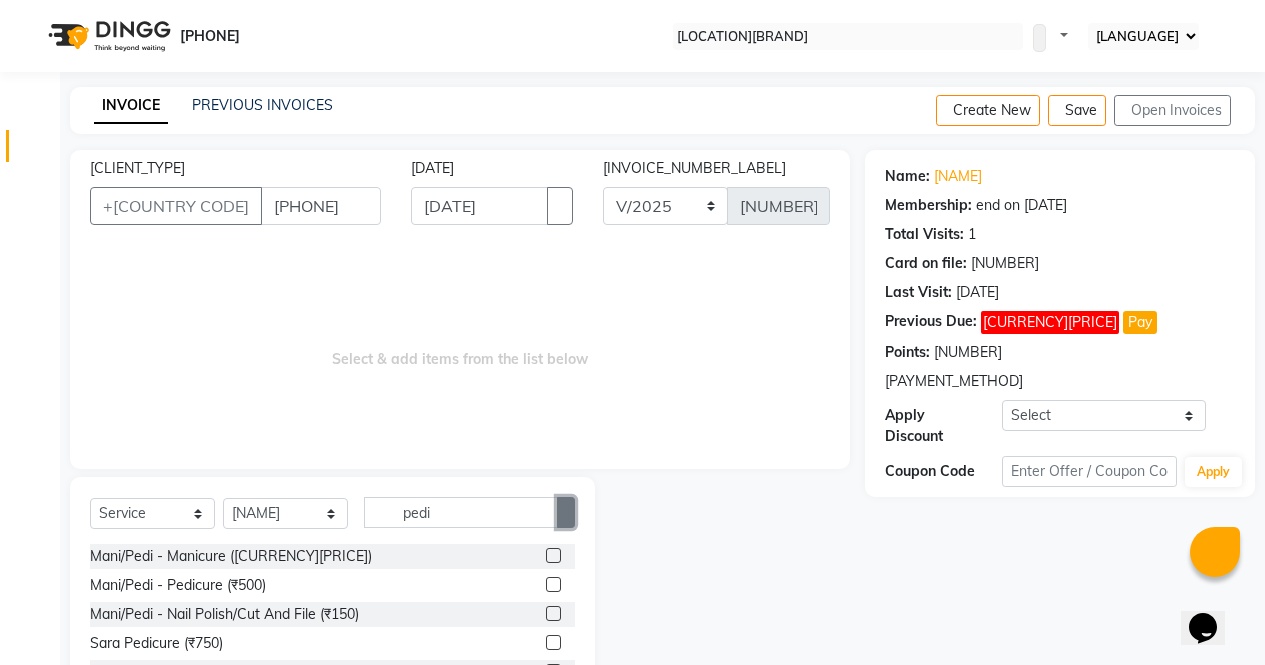 click at bounding box center (566, 512) 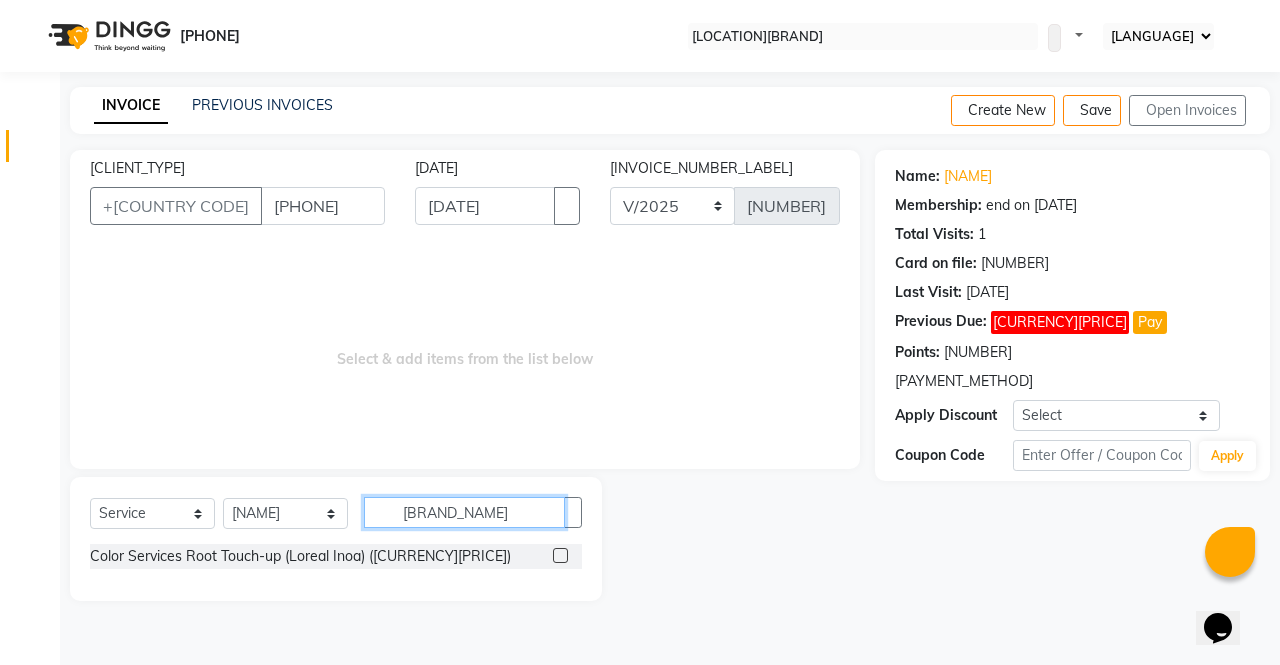 type on "[BRAND_NAME]" 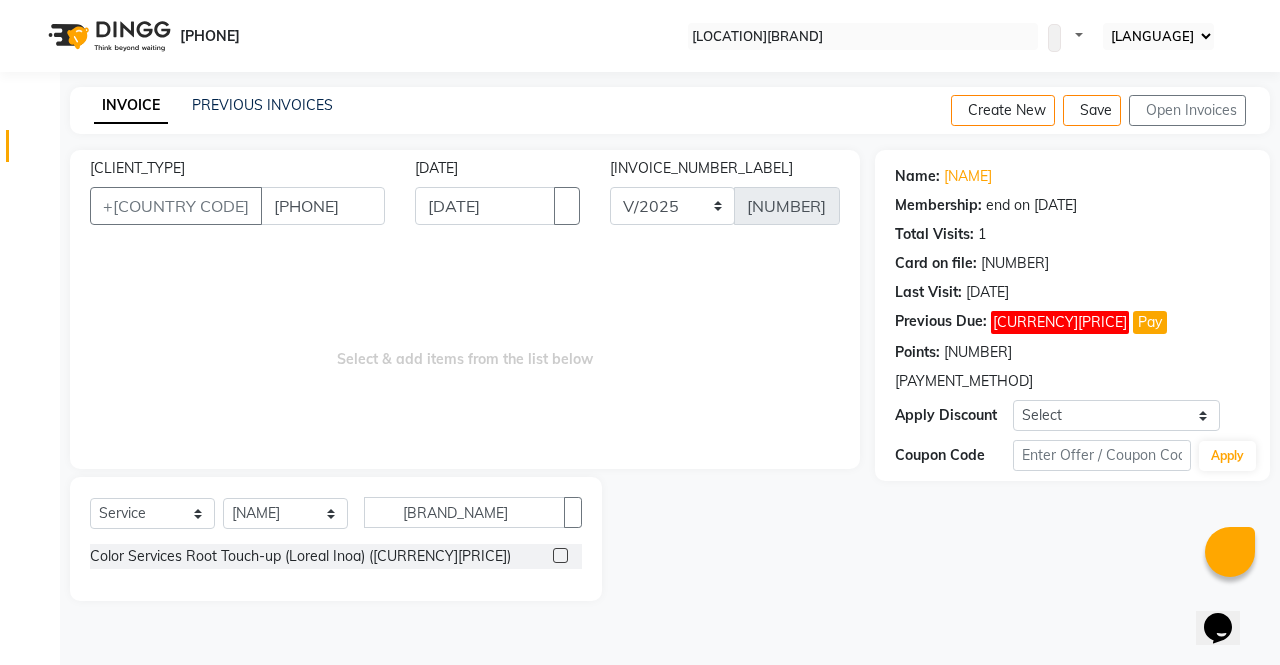 click at bounding box center (567, 556) 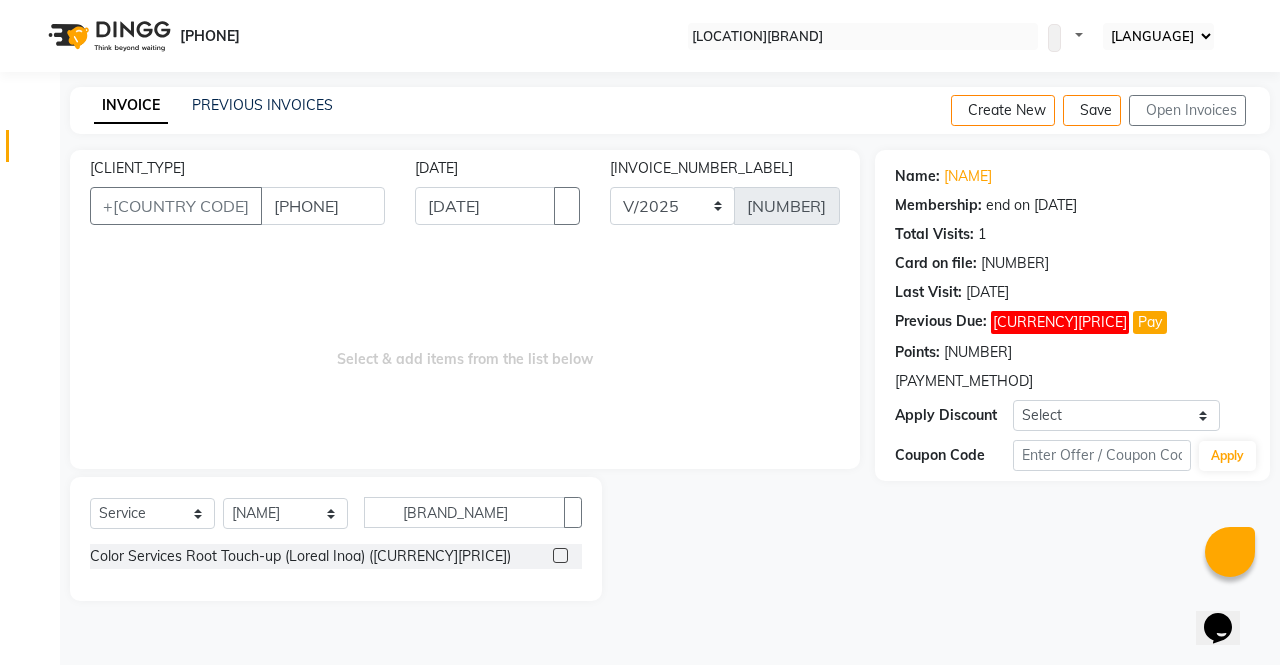 click at bounding box center [560, 555] 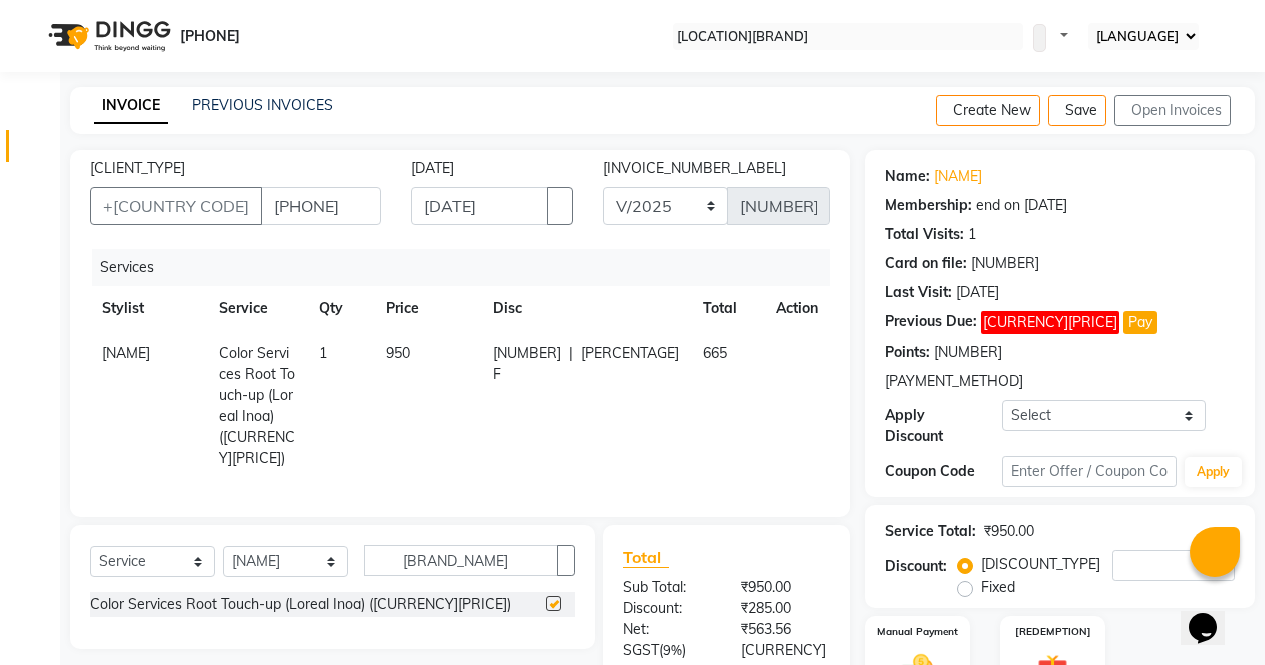 scroll, scrollTop: 156, scrollLeft: 0, axis: vertical 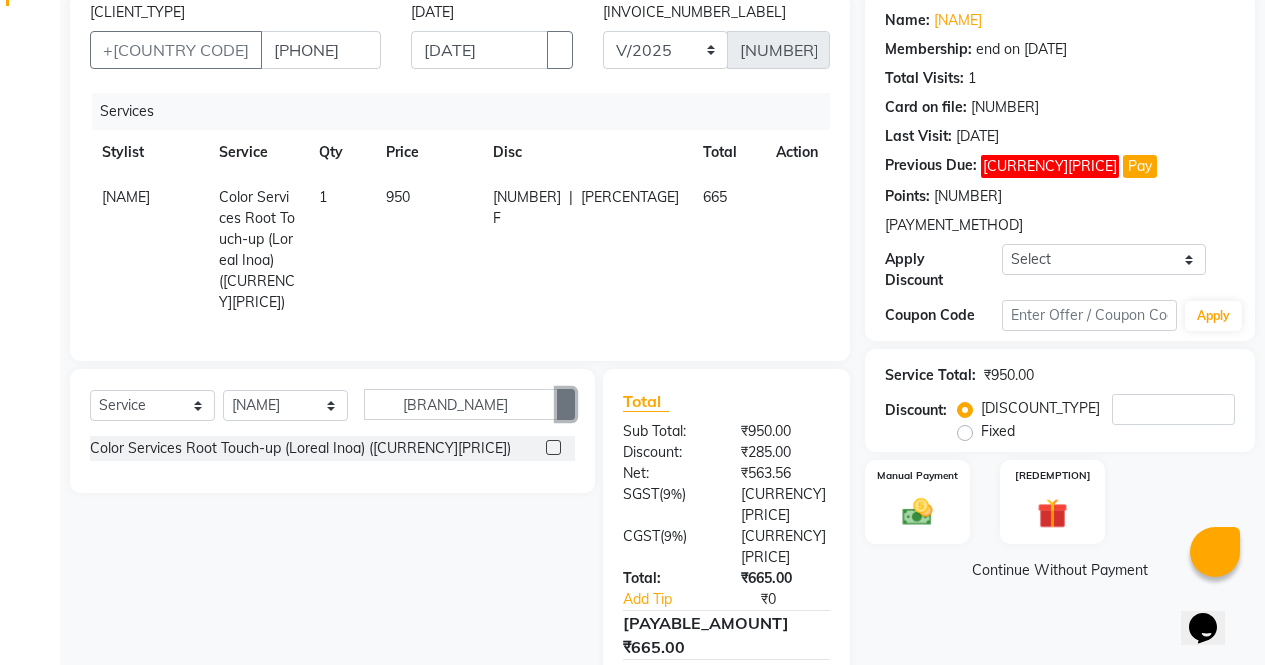 click at bounding box center (566, 404) 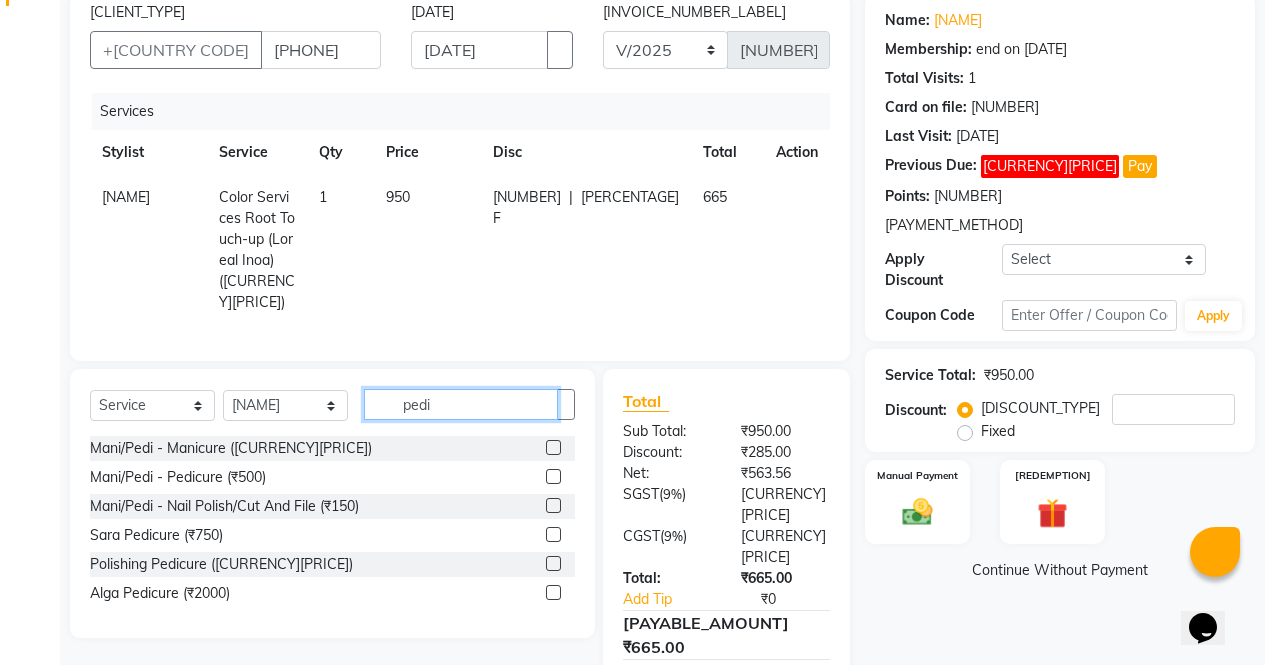 type on "pedi" 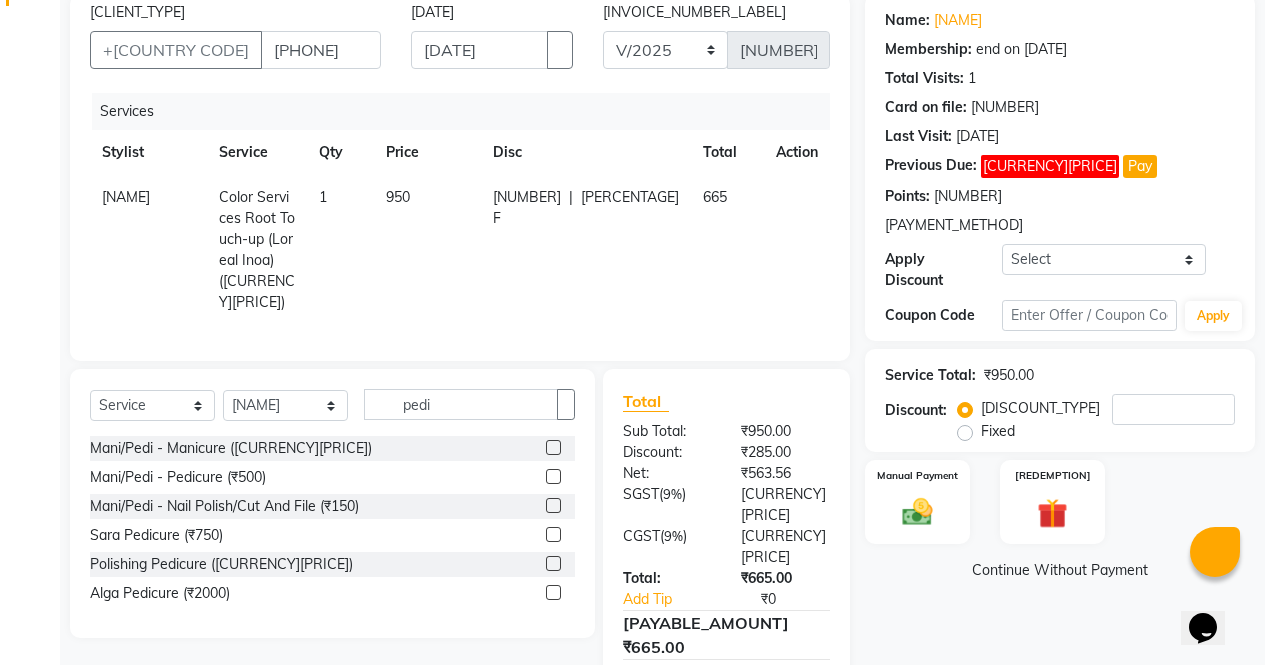 click at bounding box center [553, 476] 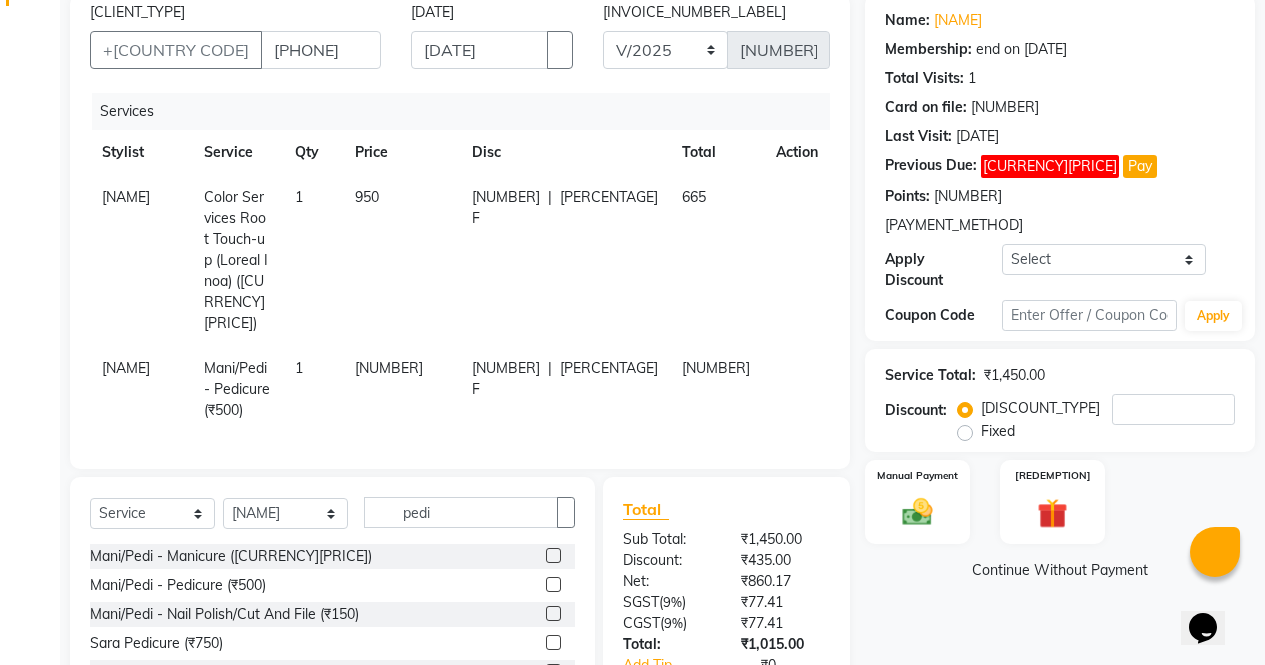 click on "[NUMBER]" at bounding box center [126, 197] 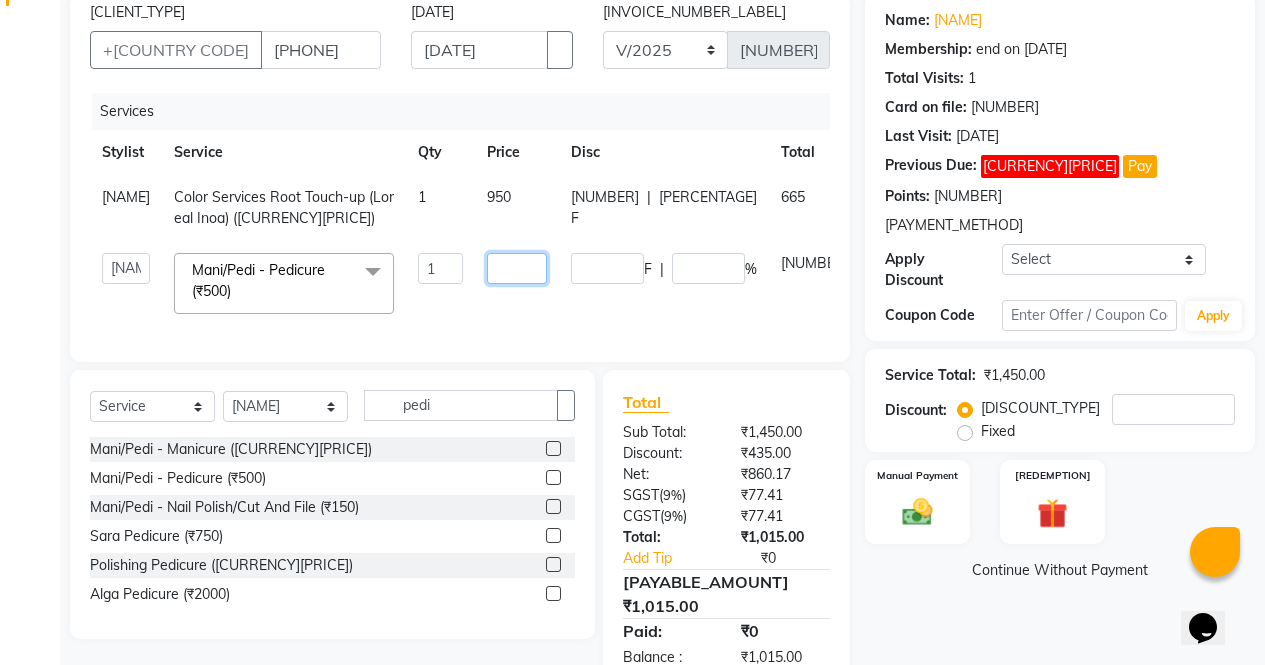 click on "[NUMBER]" at bounding box center (440, 268) 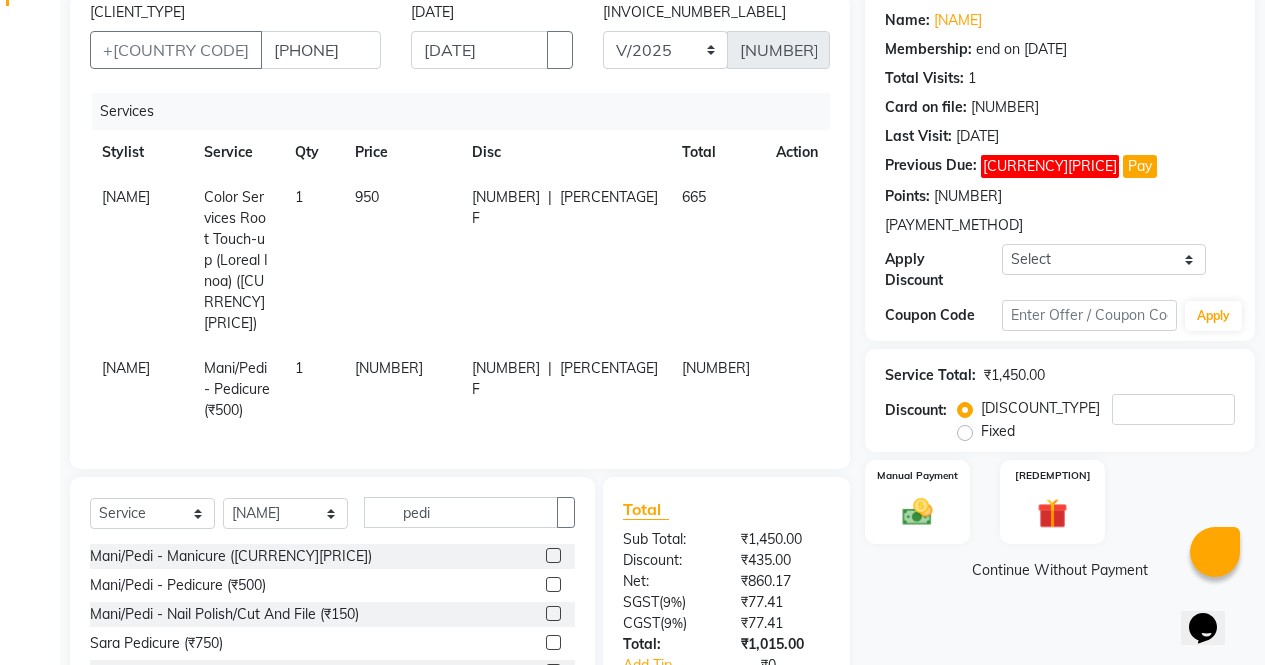 click on "[NUMBER] F" at bounding box center (506, 208) 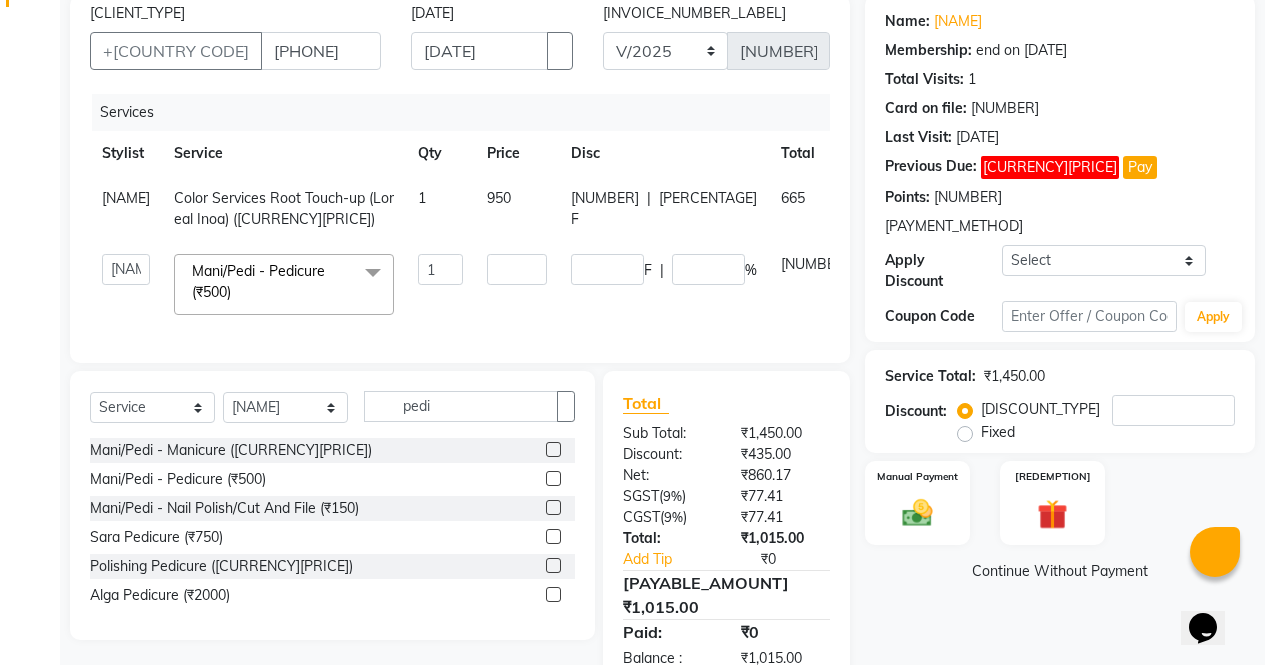 scroll, scrollTop: 199, scrollLeft: 0, axis: vertical 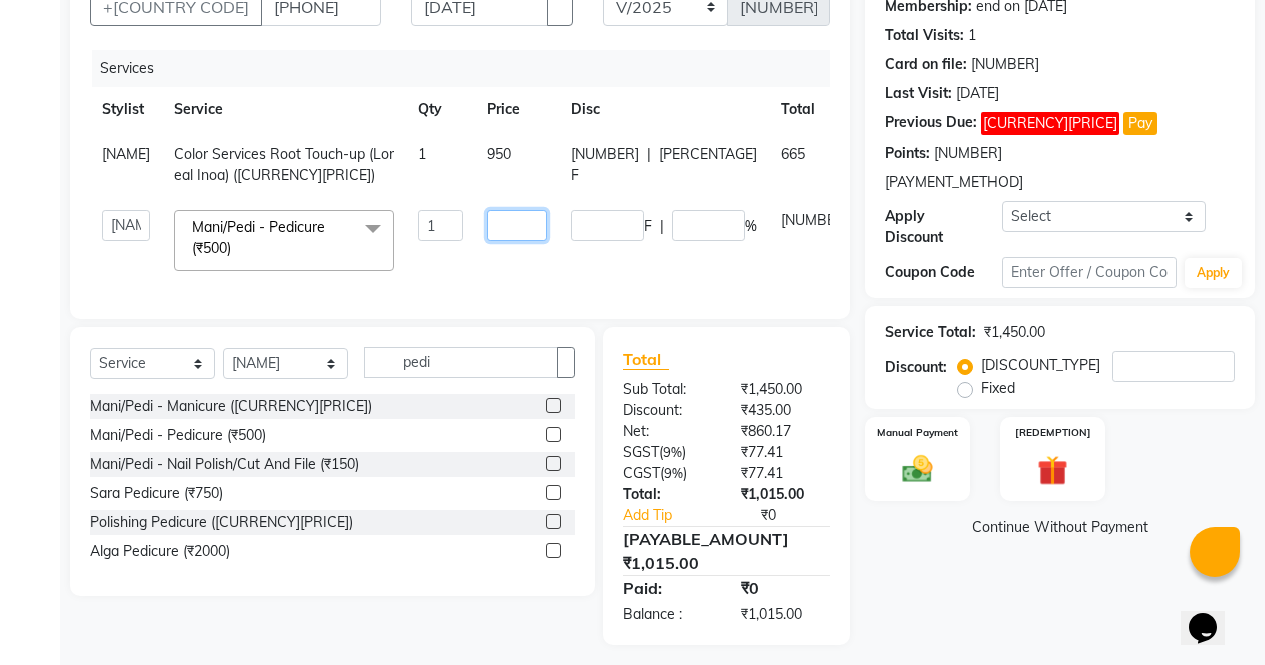 click on "[NUMBER]" at bounding box center (440, 225) 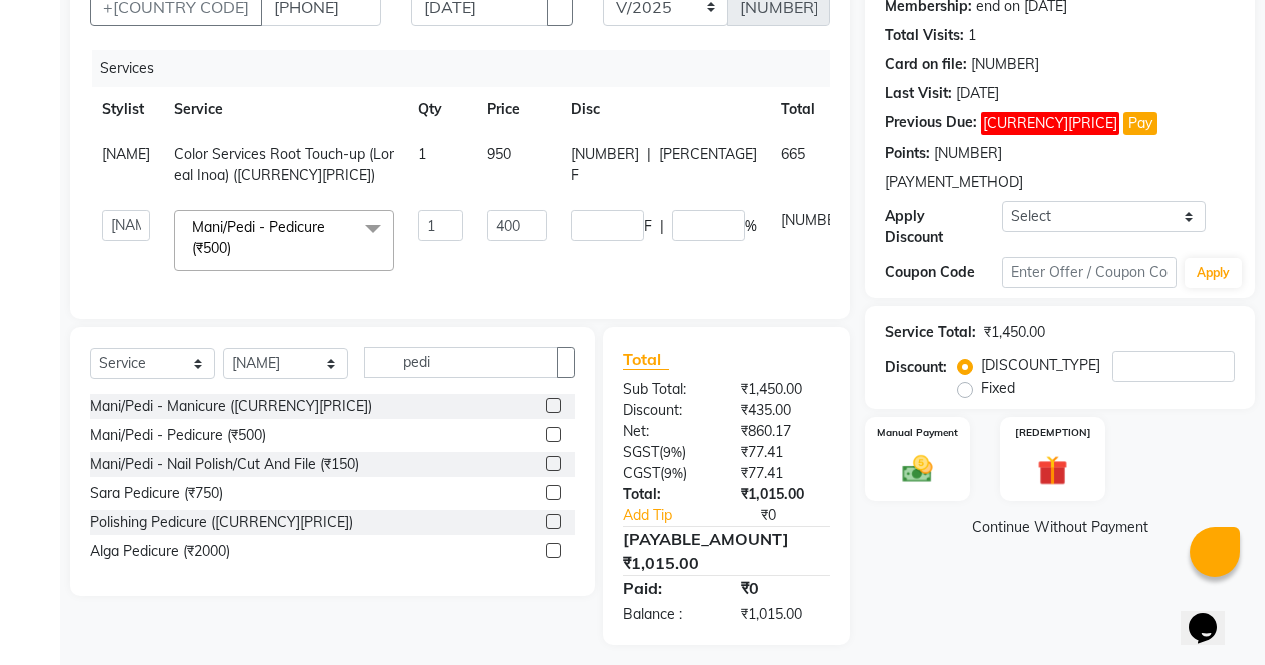 click on "Name: [NAME]  Membership: end on [DATE] Total Visits:  [NUMBER] Card on file:  [NUMBER] Last Visit:   [DATE] Previous Due:  [CURRENCY][PRICE] Pay Points:   [NUMBER]  Prepaid Apply Discount Select Membership → [MEMBERSHIP_TIER] Coupon Code Apply Service Total:  [CURRENCY][PRICE]  Discount:  Percentage   Fixed  [NUMBER] Manual Payment Redemption  Continue Without Payment" at bounding box center (1067, 298) 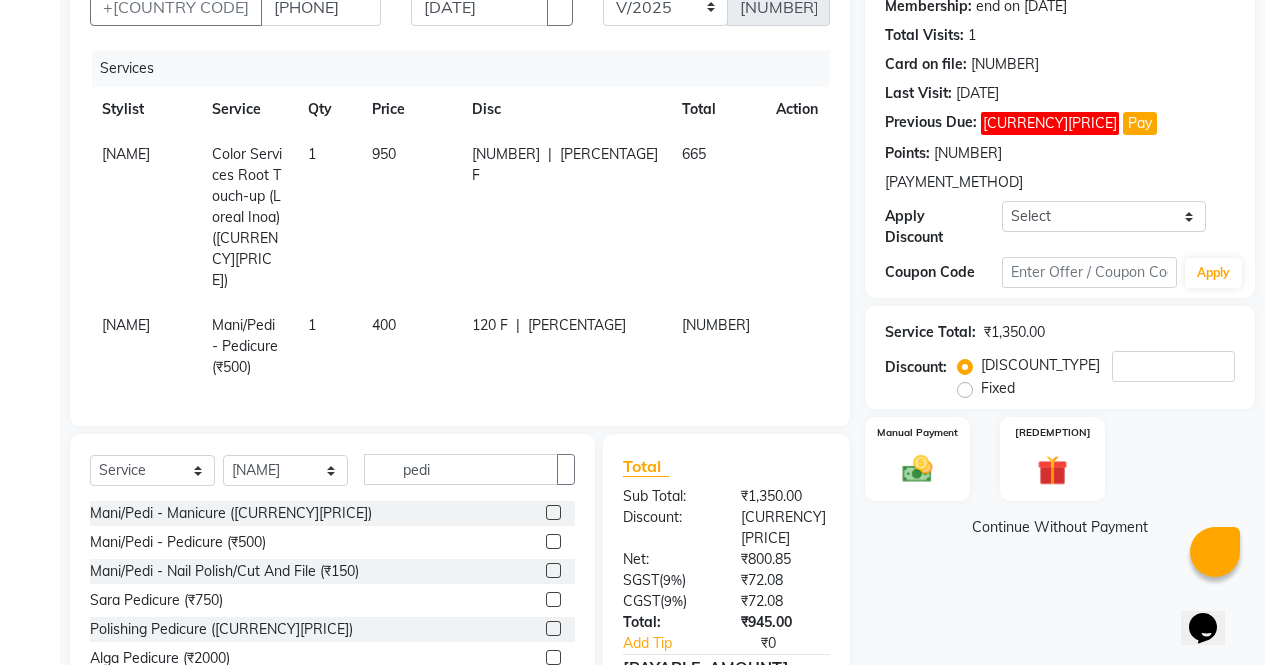 scroll, scrollTop: 243, scrollLeft: 0, axis: vertical 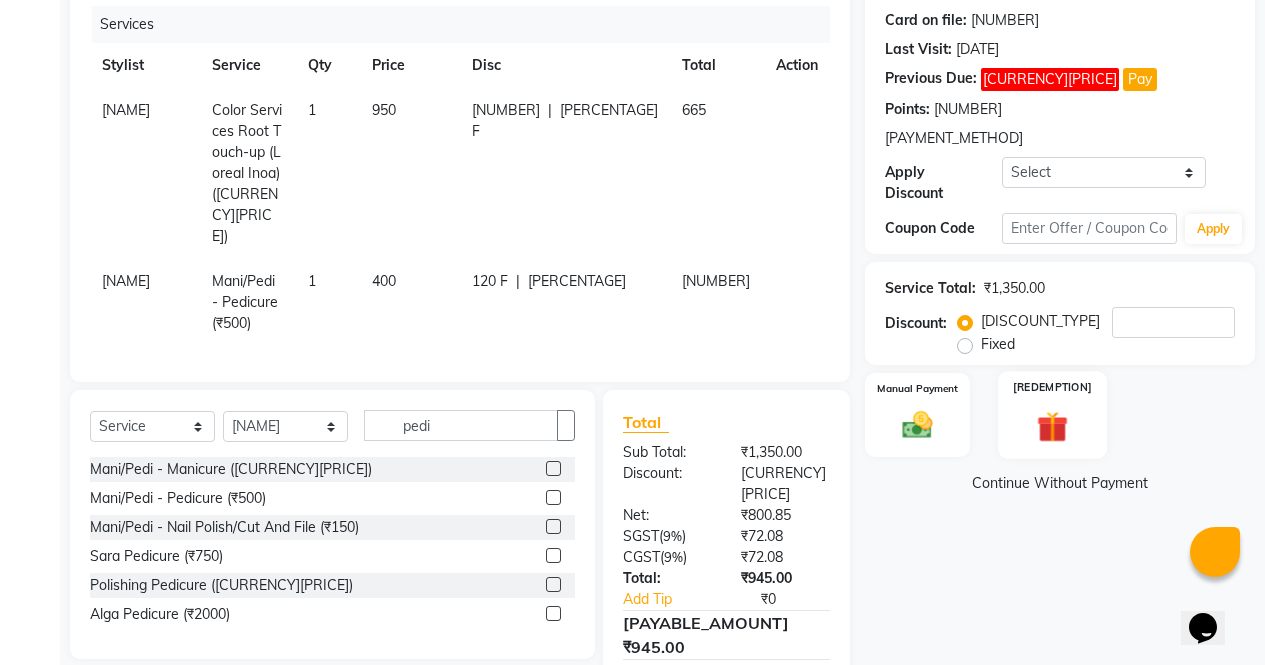 click at bounding box center (917, 425) 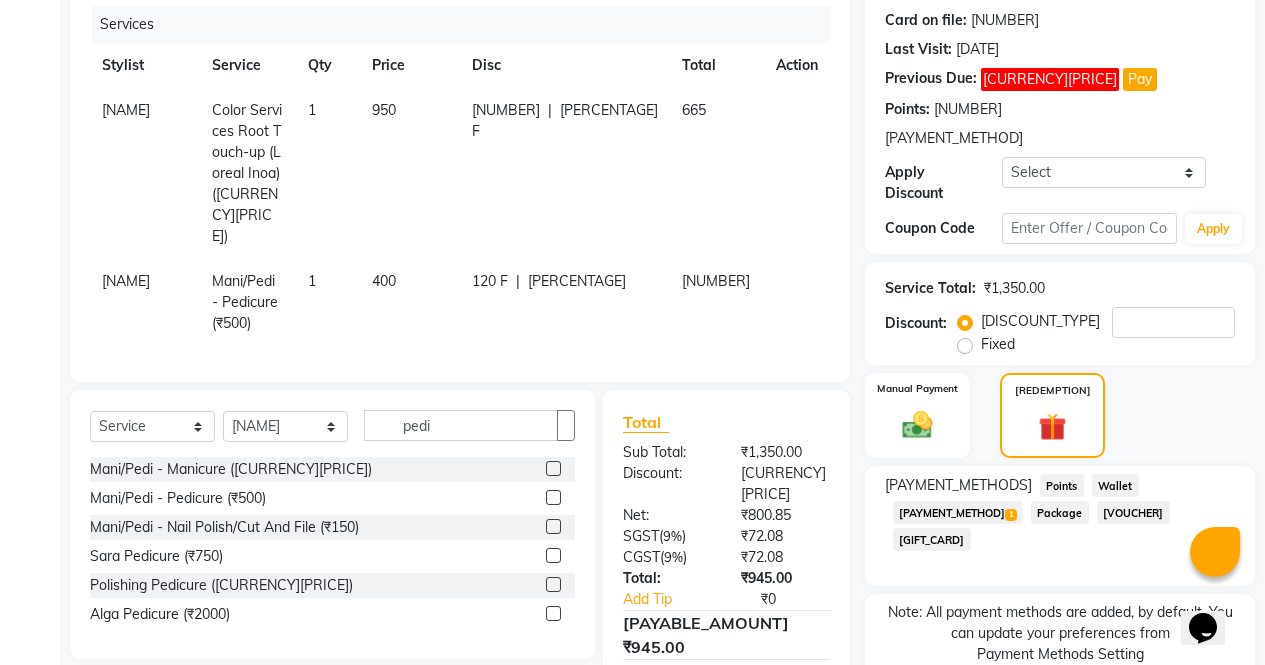click on "400" at bounding box center [126, 110] 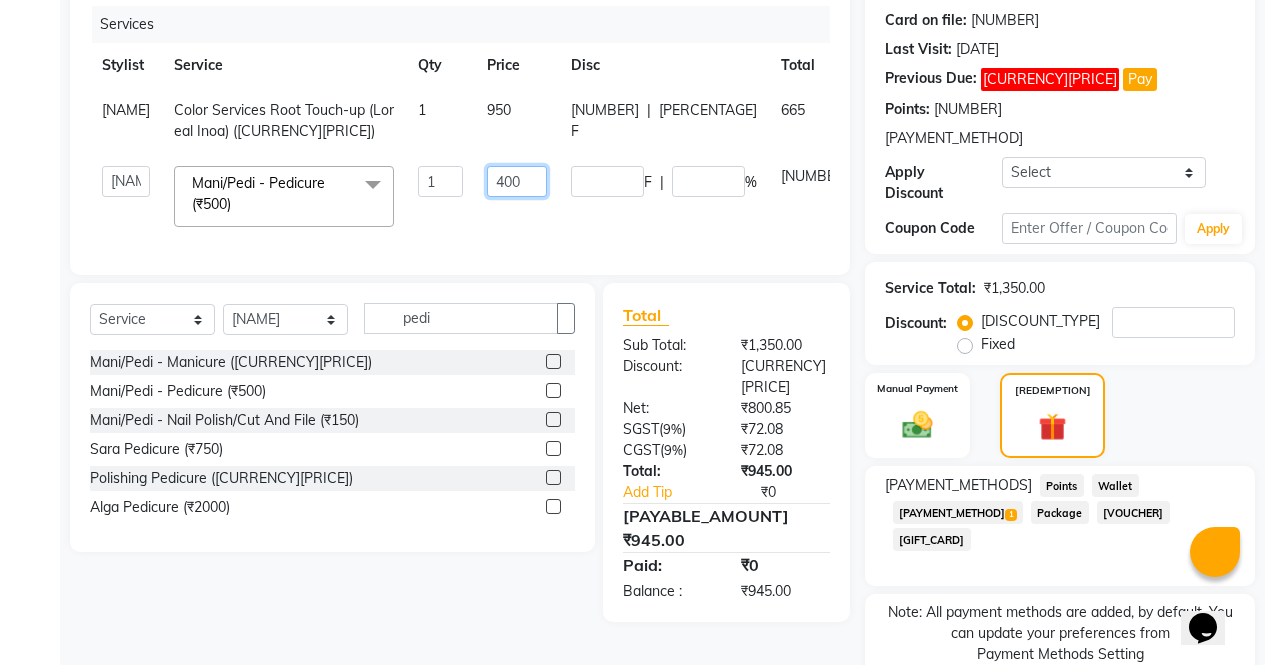 click on "400" at bounding box center (440, 181) 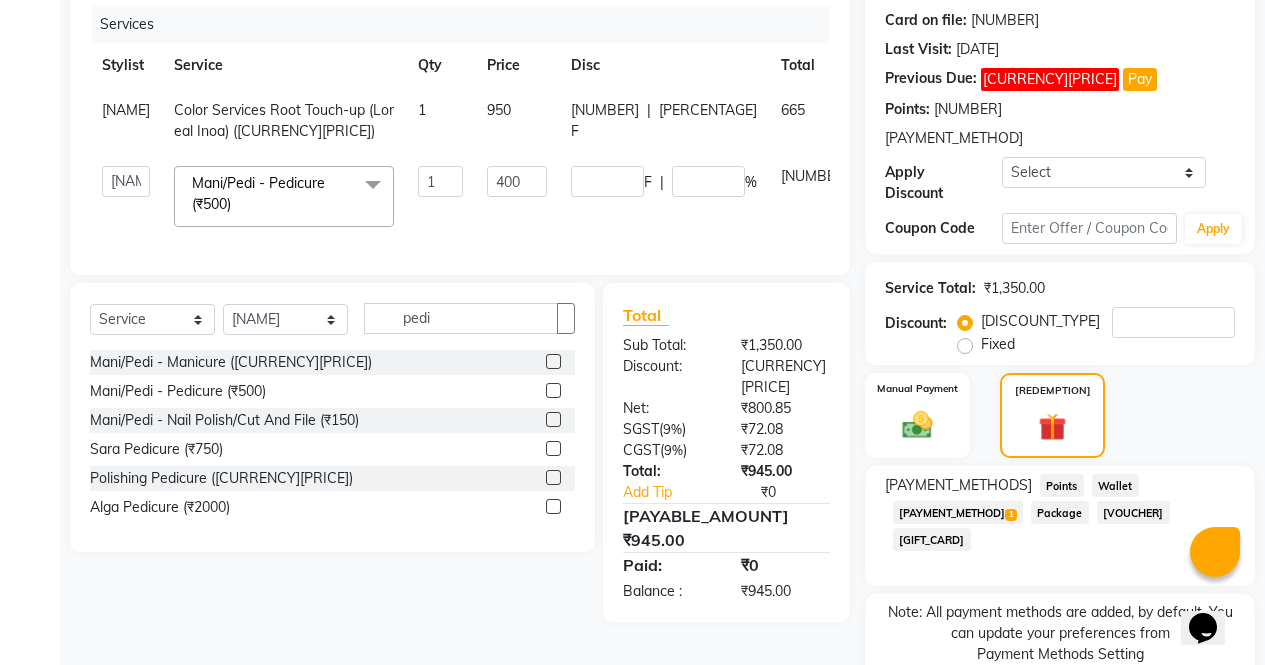 click on "Client [PHONE] Date [DATE] Invoice Number [INVOICE_NUMBER] Services Stylist Service Qty Price Disc Total Action [NAME] Color Services Root Touch-up (Loreal Inoa) ([CURRENCY][PRICE]) 1 [PRICE] [PRICE] F | [PERCENTAGE] [PRICE] [NAME] [NAME] [NAME] Front Desk [NAME] [NAME] [NAME] [NAME] [NAME] [NAME] Mani/Pedi - Pedicure ([CURRENCY][PRICE]) x Threading - Eye Brow / Upper Lip/ Forehead ([CURRENCY][PRICE]) Sidelock ([CURRENCY][PRICE]) Eye Brow ([CURRENCY][PRICE]) Upper Lip / Forehead ([CURRENCY][PRICE]) Full Face ([CURRENCY][PRICE]) chin thread ([CURRENCY][PRICE]) in wards ([CURRENCY][PRICE]) hair accessories ([CURRENCY][PRICE]) hair extension ([CURRENCY][PRICE]) Waxing Service - Arms Waxing (With Underarms) (Normal) ([CURRENCY][PRICE]) Waxing Service - Arms Waxing (Without Underarms) (Normal) ([CURRENCY][PRICE]) Waxing Service - Legs Waxing (Normal) ([CURRENCY][PRICE]) Waxing Service - Half Legs Waxing (Normal) ([CURRENCY][PRICE]) Waxing Service - Back/Front Wax (Normal) ([CURRENCY][PRICE]) Waxing Service - Half Back/ Front Wax (Normal) ([CURRENCY][PRICE]) Waxing Service - B. Wax + Buttock (Normal) ([CURRENCY][PRICE]) Waxing Service - B. Wax (Normal) ([CURRENCY][PRICE]) Waxing Service - Buttock (Normal) ([CURRENCY][PRICE])" at bounding box center [460, 318] 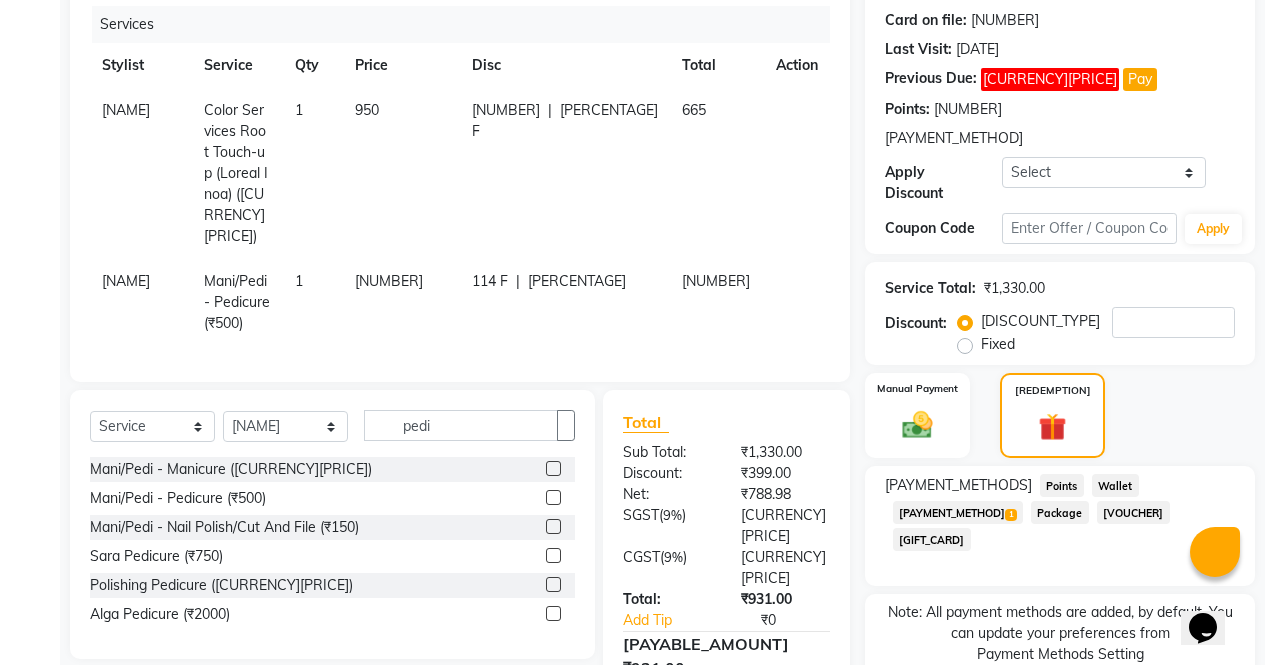 click on "Prepaid  1" at bounding box center [1062, 485] 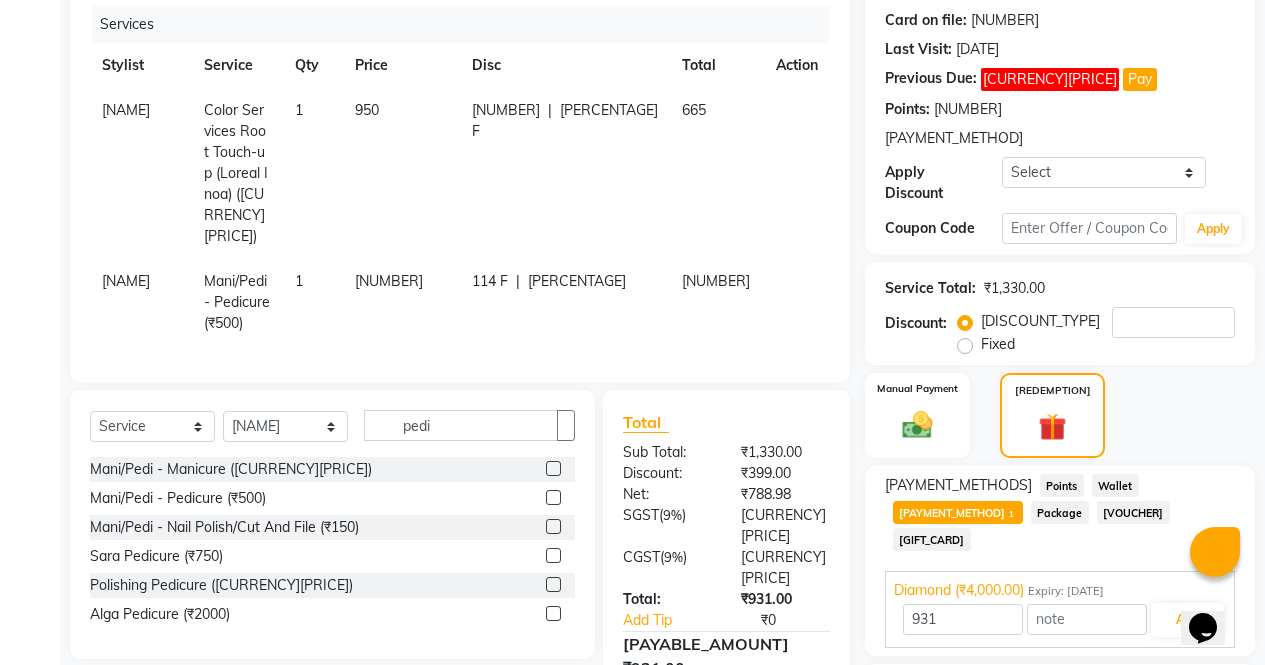 scroll, scrollTop: 345, scrollLeft: 0, axis: vertical 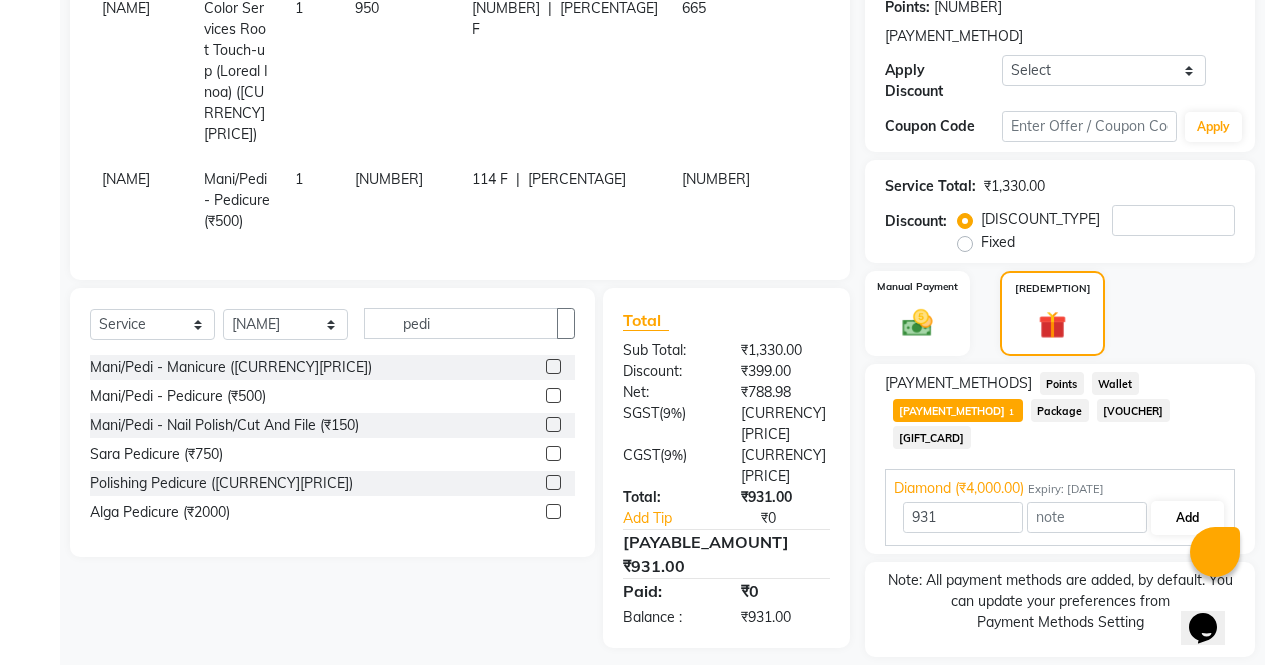 click on "Add" at bounding box center (1187, 518) 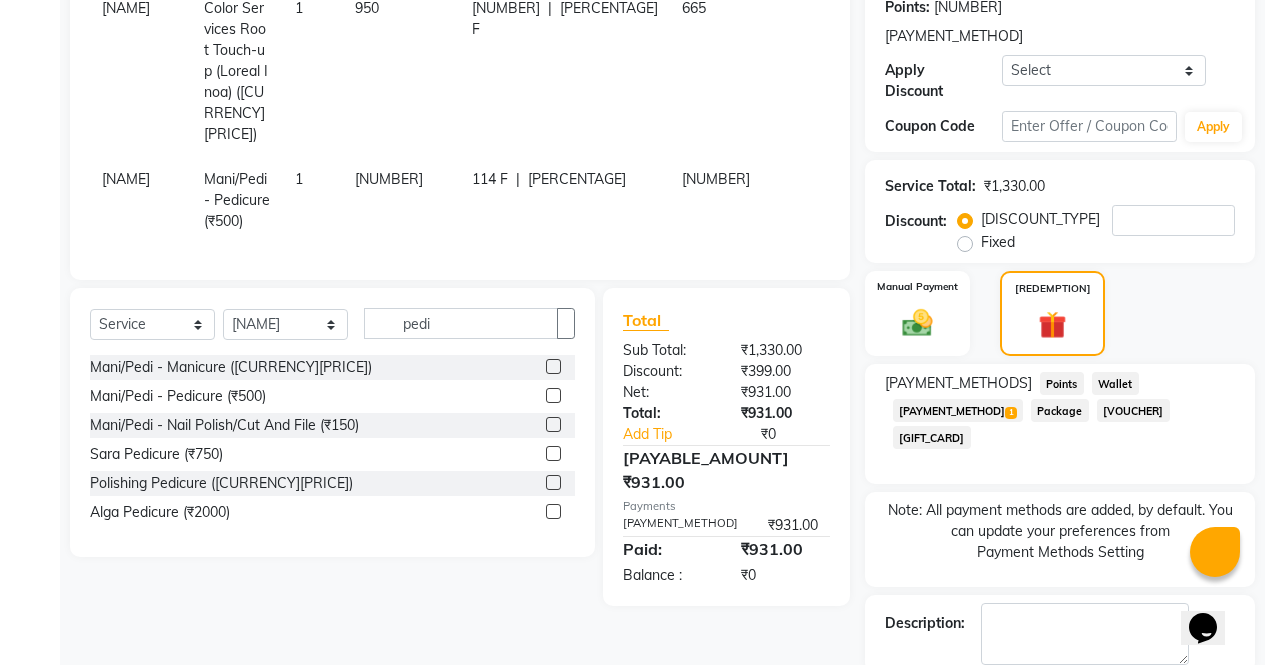 scroll, scrollTop: 415, scrollLeft: 0, axis: vertical 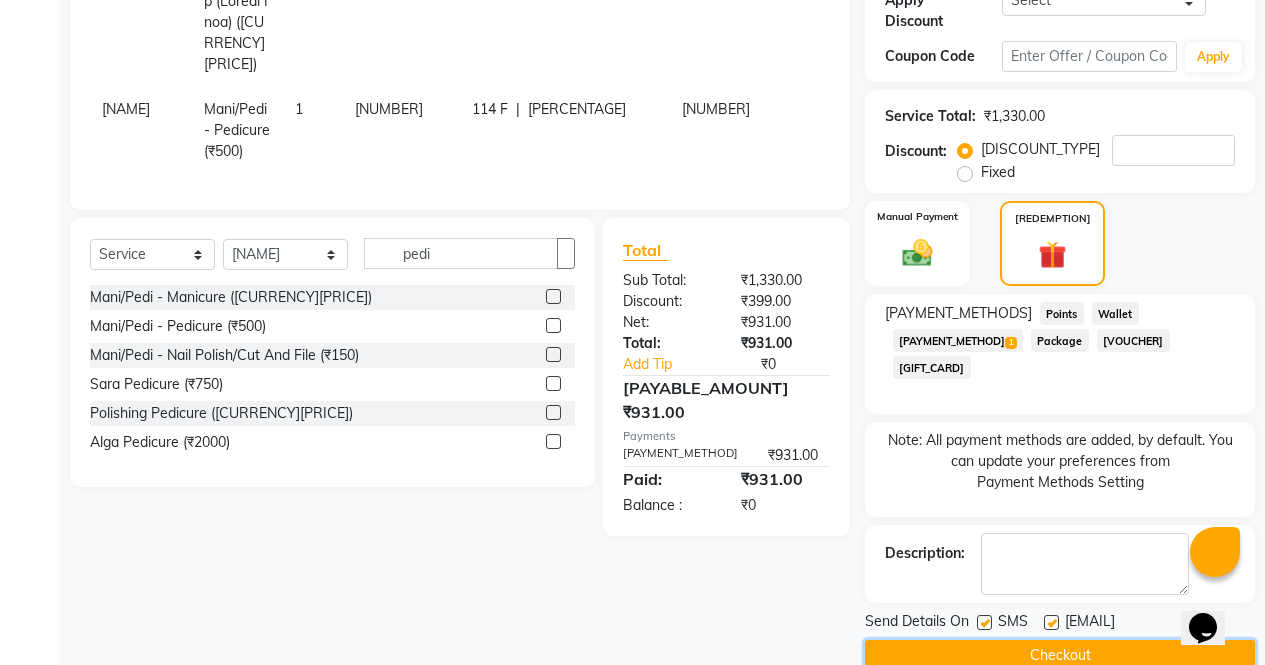 click on "Checkout" at bounding box center [1060, 655] 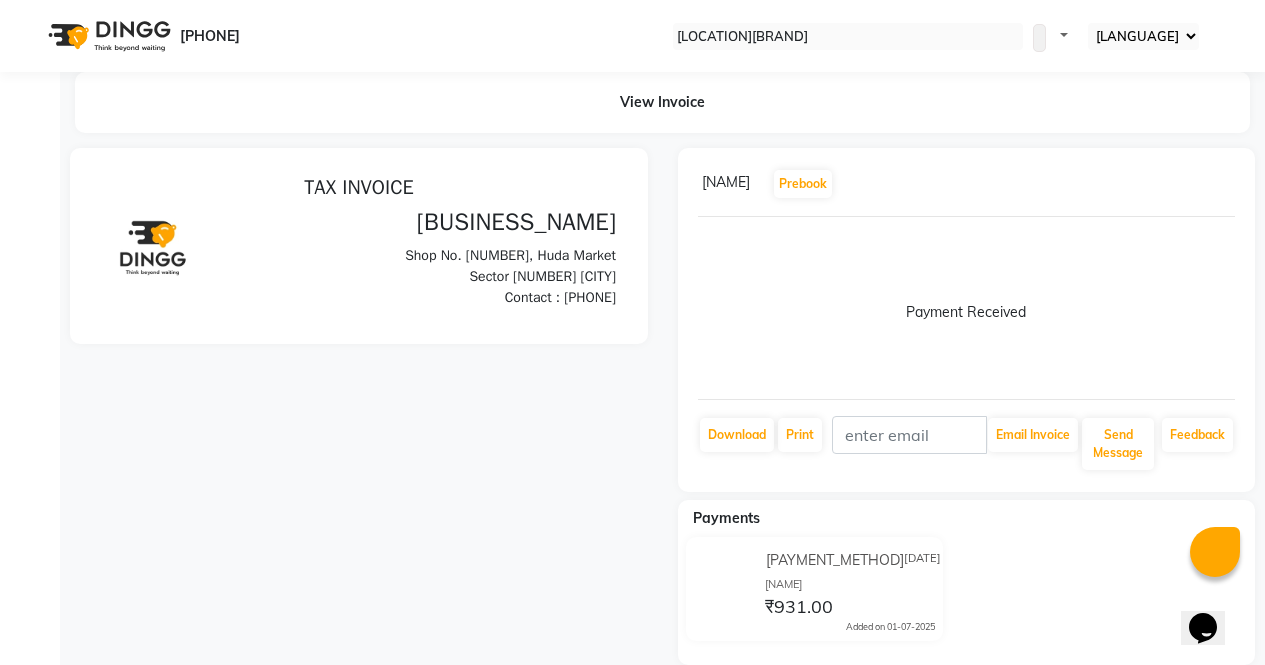 scroll, scrollTop: 0, scrollLeft: 0, axis: both 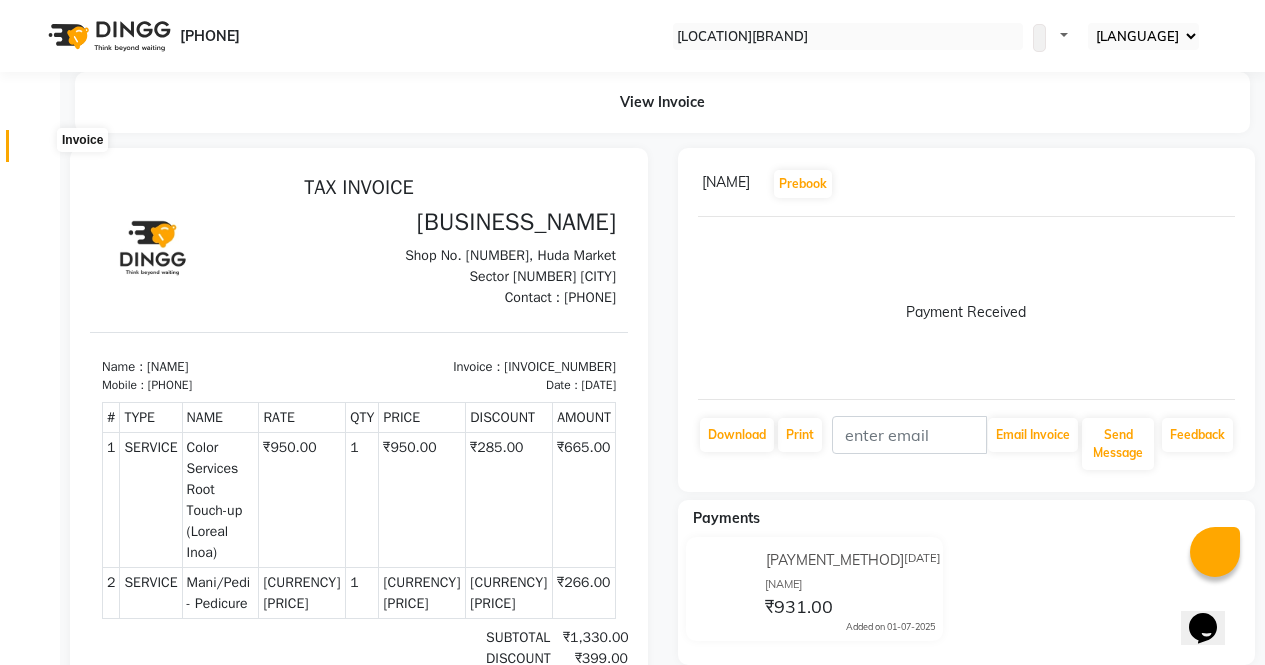 click at bounding box center [38, 151] 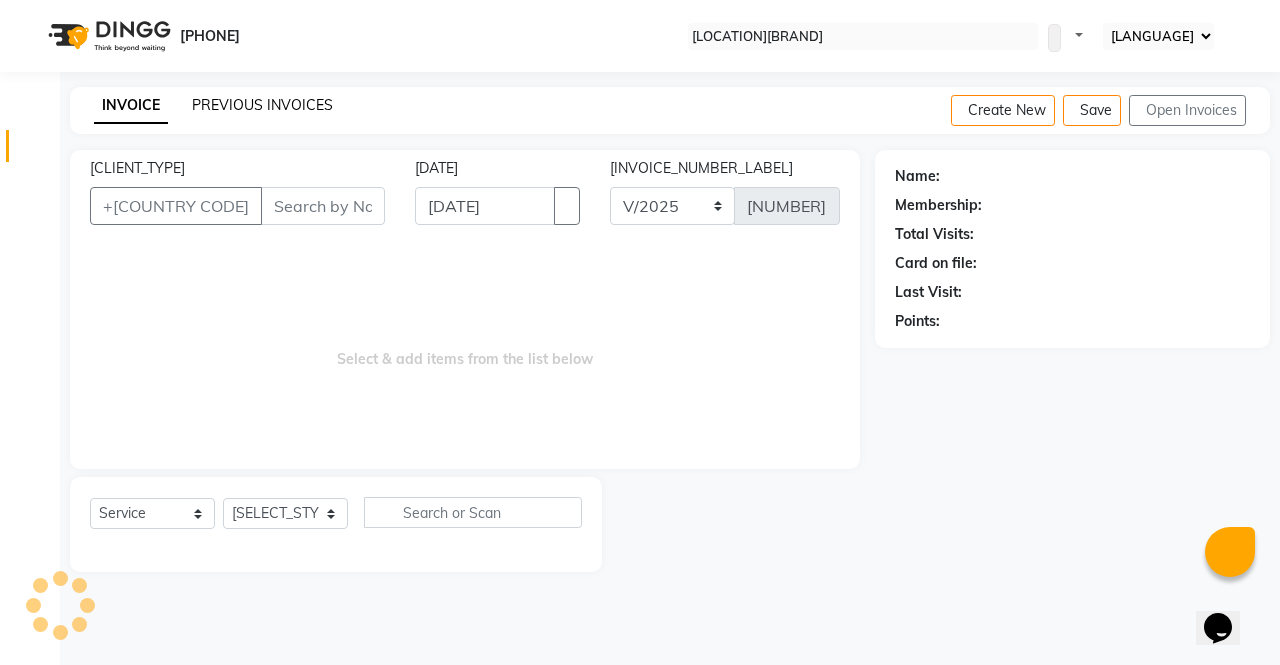 click on "PREVIOUS INVOICES" at bounding box center (262, 105) 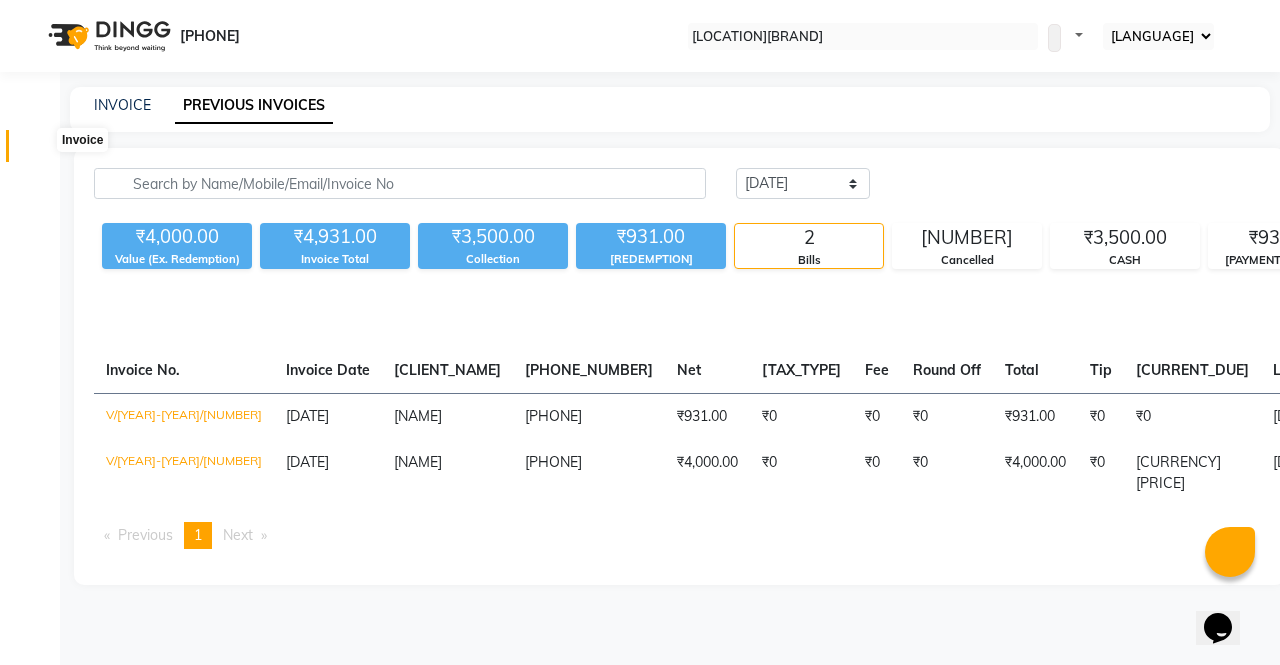 click at bounding box center (37, 151) 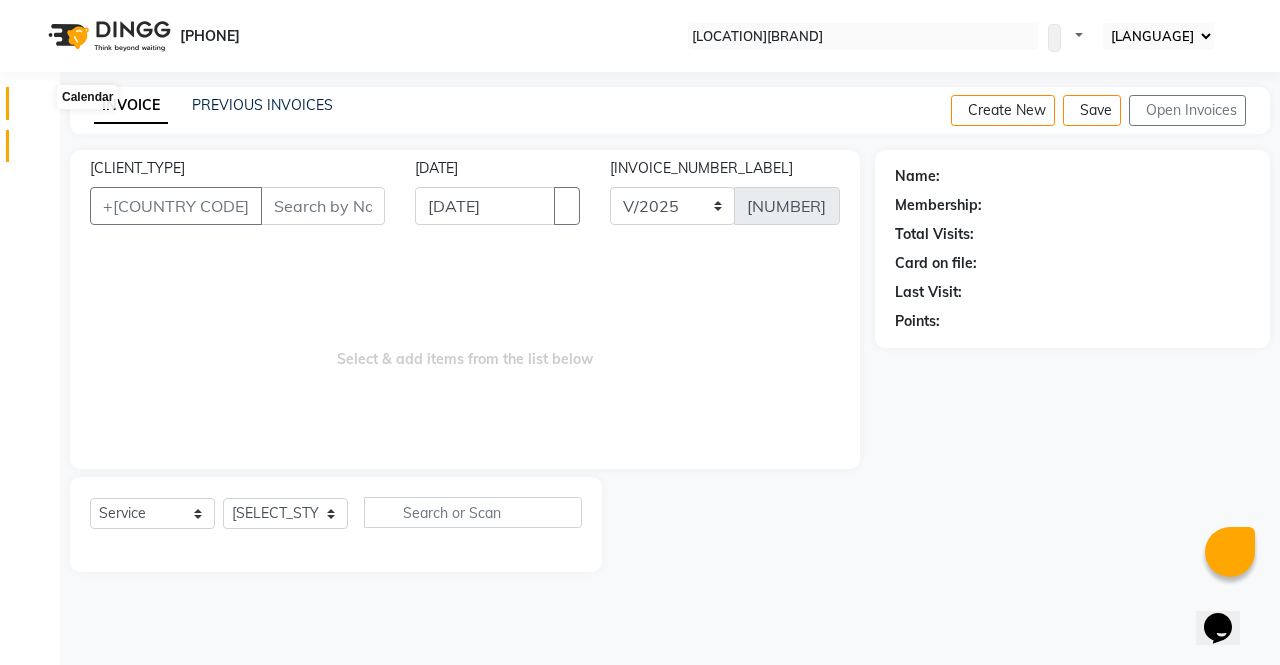 click at bounding box center (38, 108) 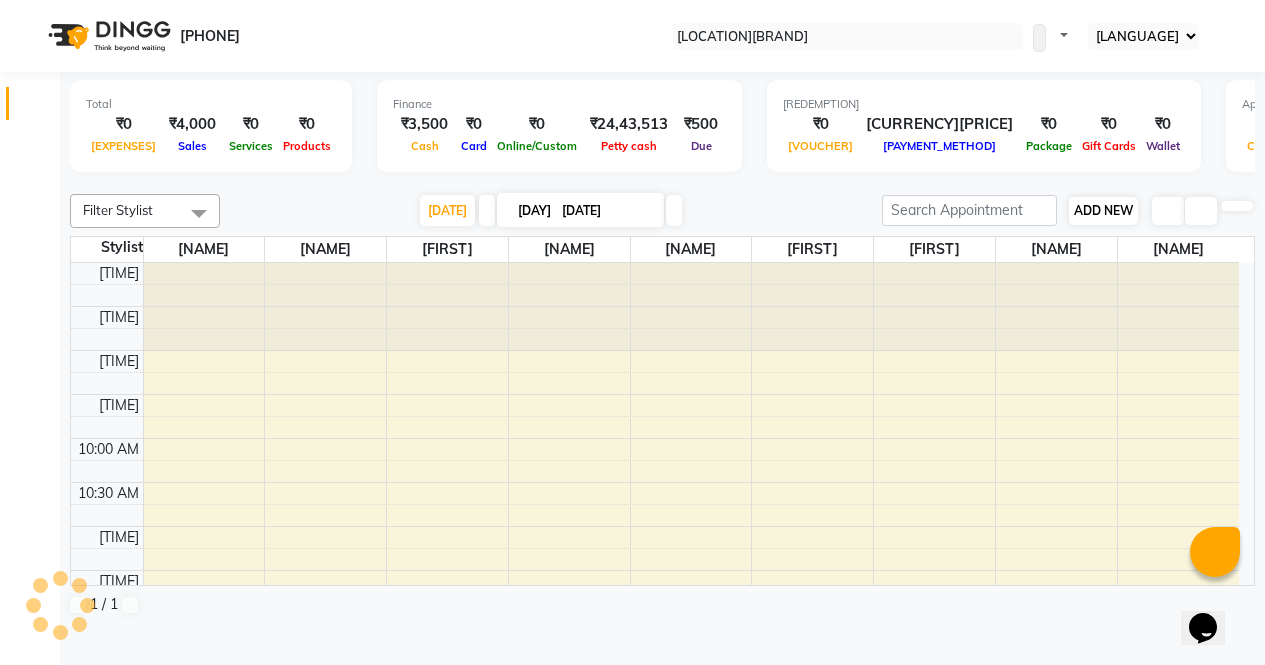 scroll, scrollTop: 0, scrollLeft: 0, axis: both 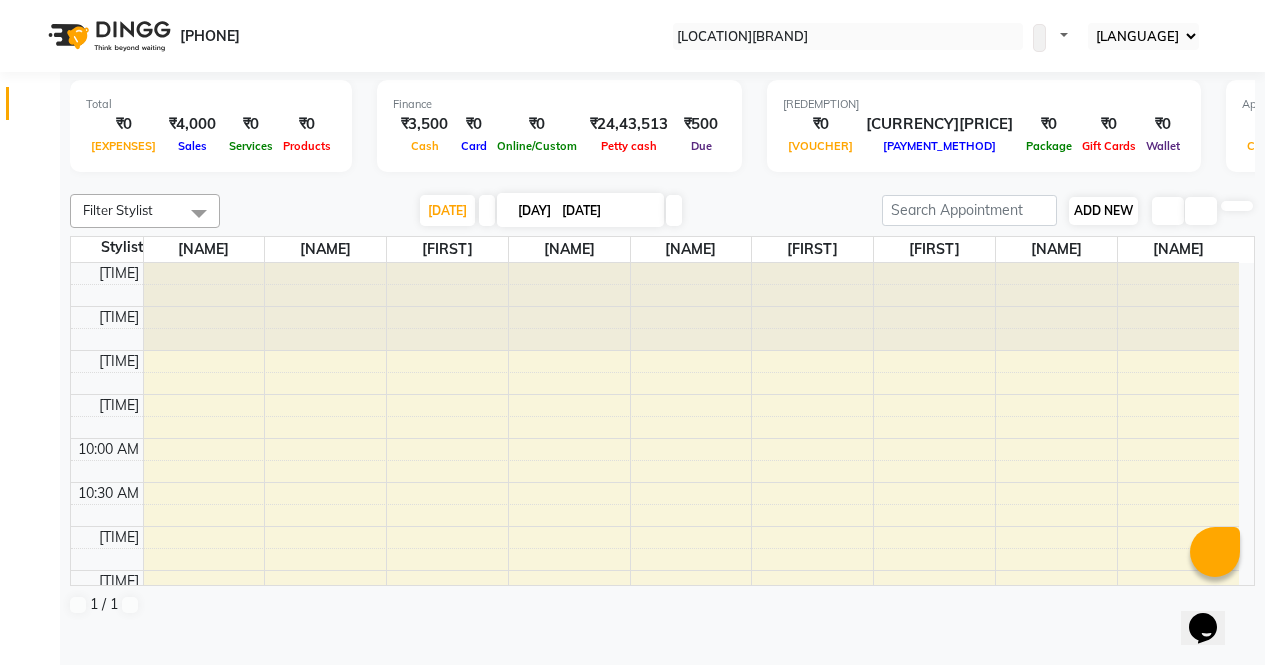 click on "ADD NEW Toggle Dropdown" at bounding box center [1103, 211] 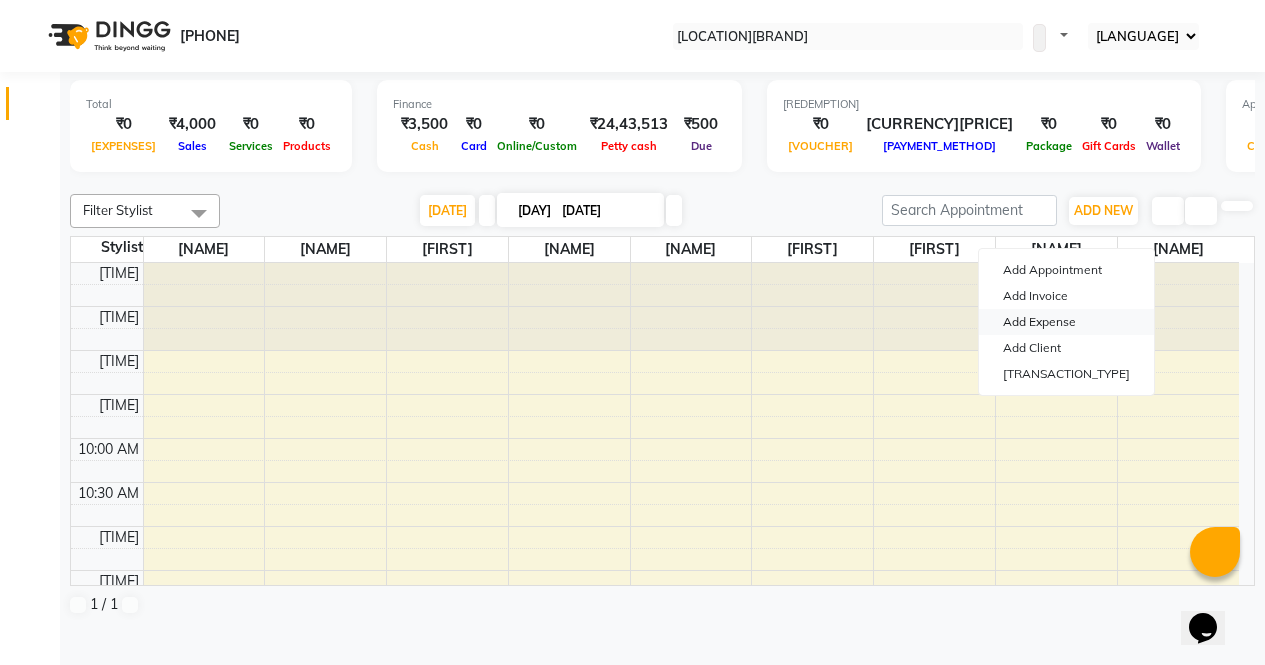 click on "Add Expense" at bounding box center [1066, 322] 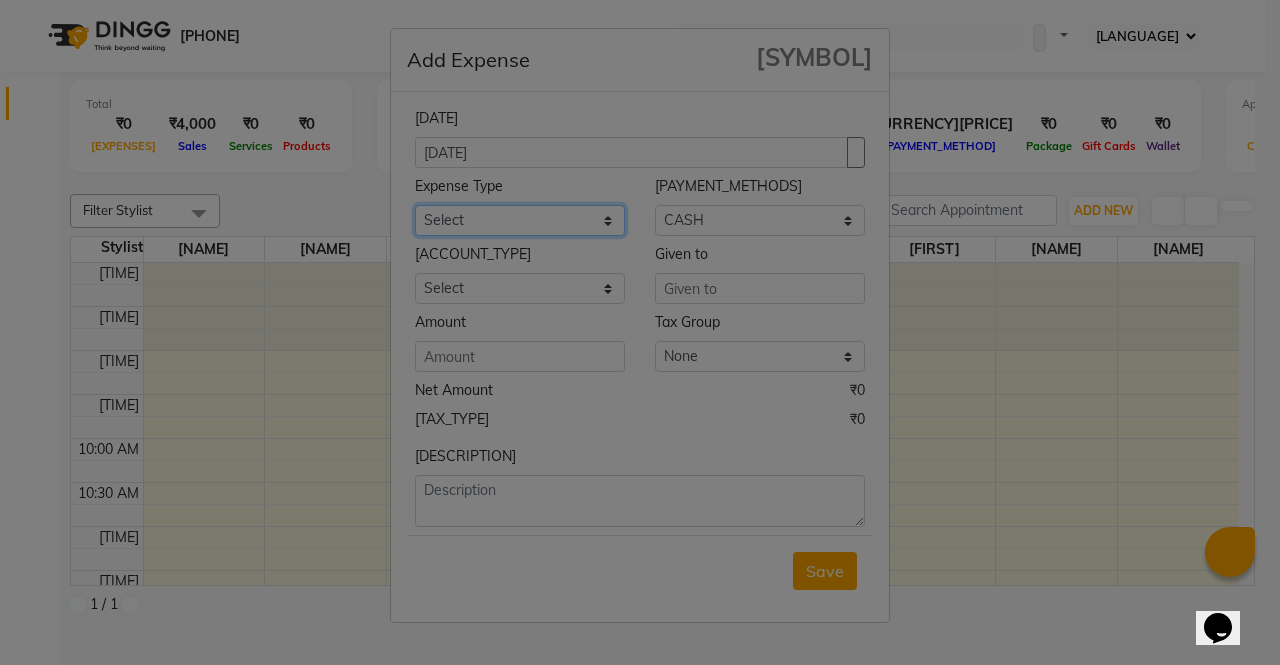 click on "[EXPENSE_TYPE]" at bounding box center (520, 220) 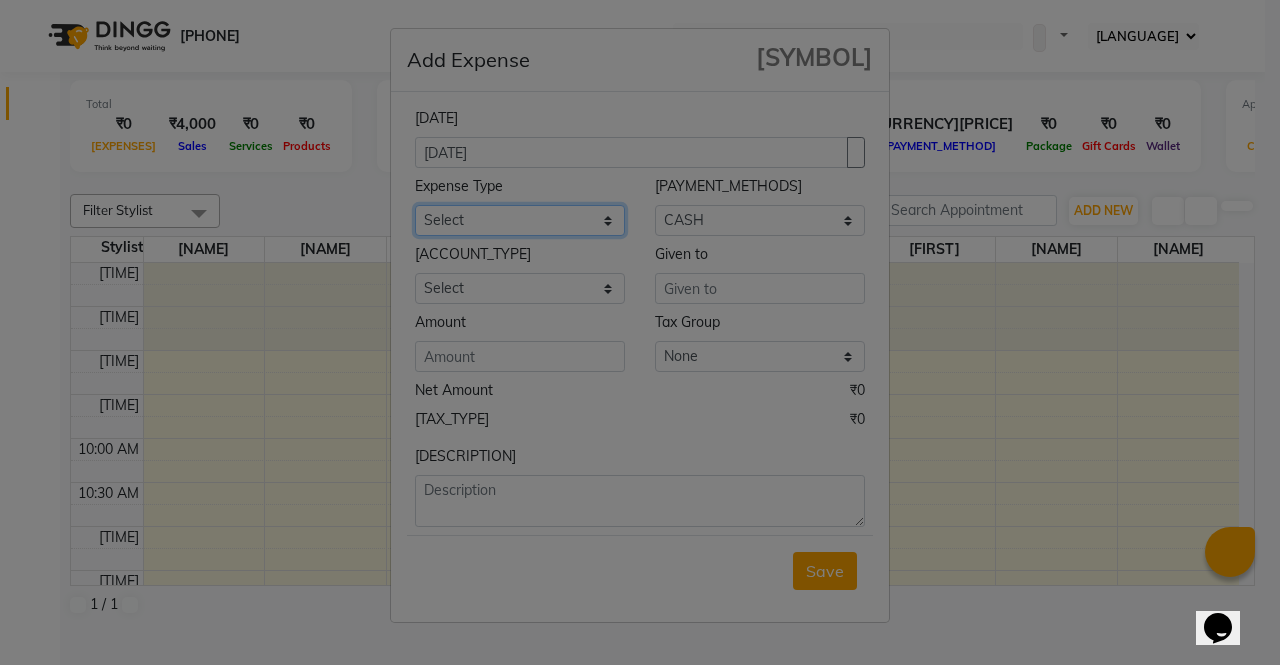 select on "18446" 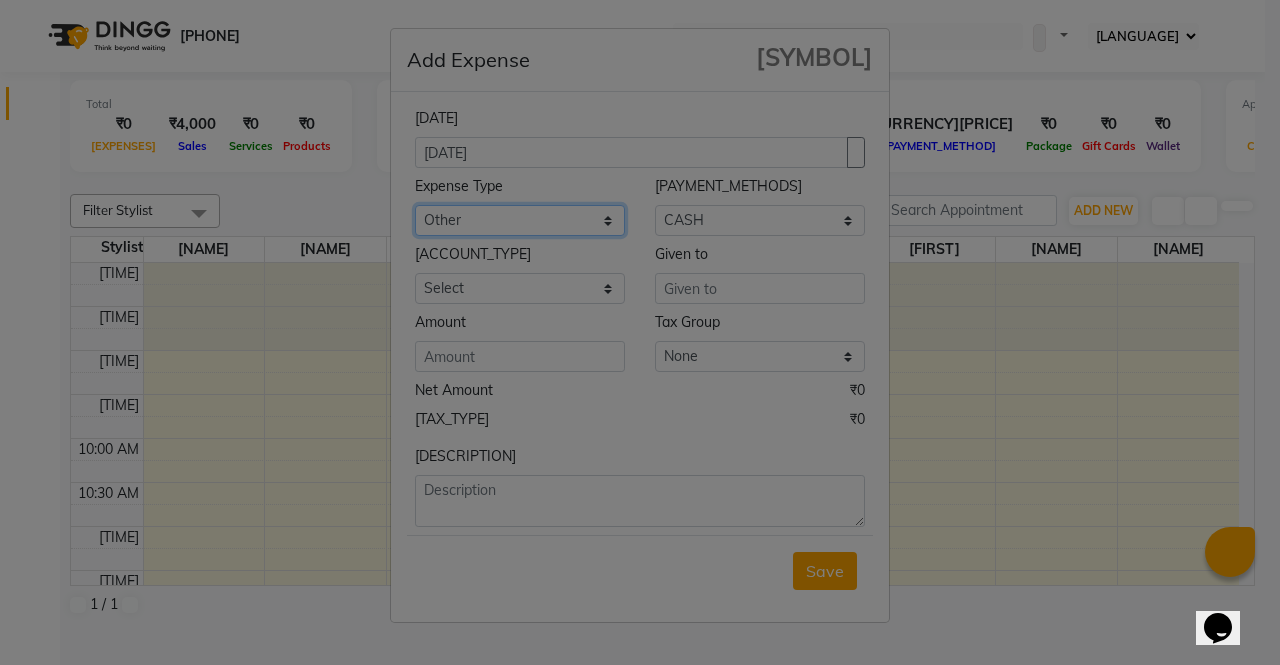 click on "[EXPENSE_TYPE]" at bounding box center [520, 220] 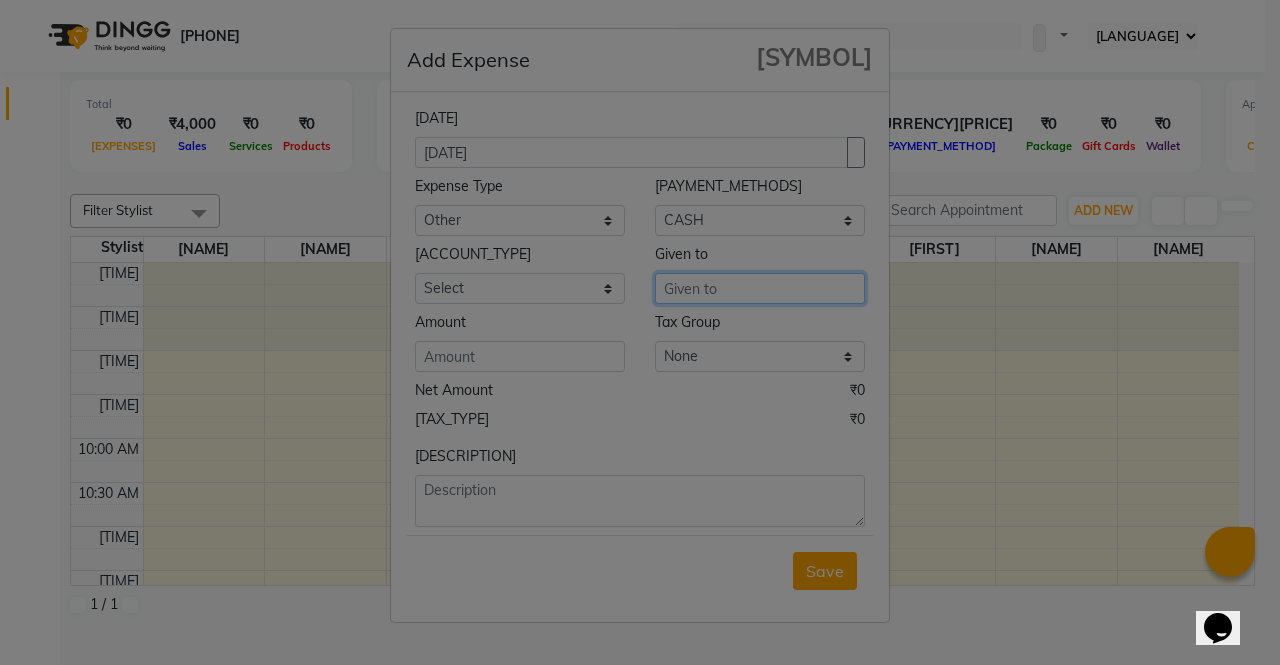 click at bounding box center [760, 288] 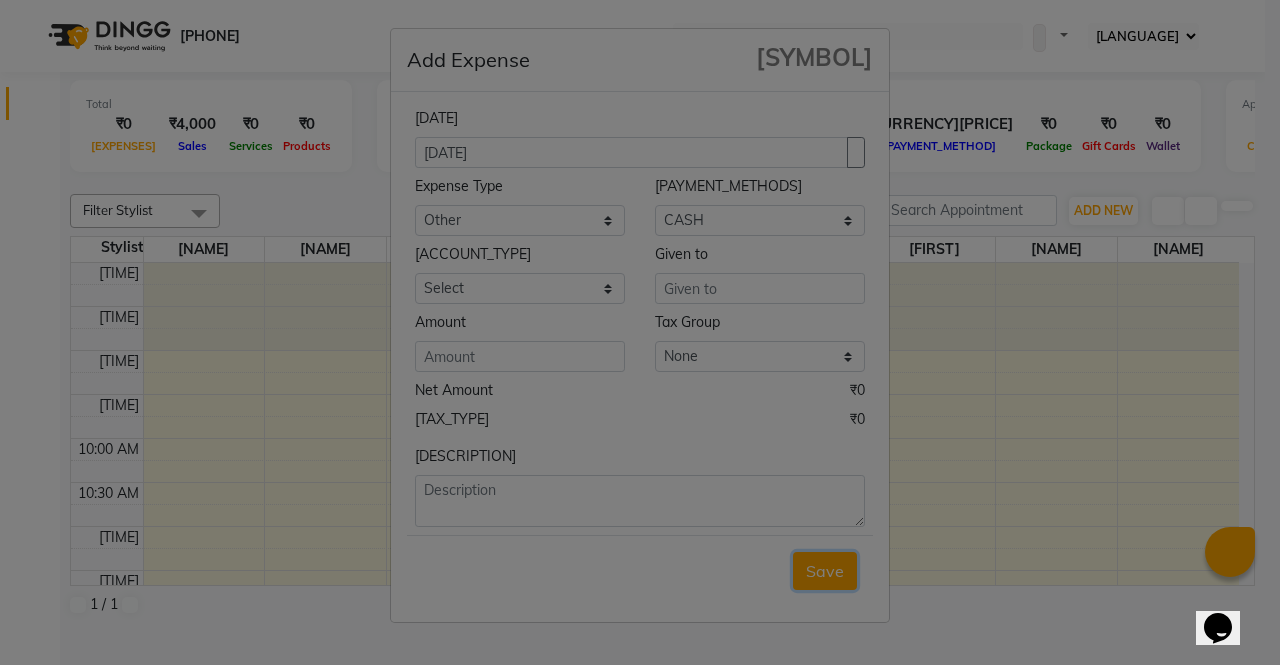 drag, startPoint x: 835, startPoint y: 577, endPoint x: 826, endPoint y: 568, distance: 12.727922 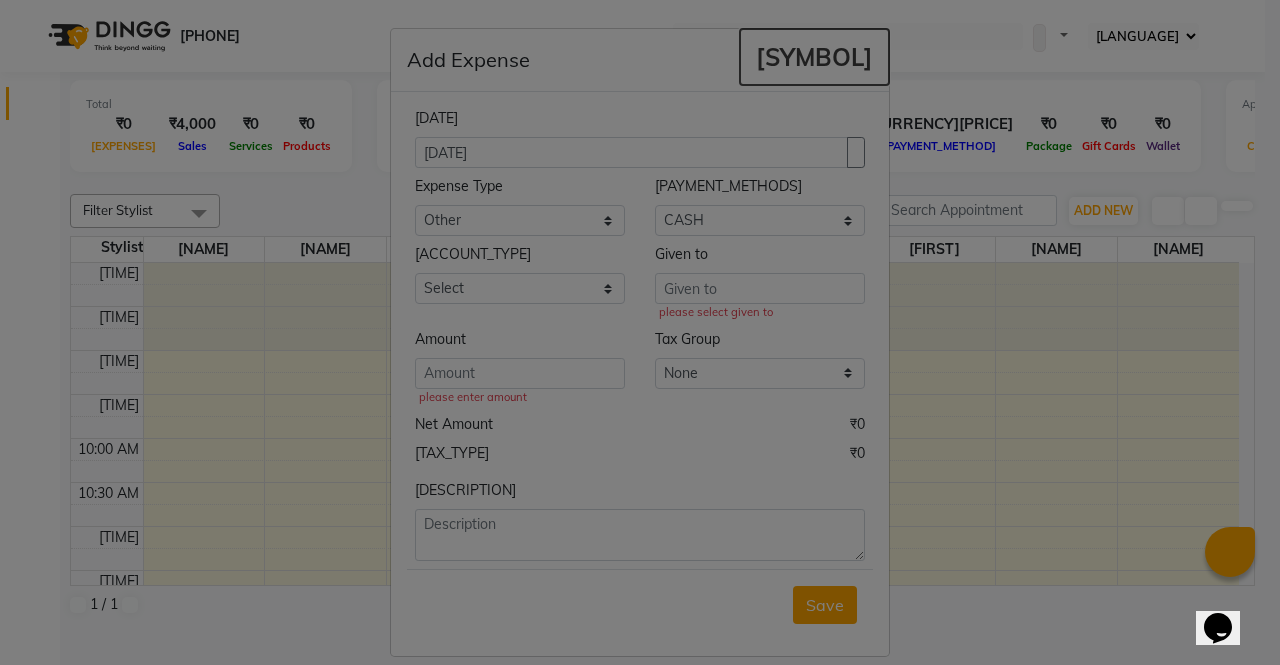 click on "[SYMBOL]" at bounding box center (814, 57) 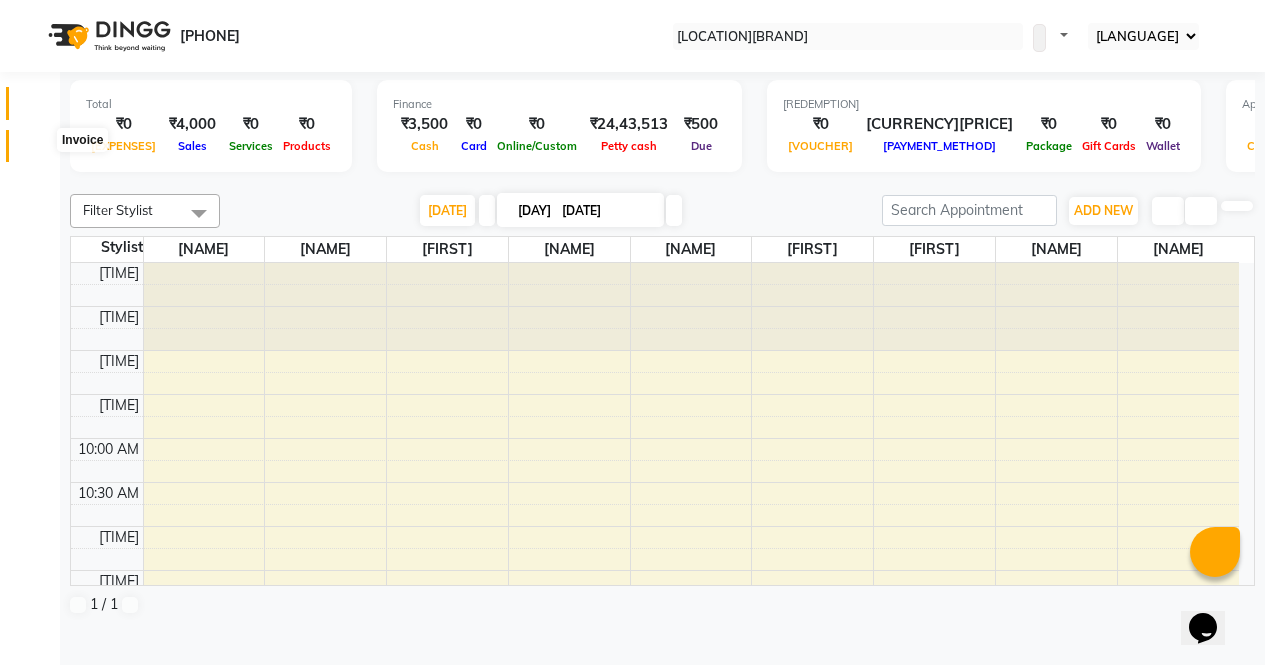 click at bounding box center [37, 151] 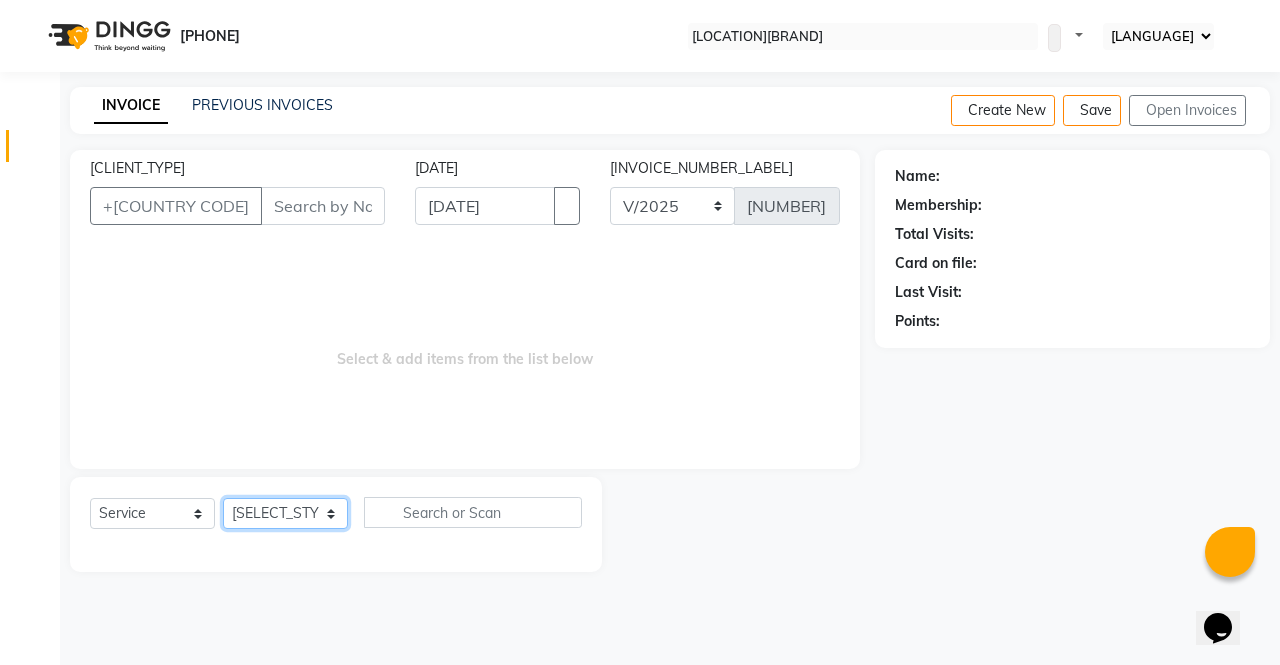 click on "Select Stylist [NAME] [NAME] [NAME] [NAME] [NAME] [NAME] [NAME] [NAME] [NAME] [NAME]" at bounding box center (285, 513) 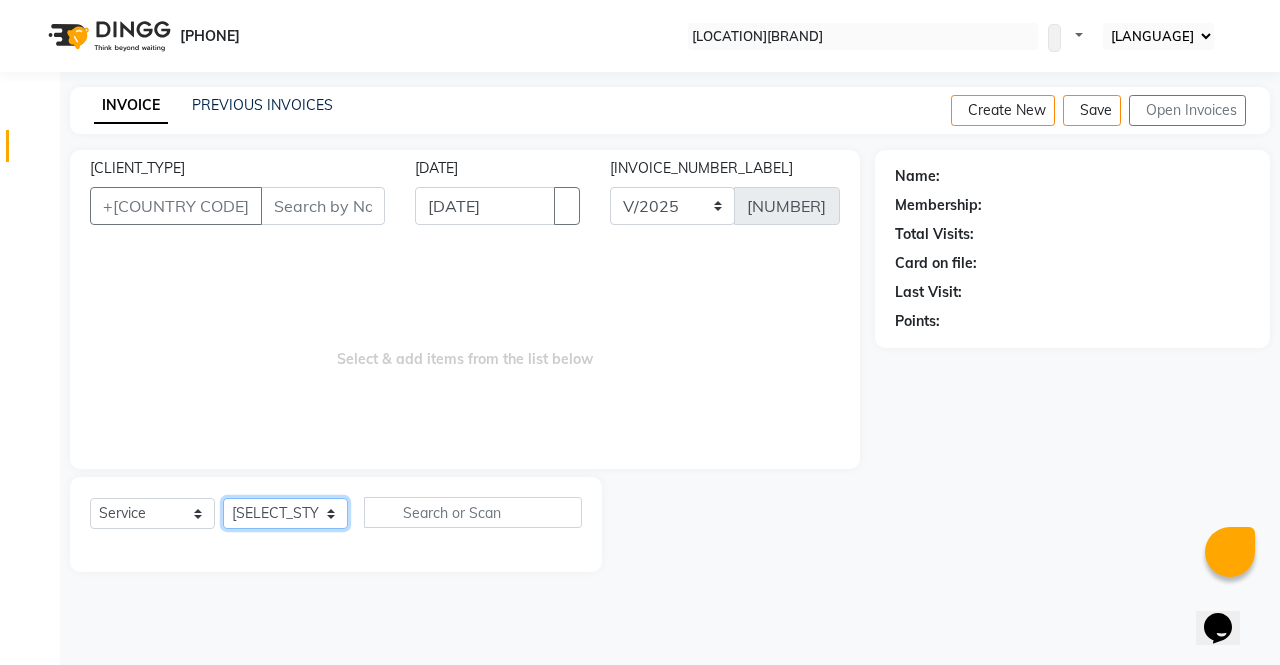 select on "60383" 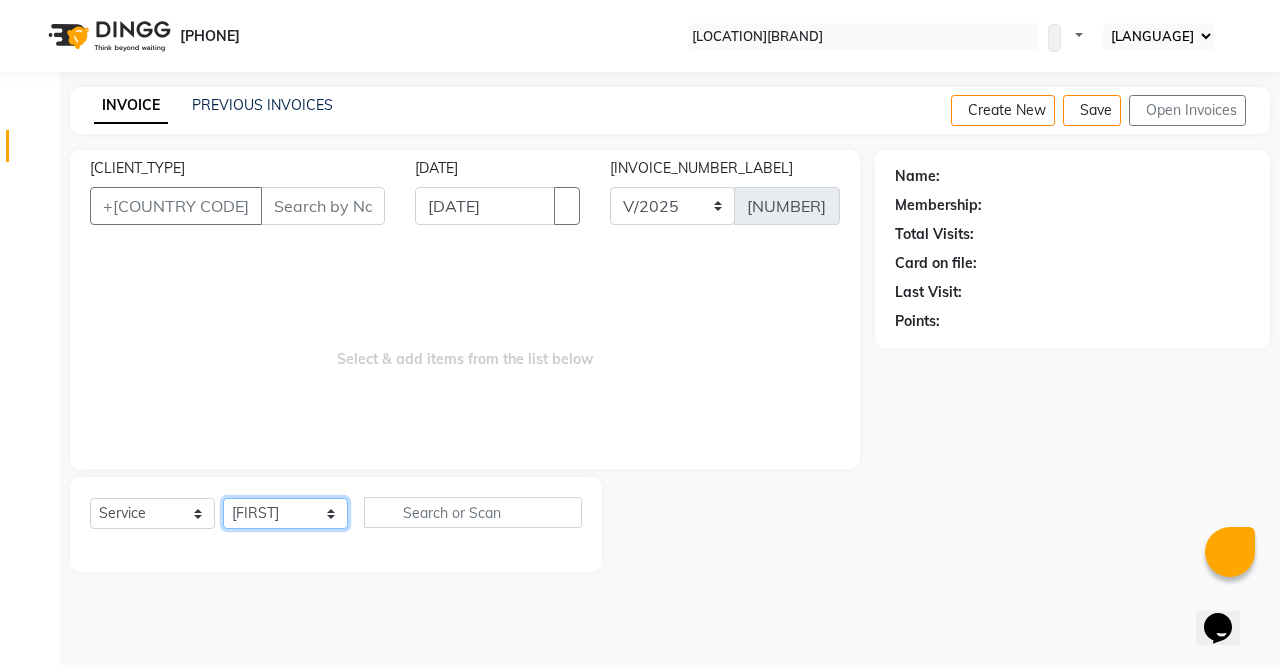 click on "Select Stylist [NAME] [NAME] [NAME] [NAME] [NAME] [NAME] [NAME] [NAME] [NAME] [NAME]" at bounding box center [285, 513] 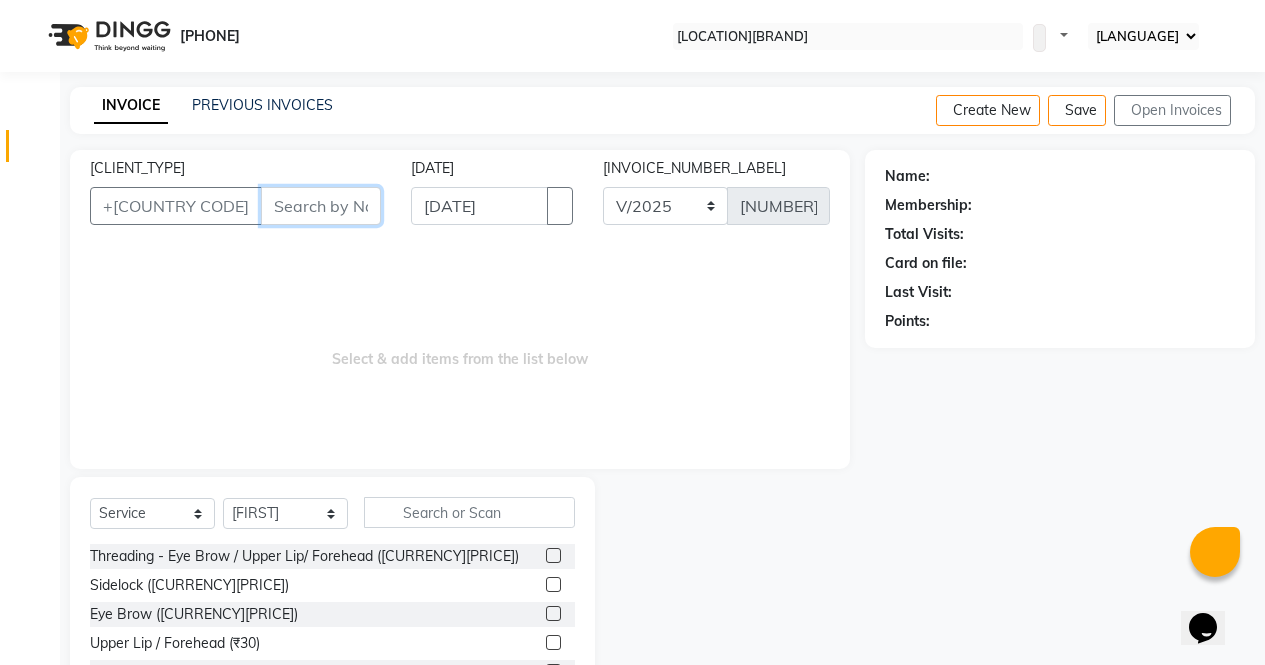 click on "[CLIENT_TYPE]" at bounding box center (321, 206) 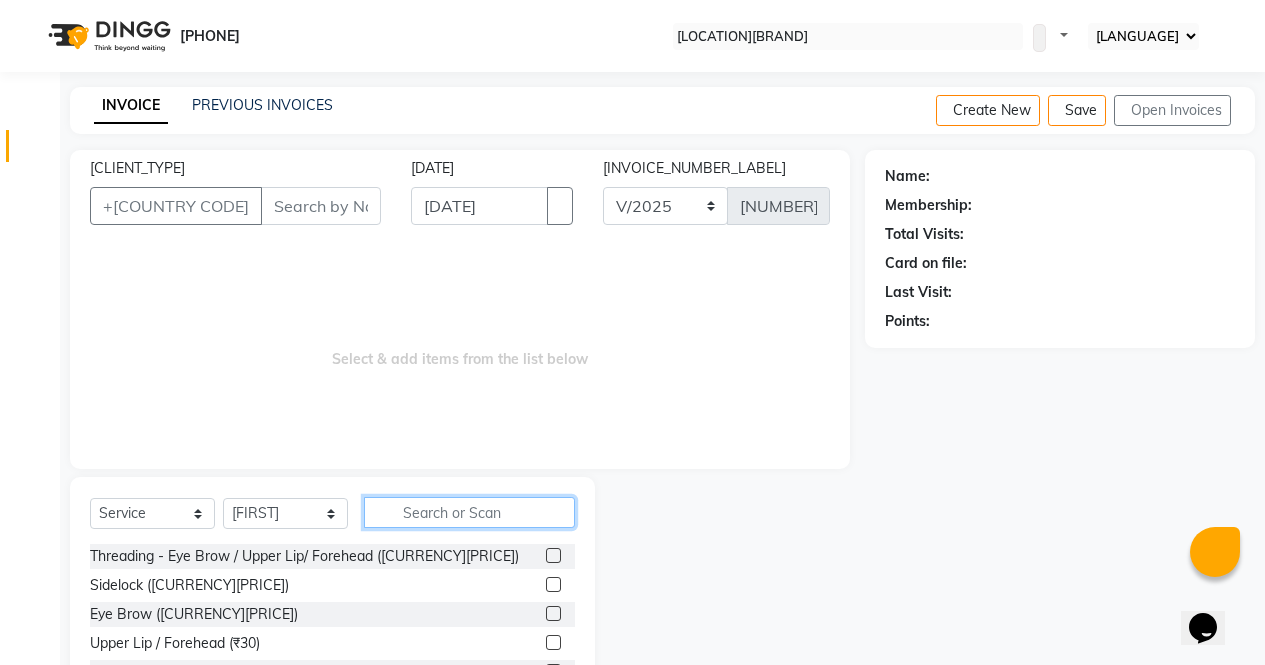 click at bounding box center [469, 512] 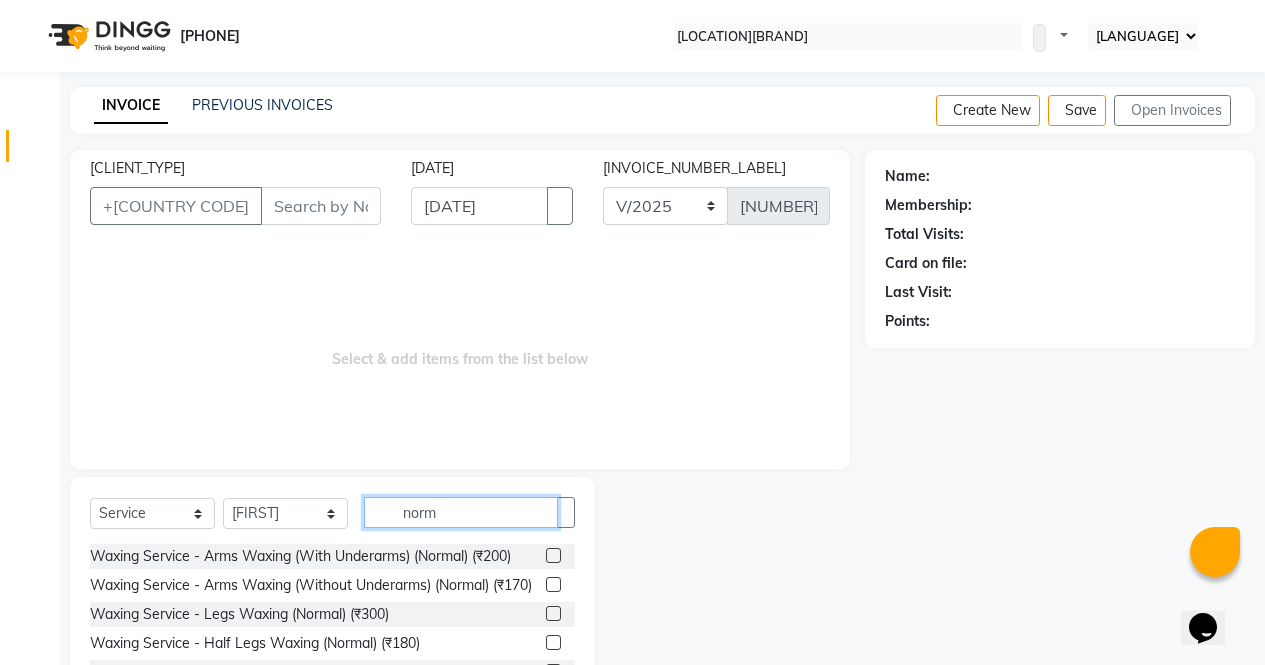 type on "norm" 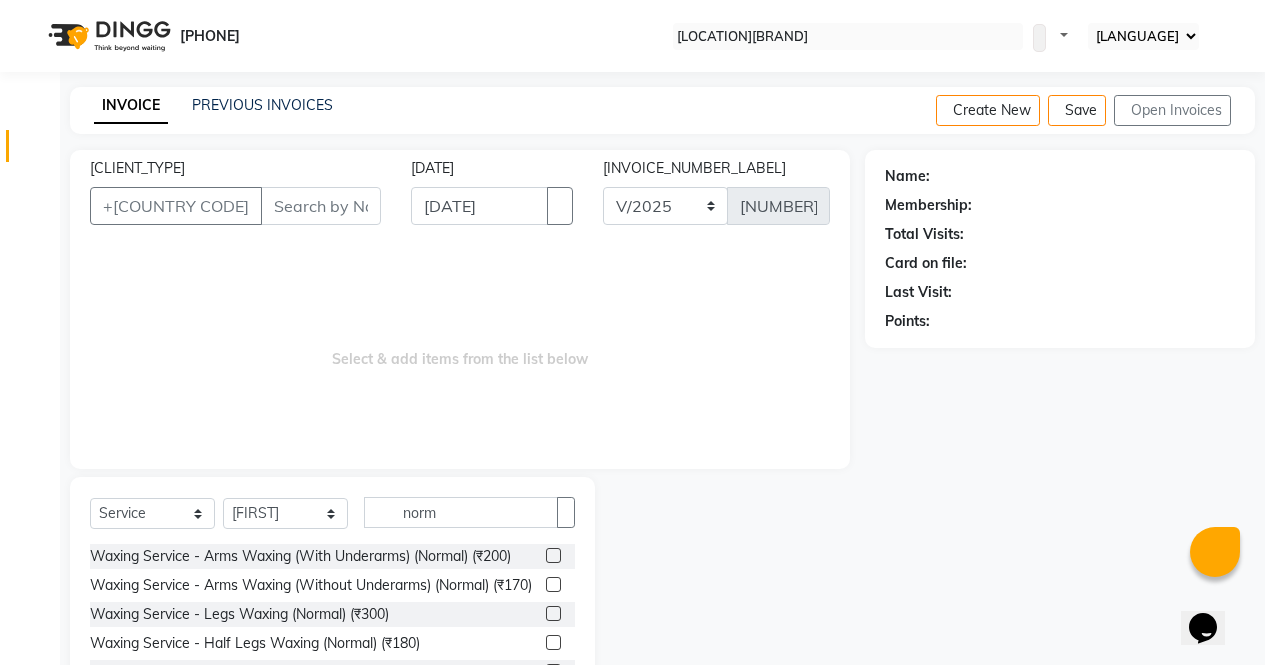 click at bounding box center [553, 555] 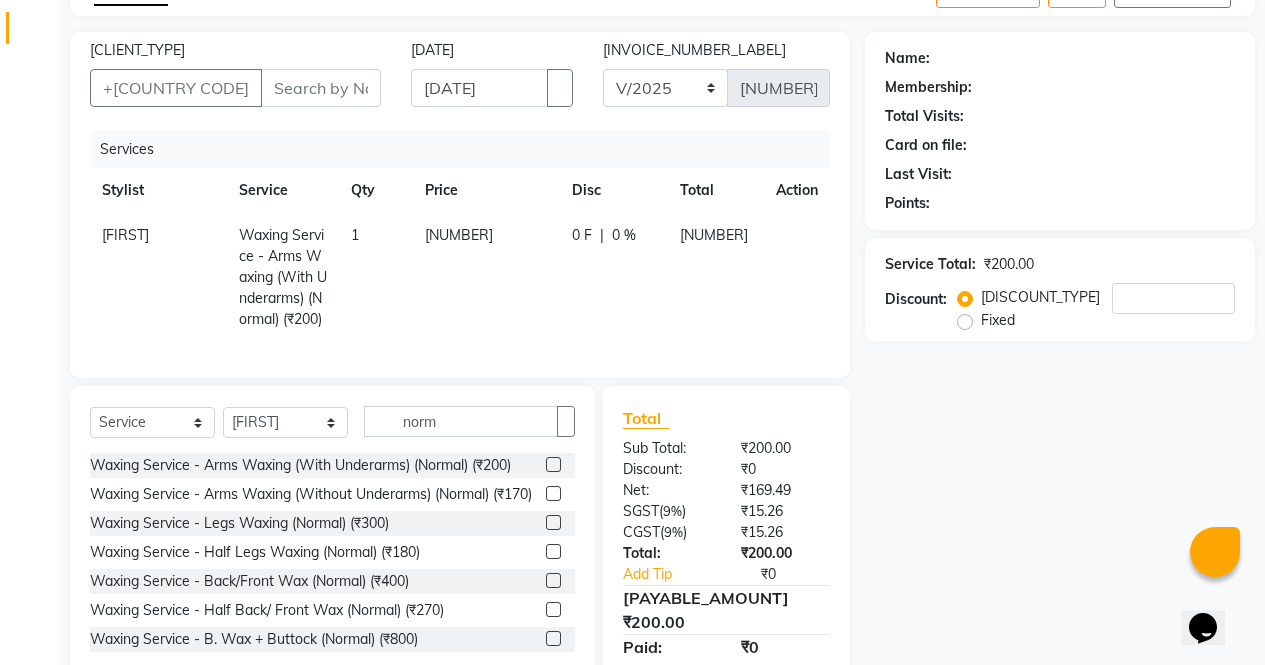 scroll, scrollTop: 178, scrollLeft: 0, axis: vertical 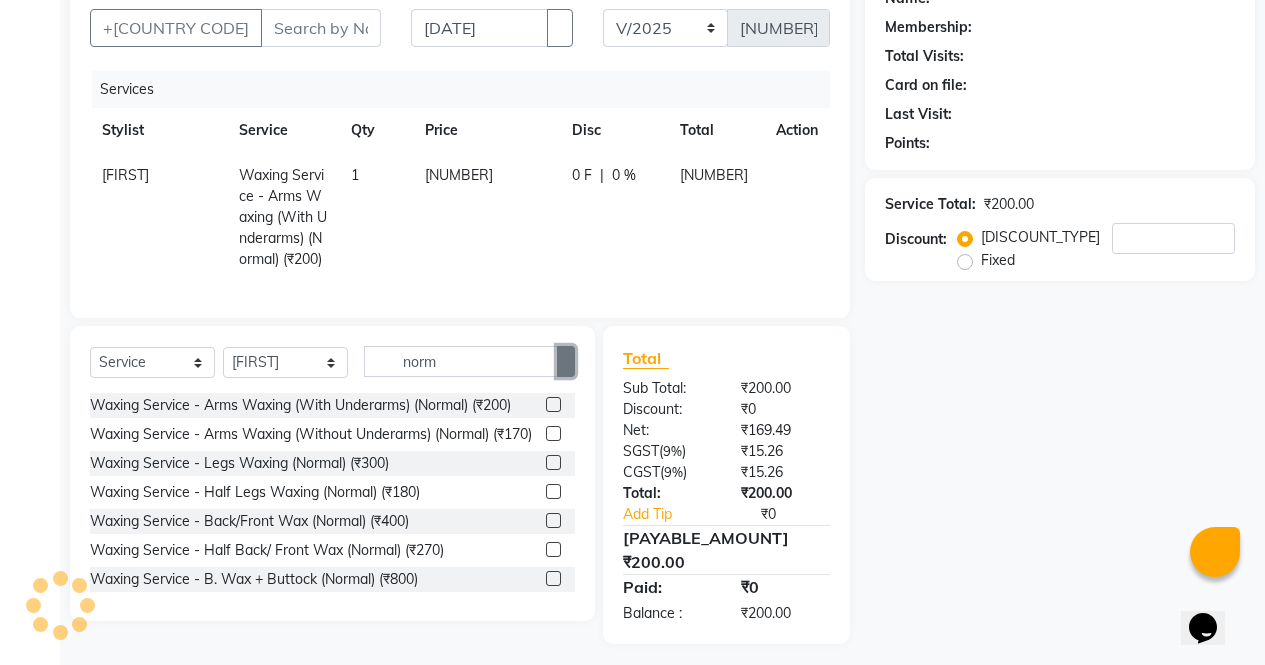 click at bounding box center (566, 361) 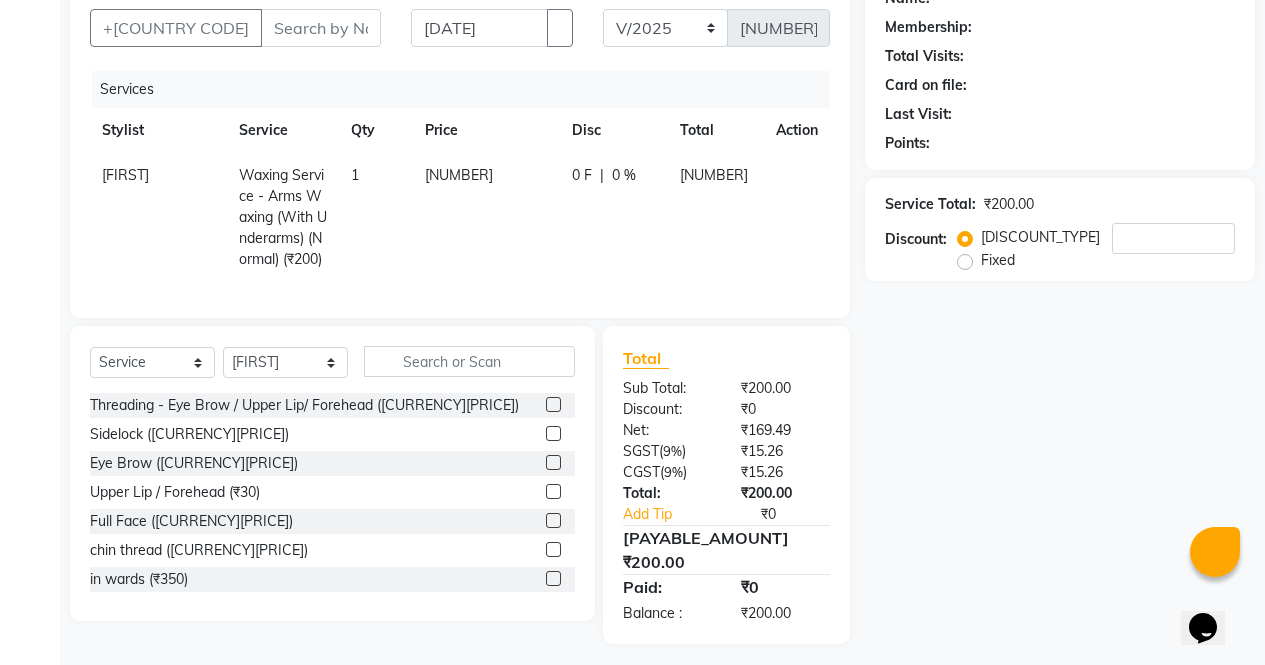 click at bounding box center [553, 462] 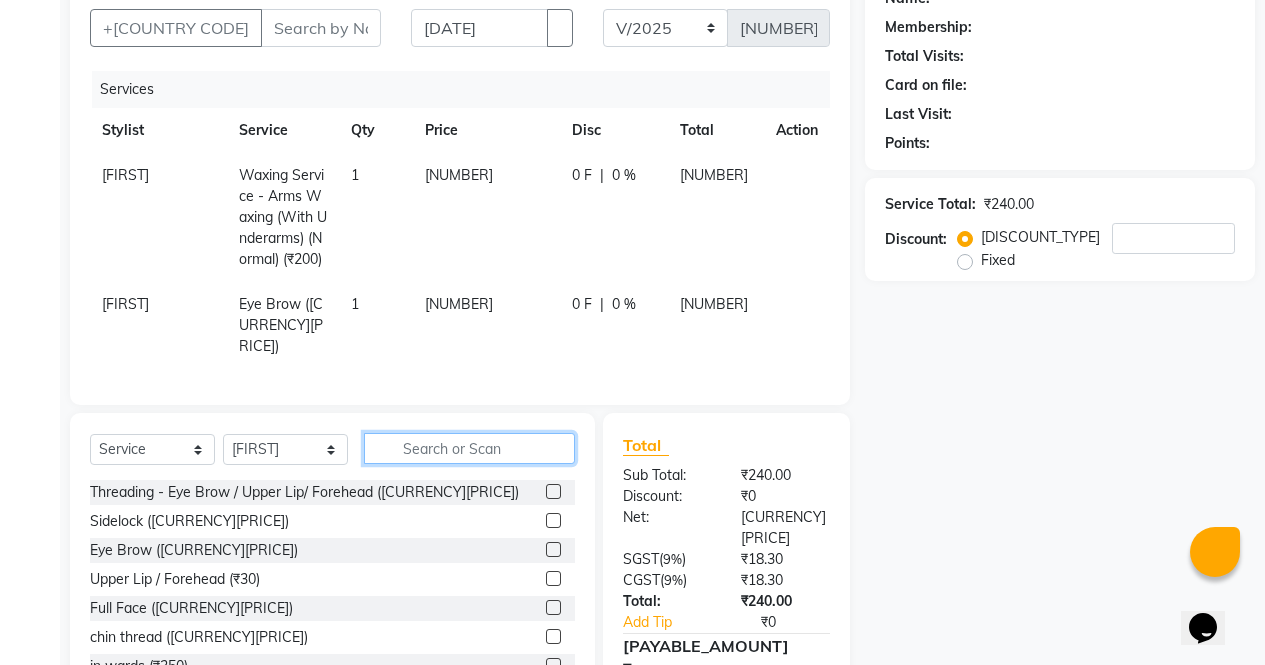 click at bounding box center (469, 448) 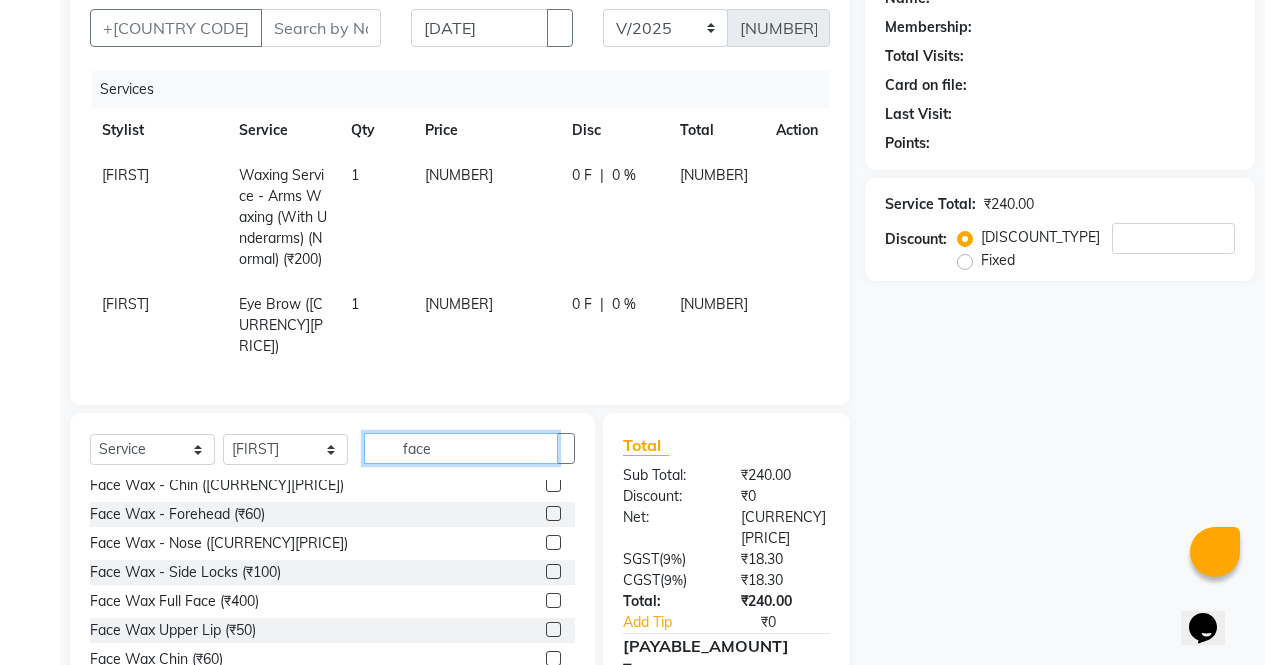 scroll, scrollTop: 107, scrollLeft: 0, axis: vertical 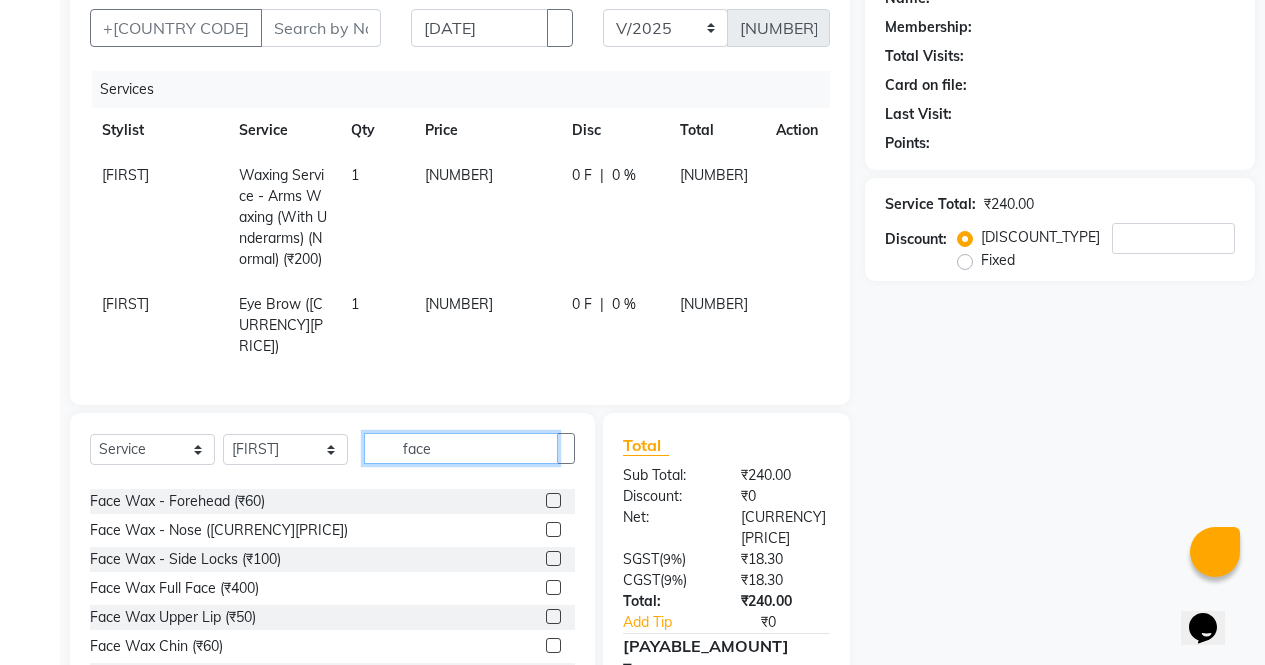 type on "face" 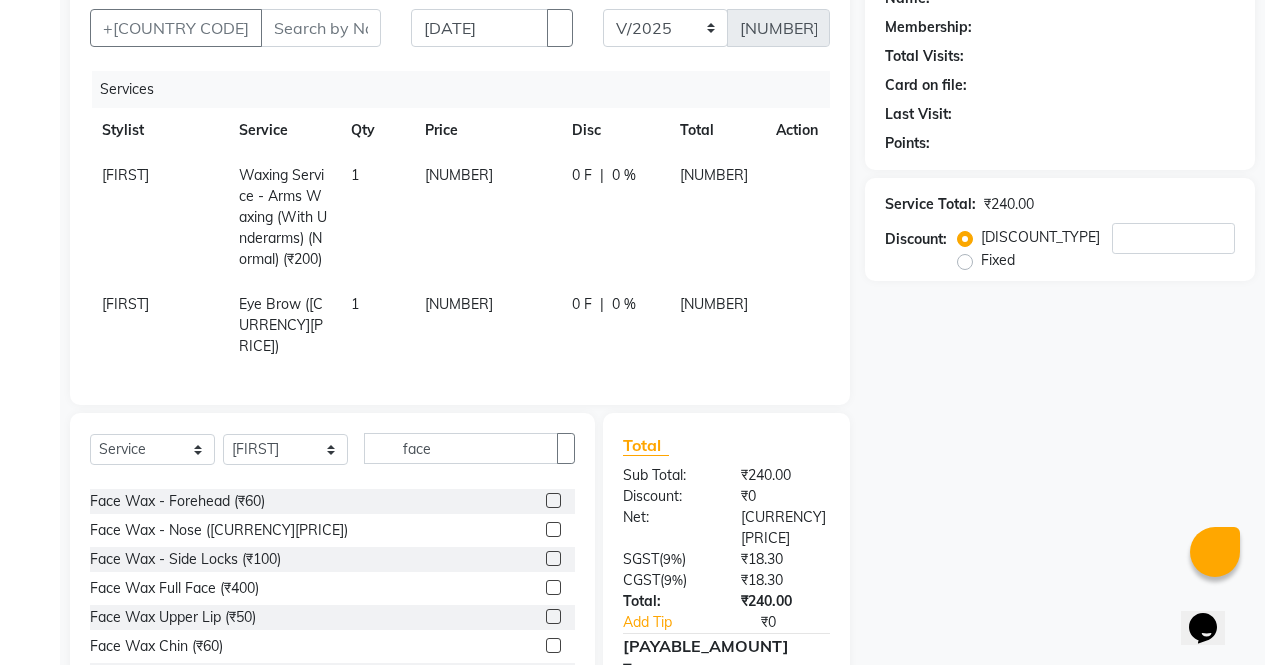 click at bounding box center (553, 587) 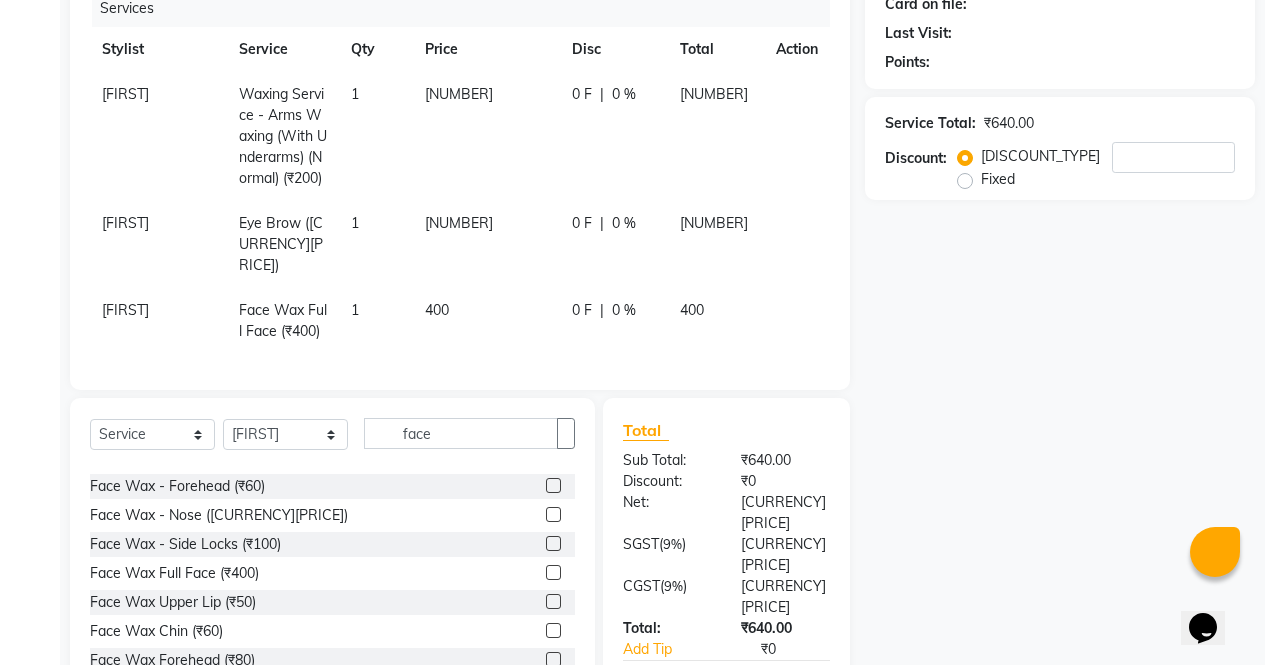 scroll, scrollTop: 310, scrollLeft: 0, axis: vertical 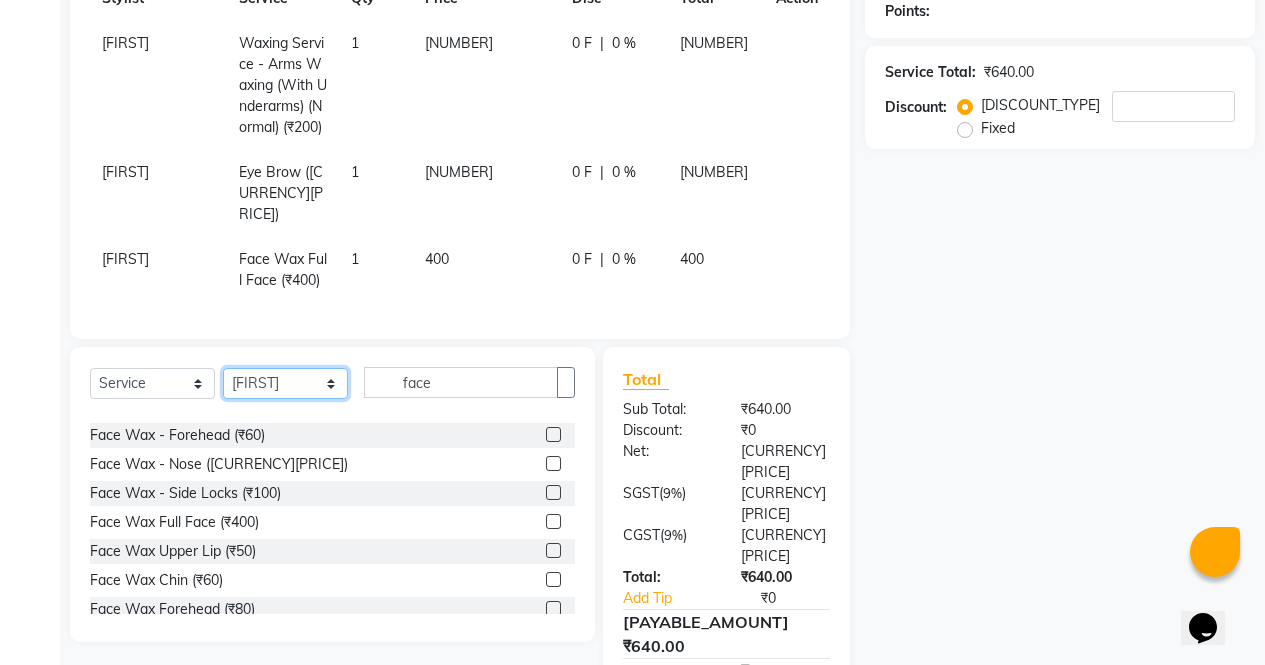 click on "Select Stylist [NAME] [NAME] [NAME] [NAME] [NAME] [NAME] [NAME] [NAME] [NAME] [NAME]" at bounding box center (285, 383) 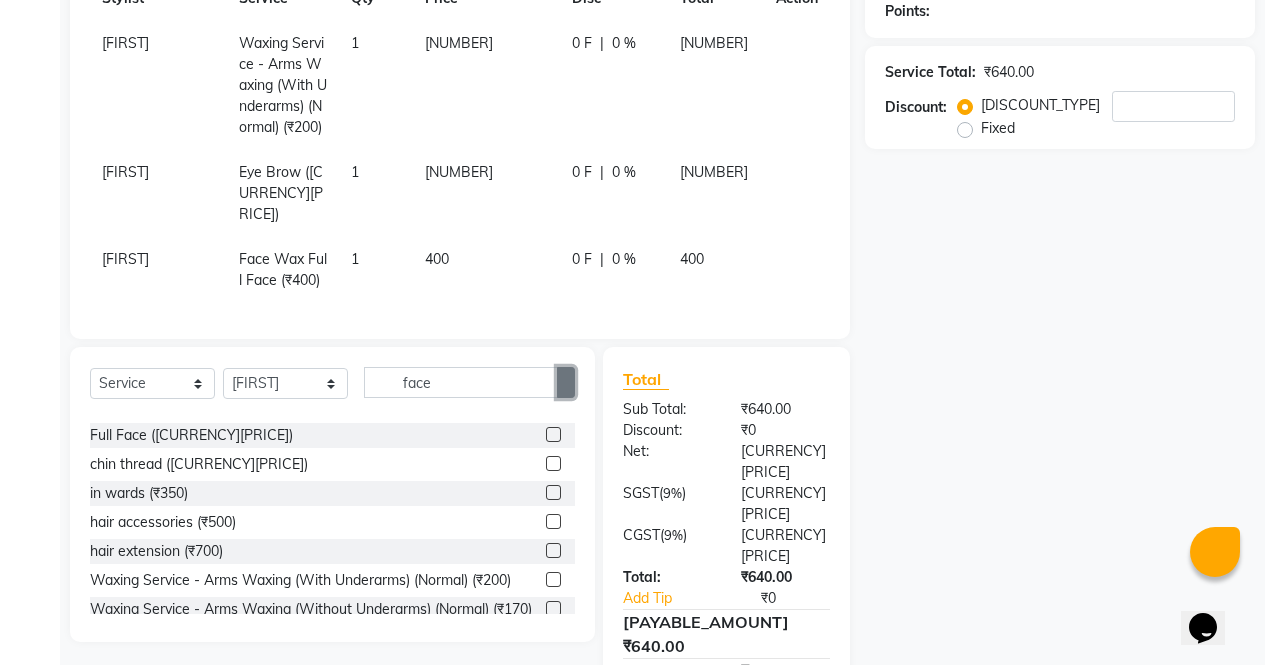 click at bounding box center (566, 382) 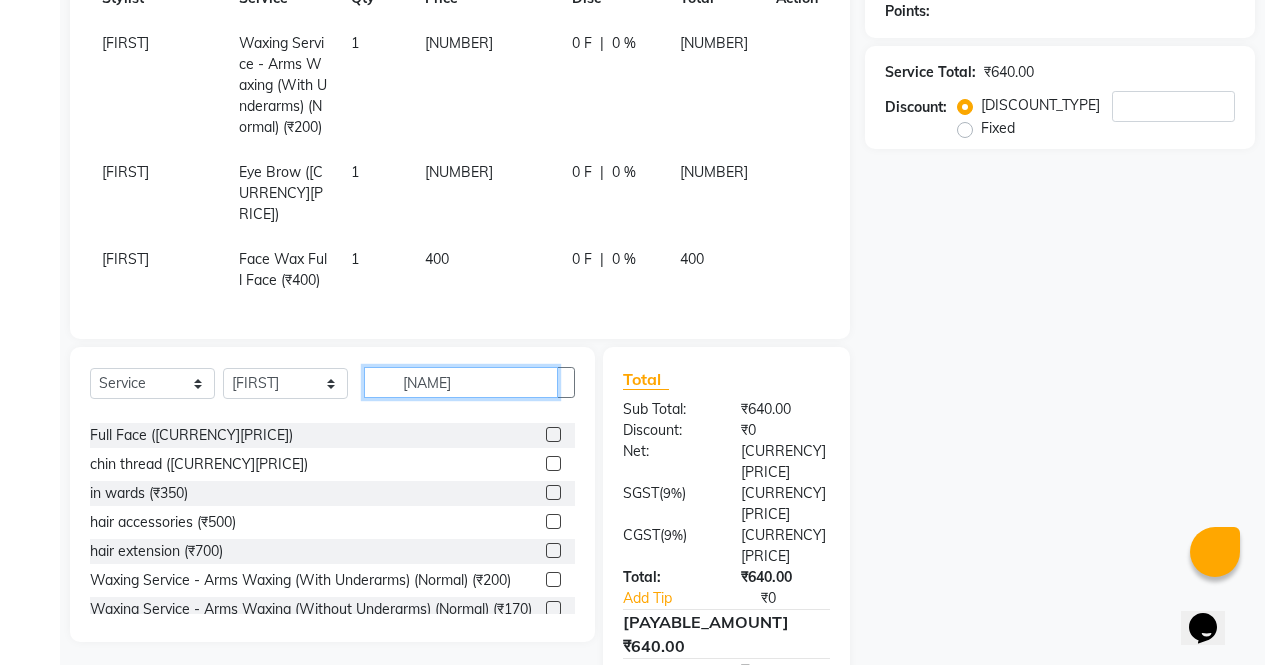 scroll, scrollTop: 0, scrollLeft: 0, axis: both 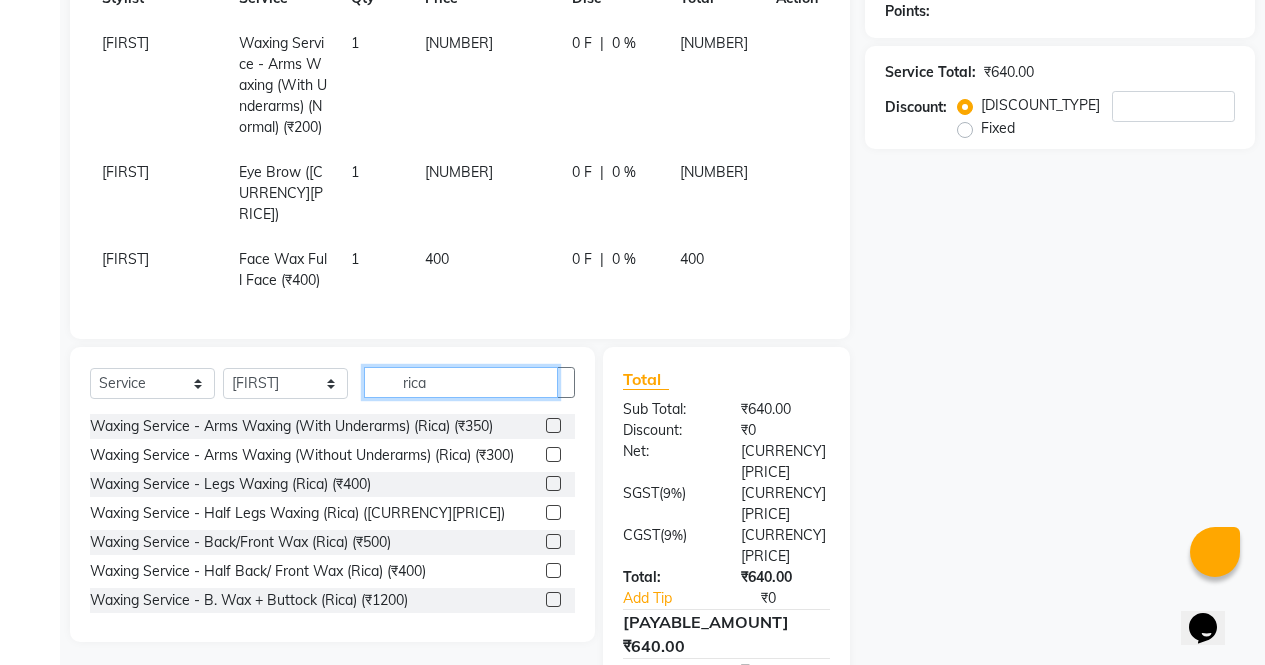 type on "rica" 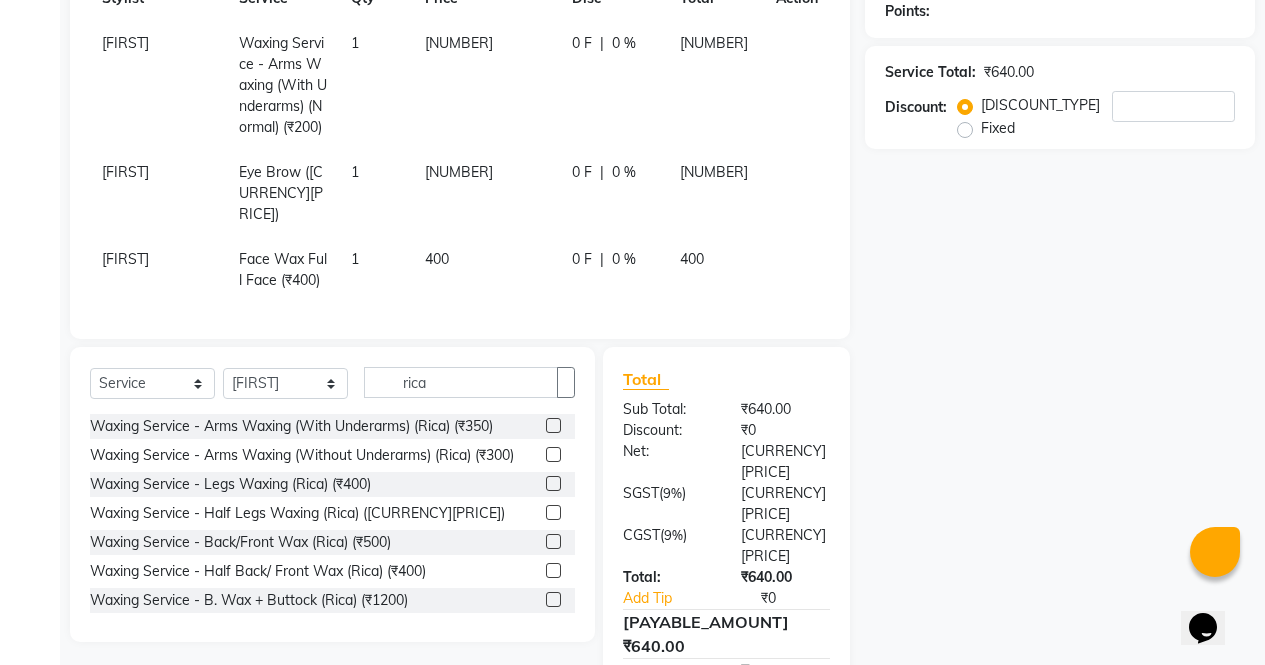 click at bounding box center (553, 483) 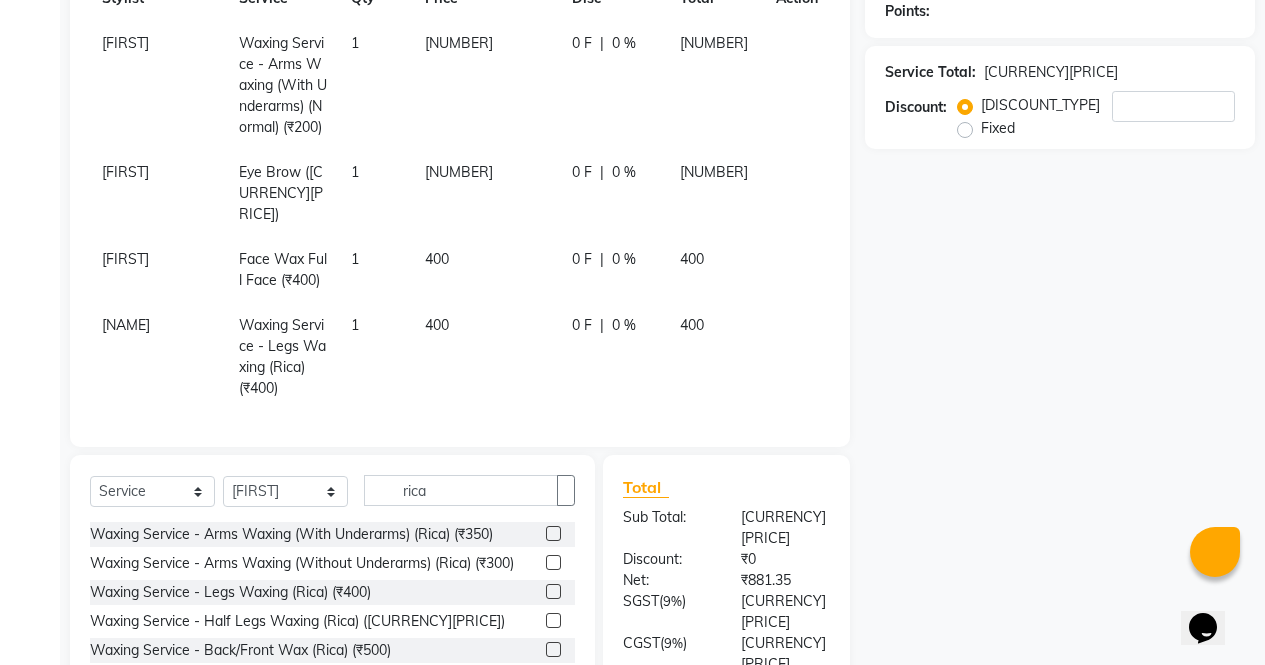 click at bounding box center (553, 533) 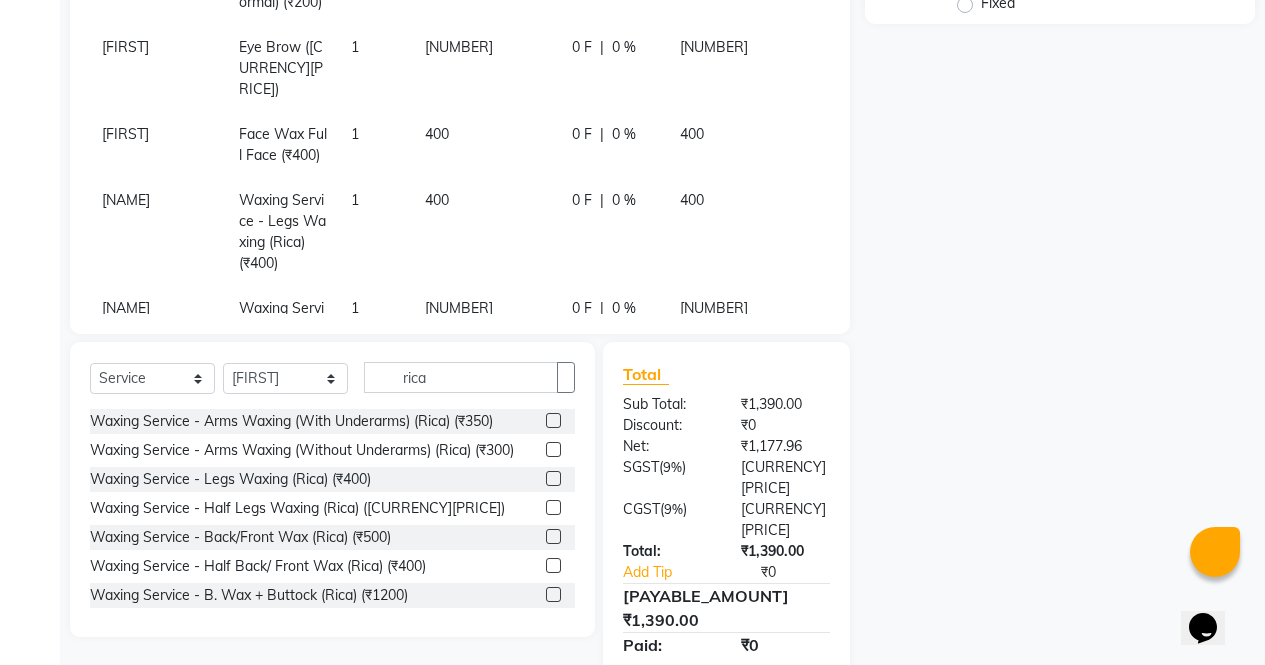 scroll, scrollTop: 436, scrollLeft: 0, axis: vertical 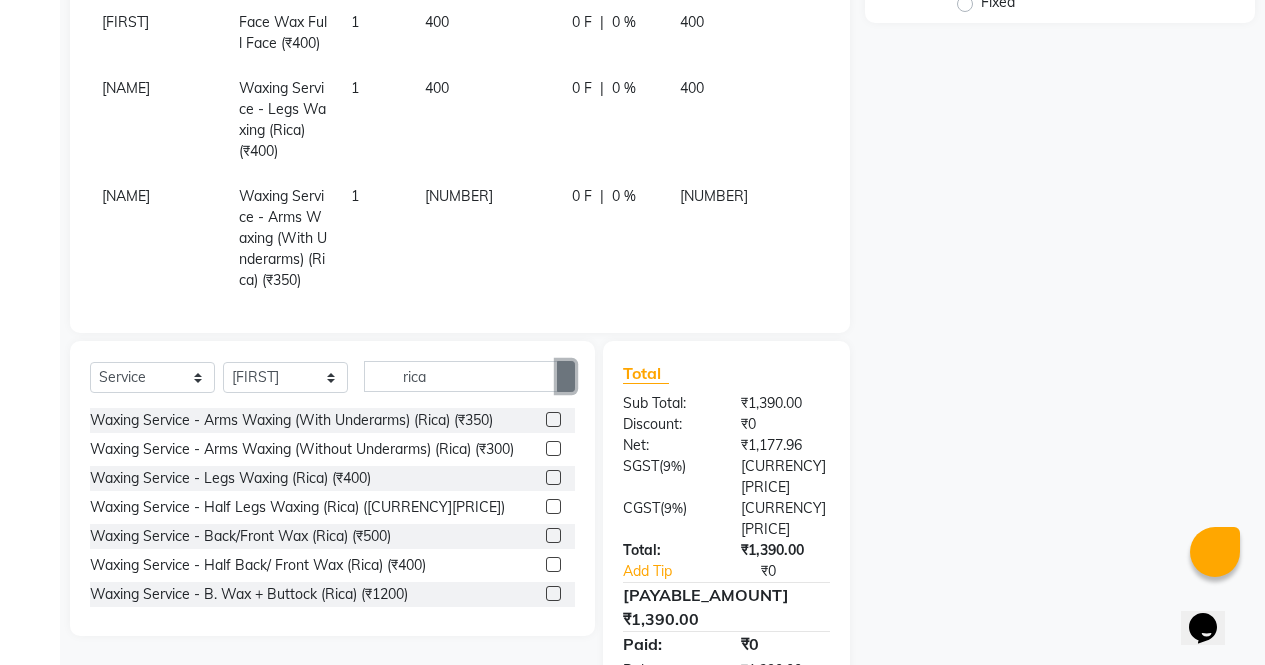 click at bounding box center [566, 376] 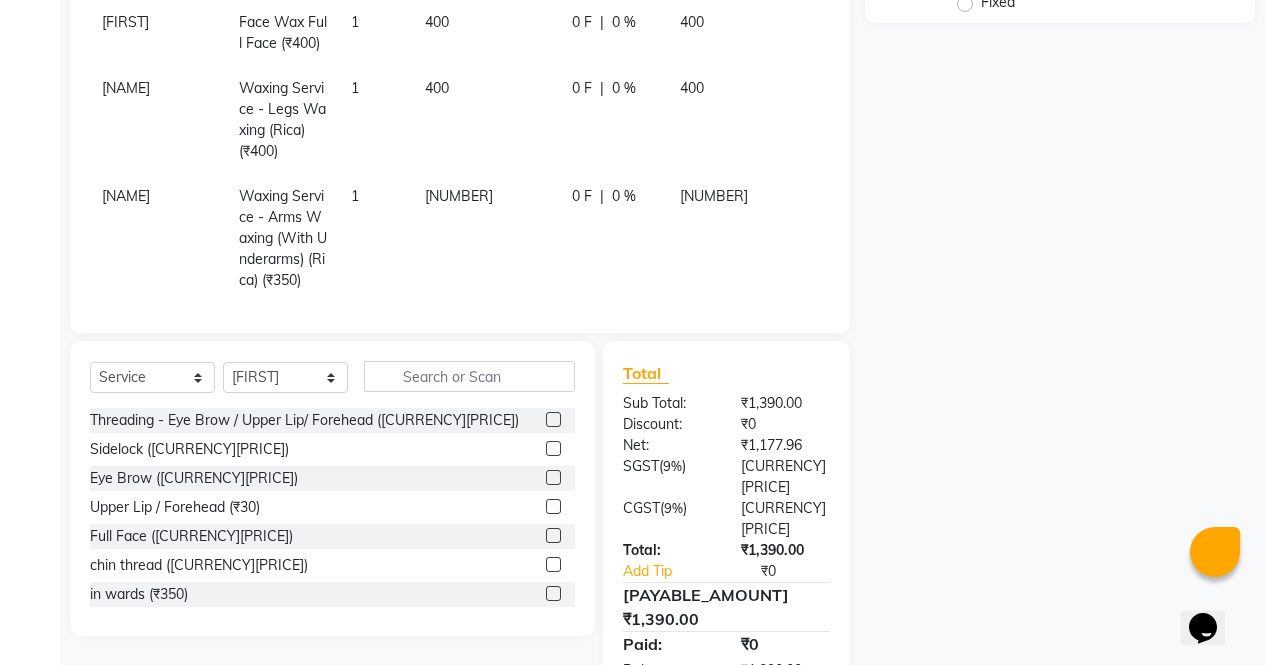 click at bounding box center (553, 477) 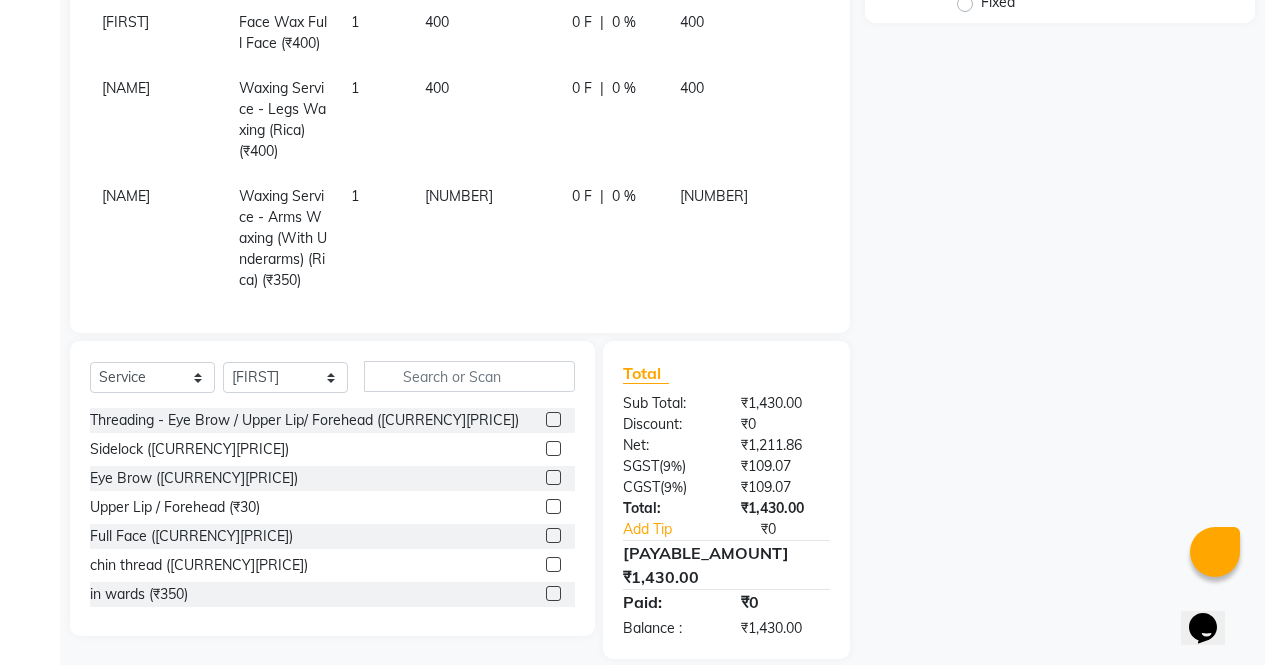scroll, scrollTop: 177, scrollLeft: 0, axis: vertical 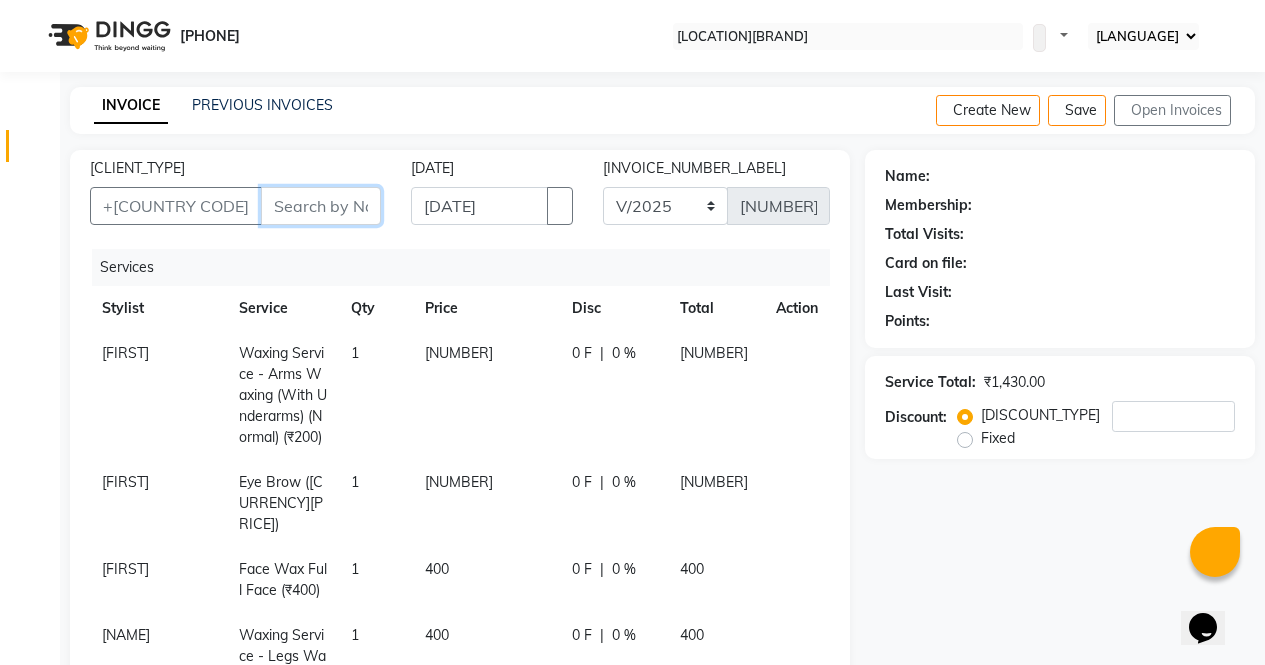 click on "[CLIENT_TYPE]" at bounding box center (321, 206) 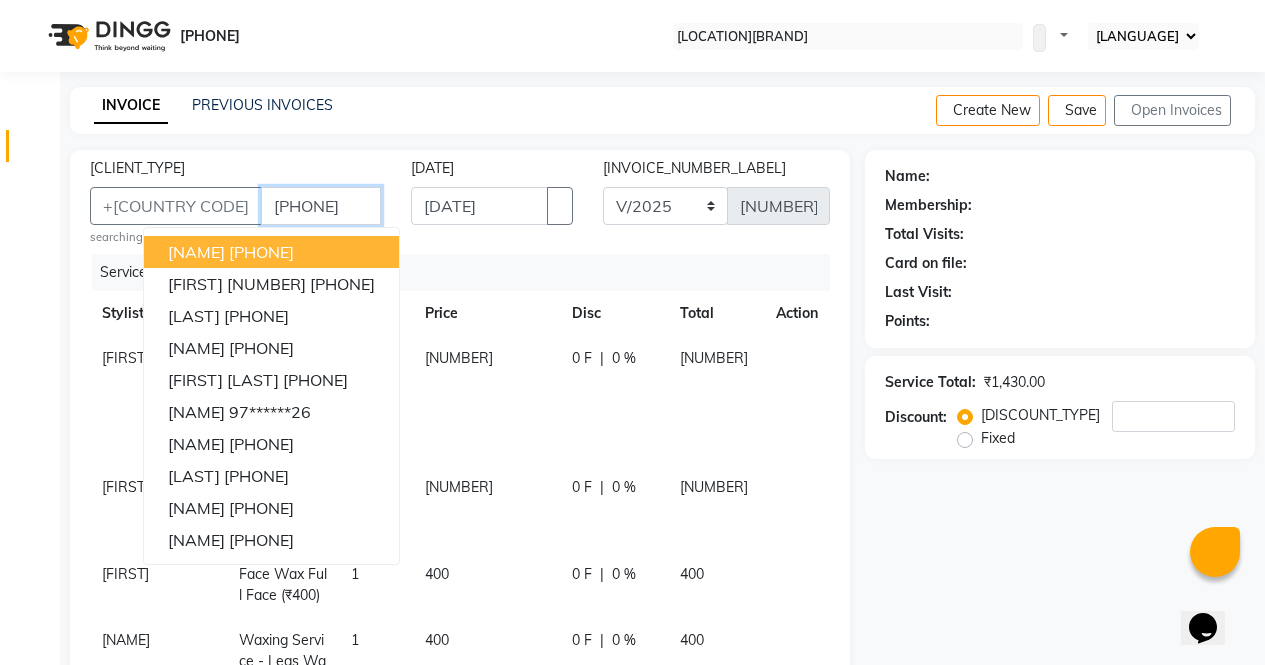 type on "[PHONE]" 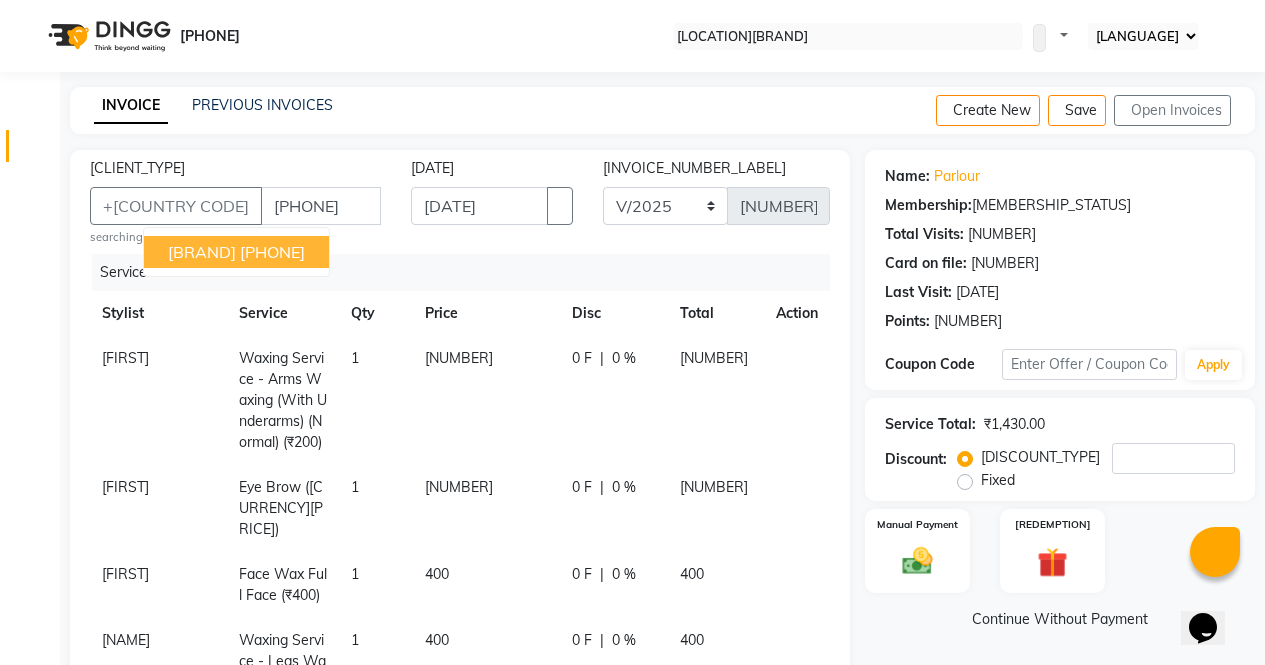click on "Continue Without Payment" at bounding box center (1060, 619) 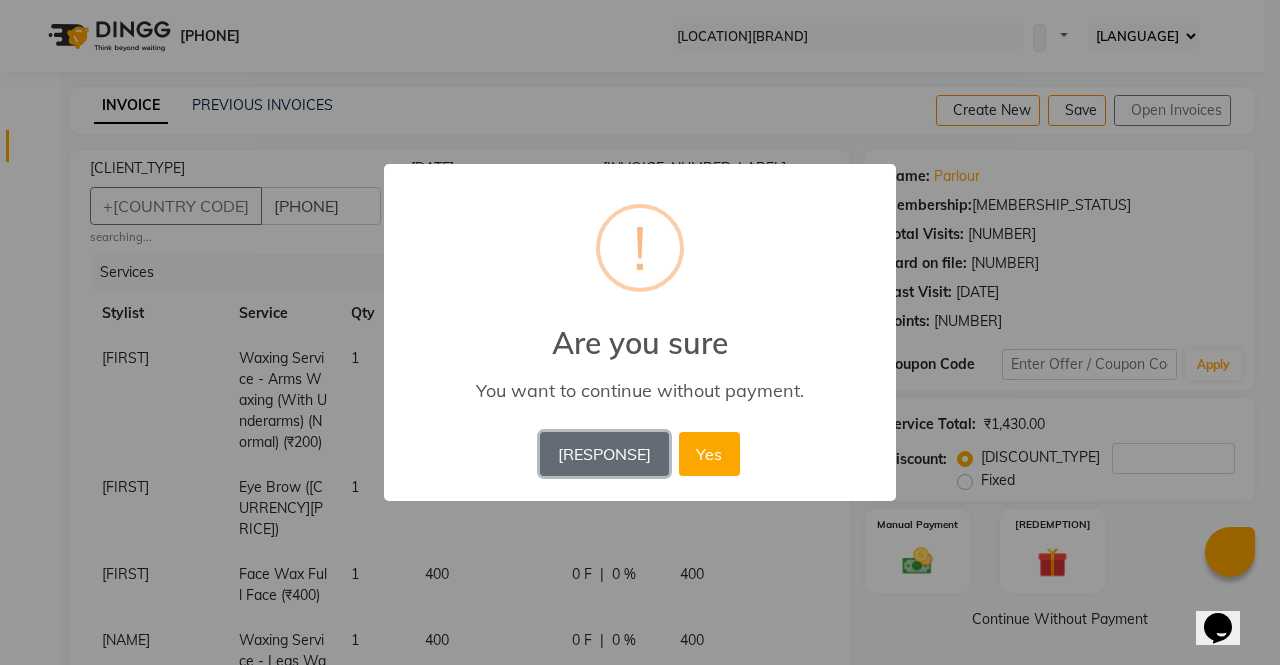click on "[RESPONSE]" at bounding box center [604, 454] 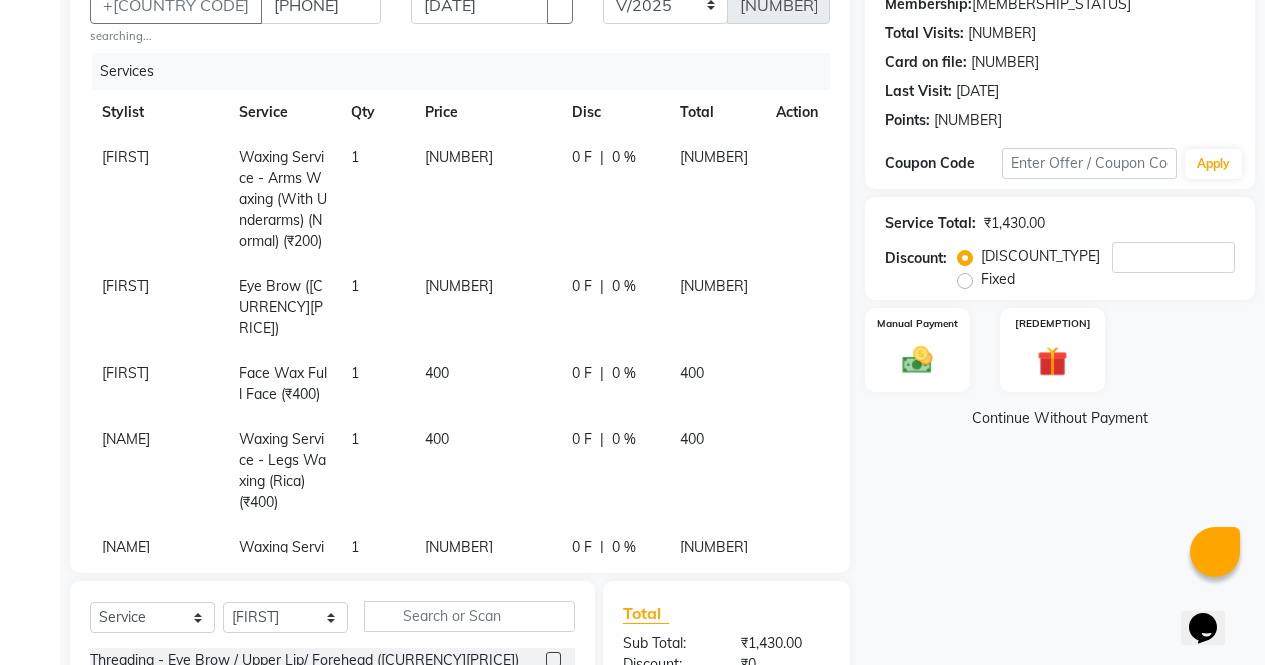 click on "Name: Parlour  Membership:  No Active Membership  Total Visits:  103 Card on file:  0 Last Visit:   [DATE] Points:   0  Coupon Code Apply Service Total:  ₹1,430.00  Discount:  Percentage   Fixed  0 Manual Payment Redemption  Continue Without Payment" at bounding box center (1067, 424) 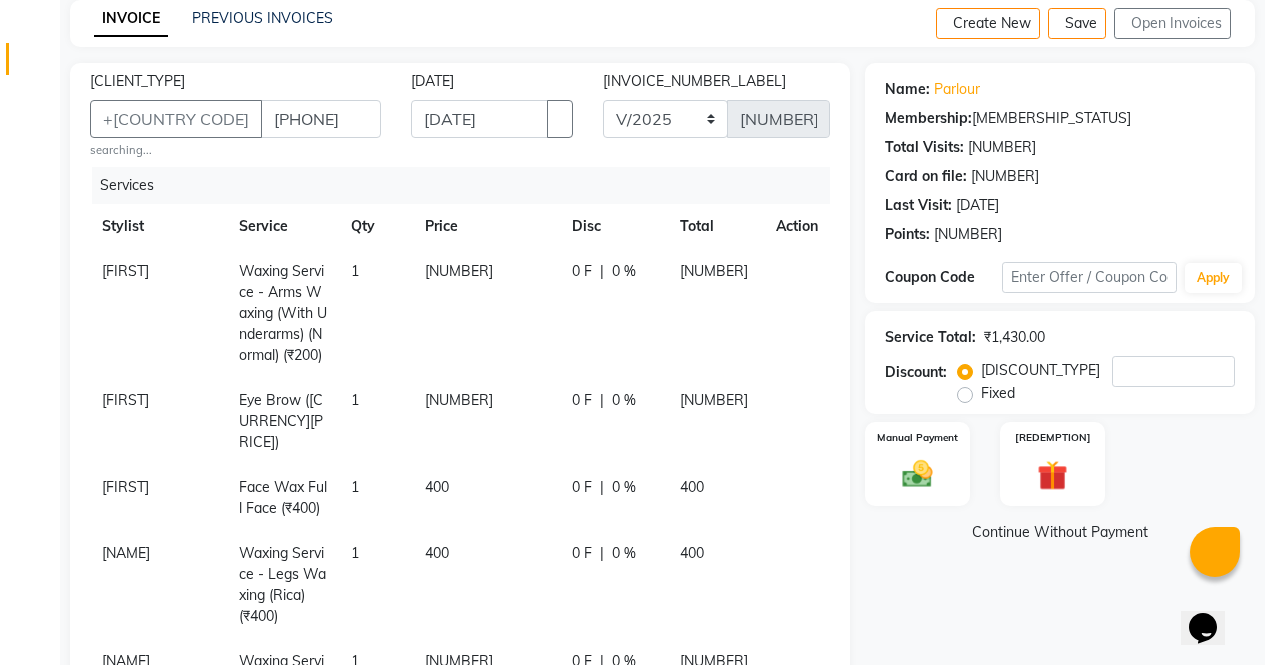 scroll, scrollTop: 0, scrollLeft: 0, axis: both 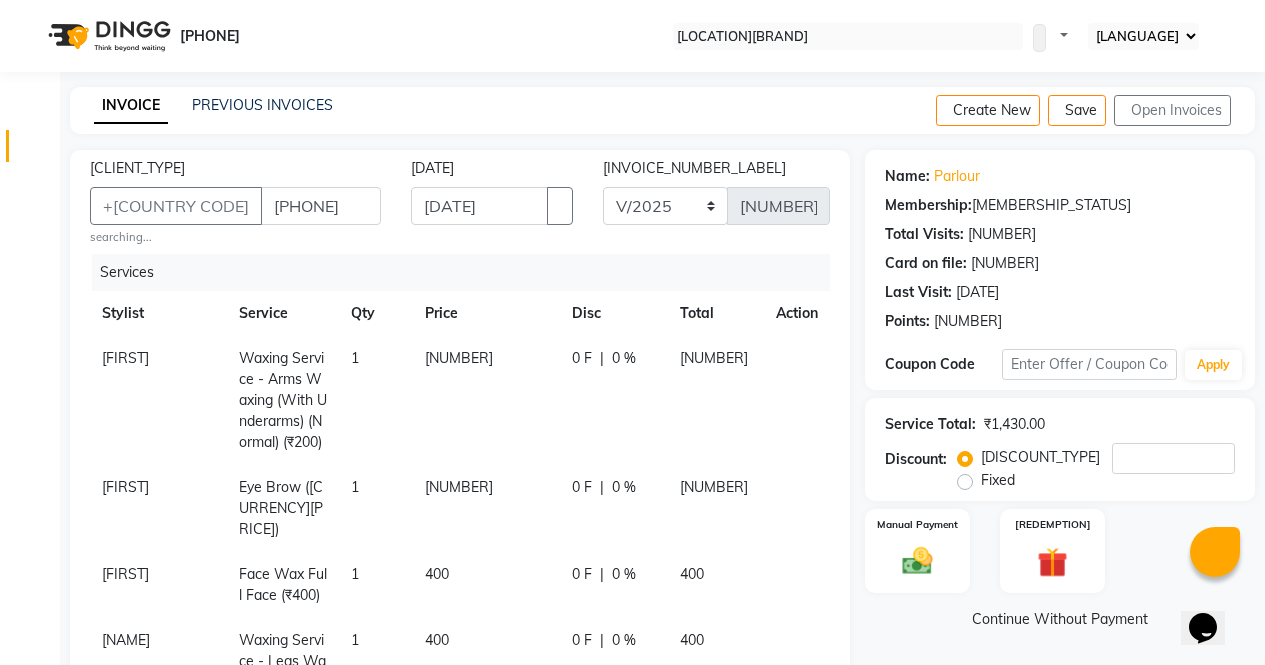 click at bounding box center [1239, 111] 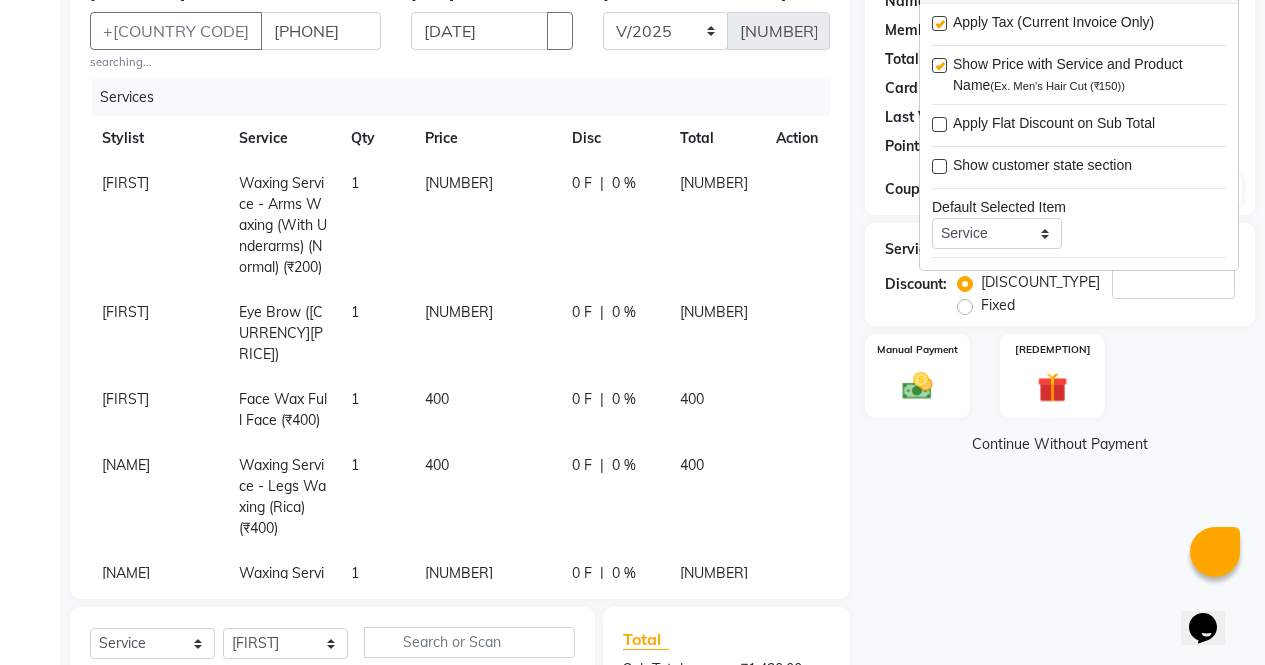 click on "Name: Parlour  Membership:  No Active Membership  Total Visits:  103 Card on file:  0 Last Visit:   [DATE] Points:   0  Coupon Code Apply Service Total:  ₹1,430.00  Discount:  Percentage   Fixed  0 Manual Payment Redemption  Continue Without Payment" at bounding box center [1067, 450] 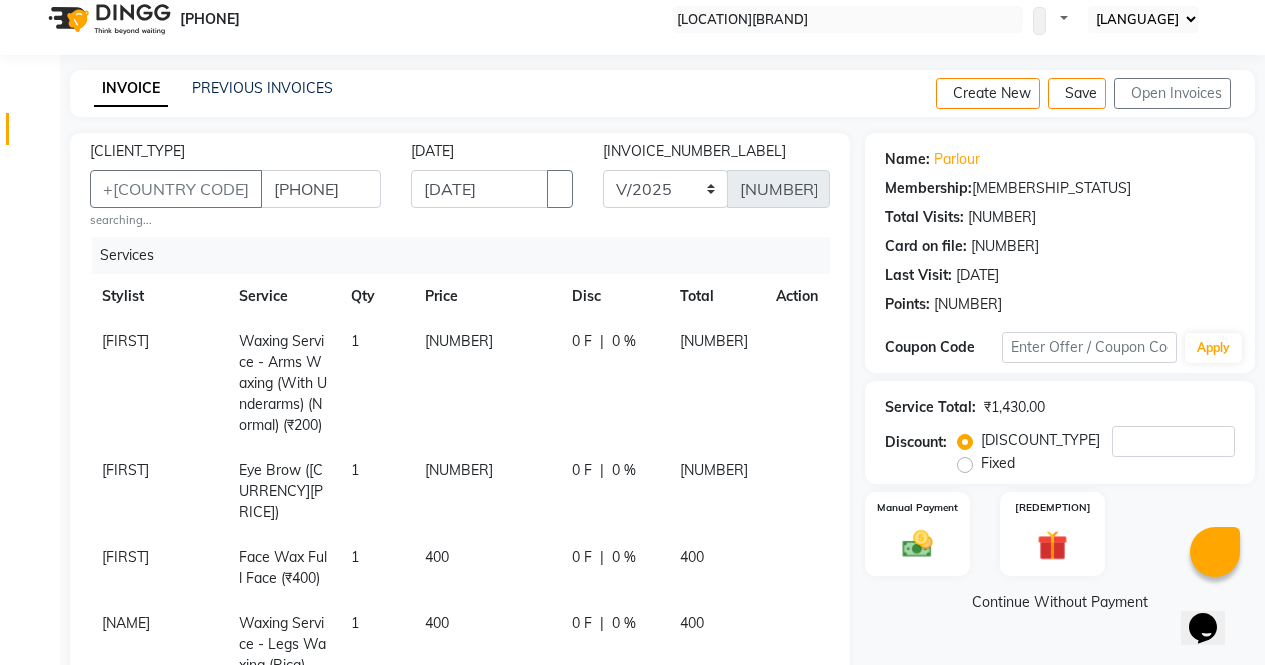 scroll, scrollTop: 0, scrollLeft: 0, axis: both 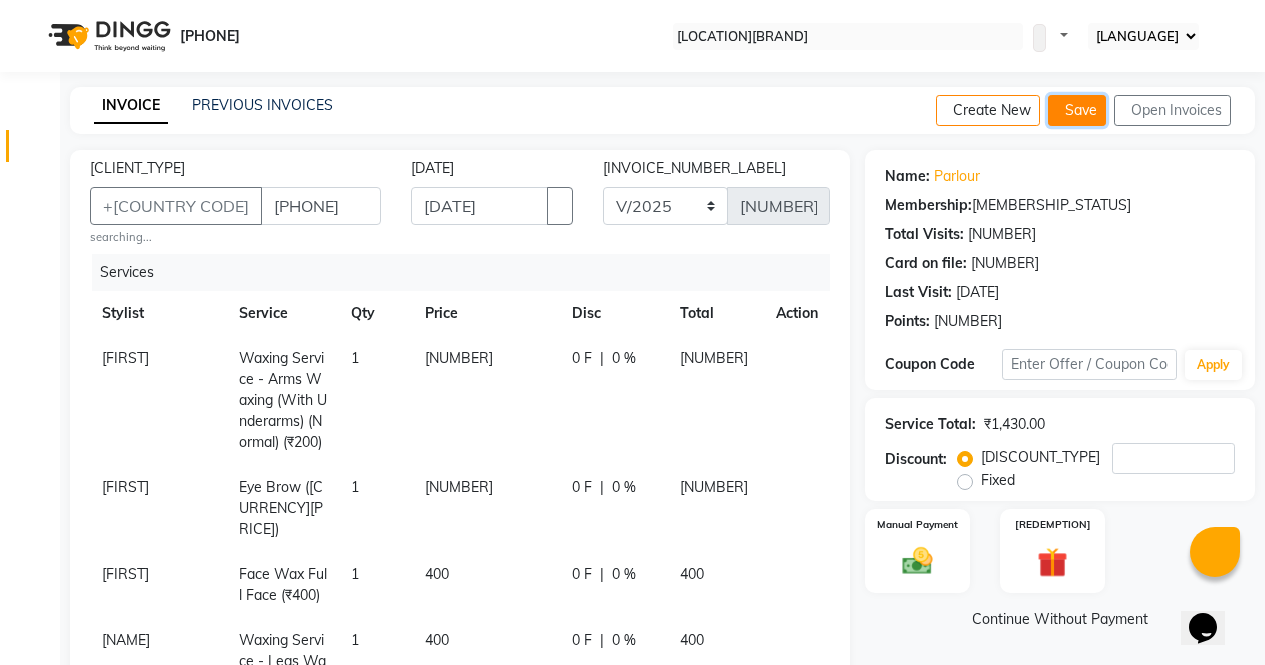 click on "Save" at bounding box center [1077, 110] 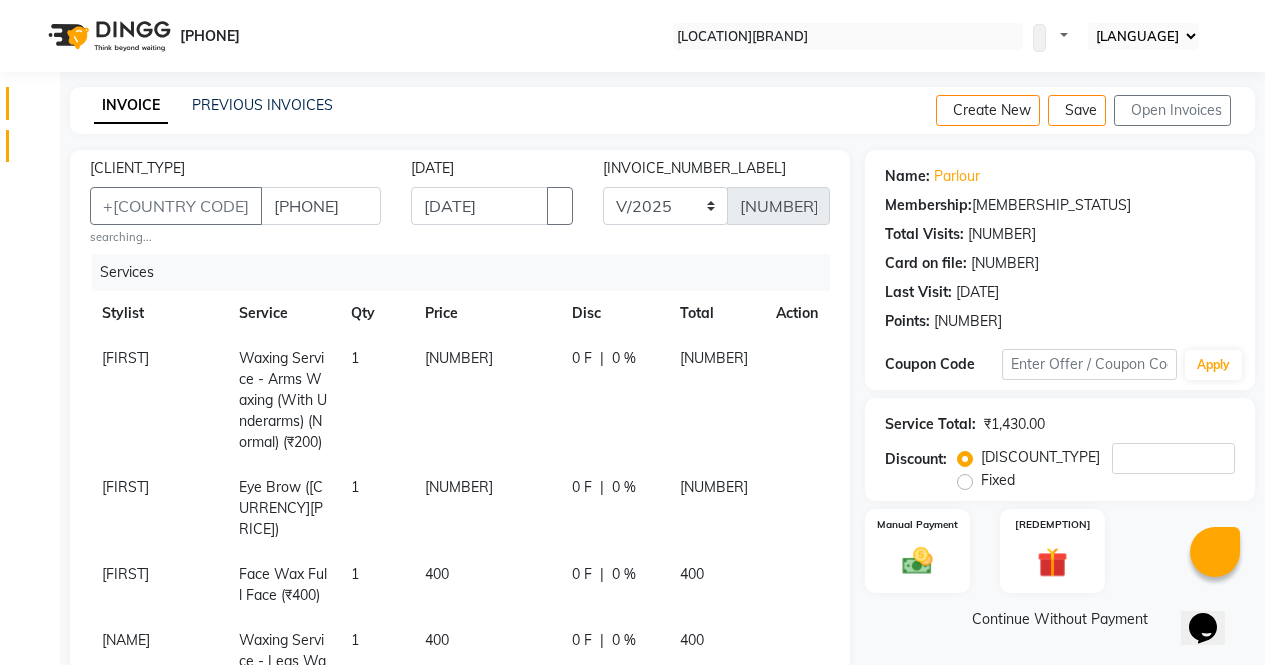 click at bounding box center [38, 108] 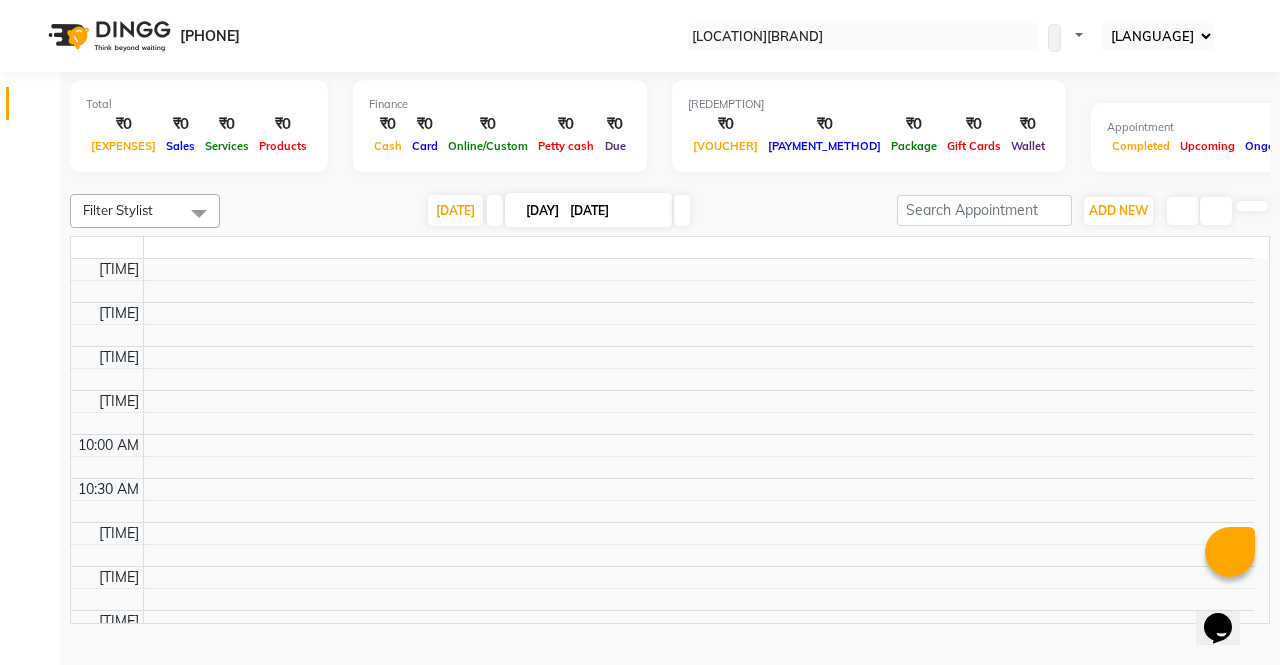 scroll, scrollTop: 0, scrollLeft: 0, axis: both 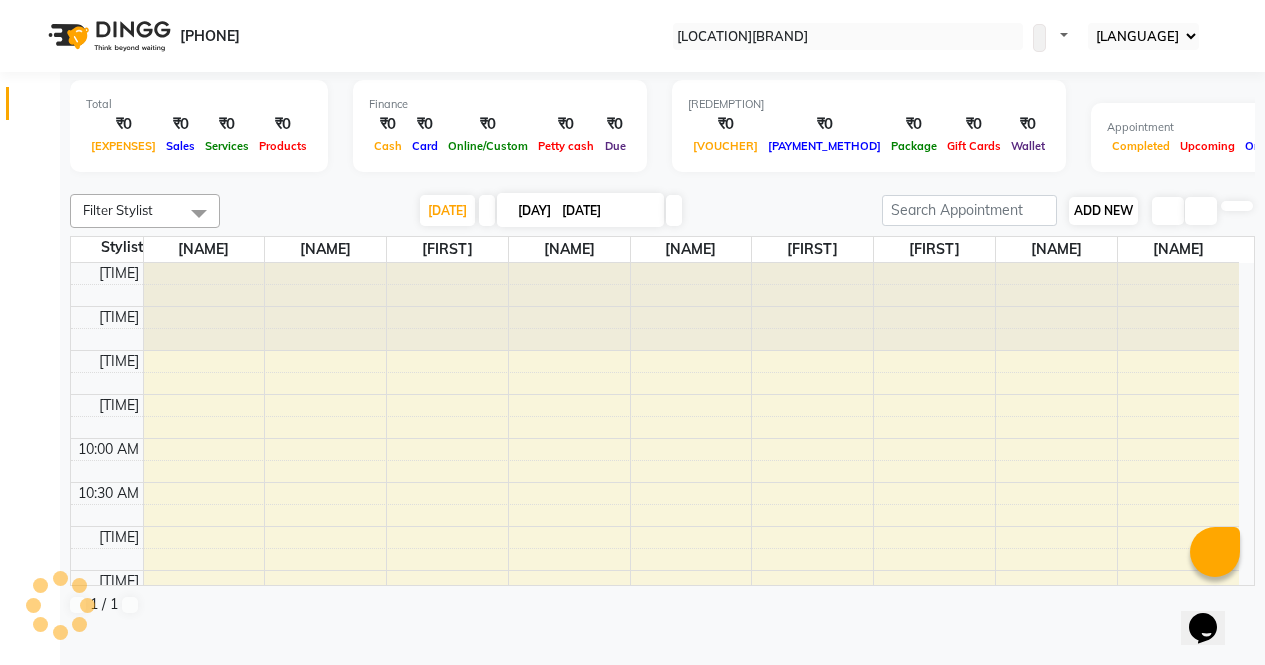 click on "ADD NEW" at bounding box center (1103, 210) 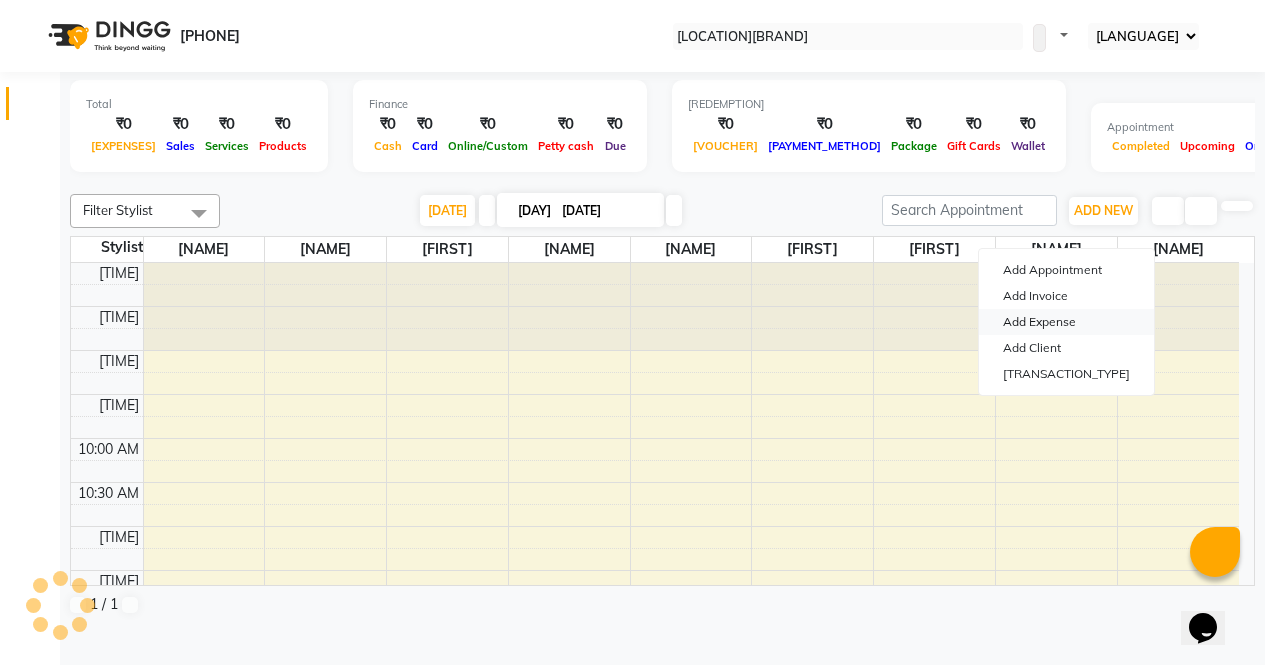 click on "Add Expense" at bounding box center (1066, 322) 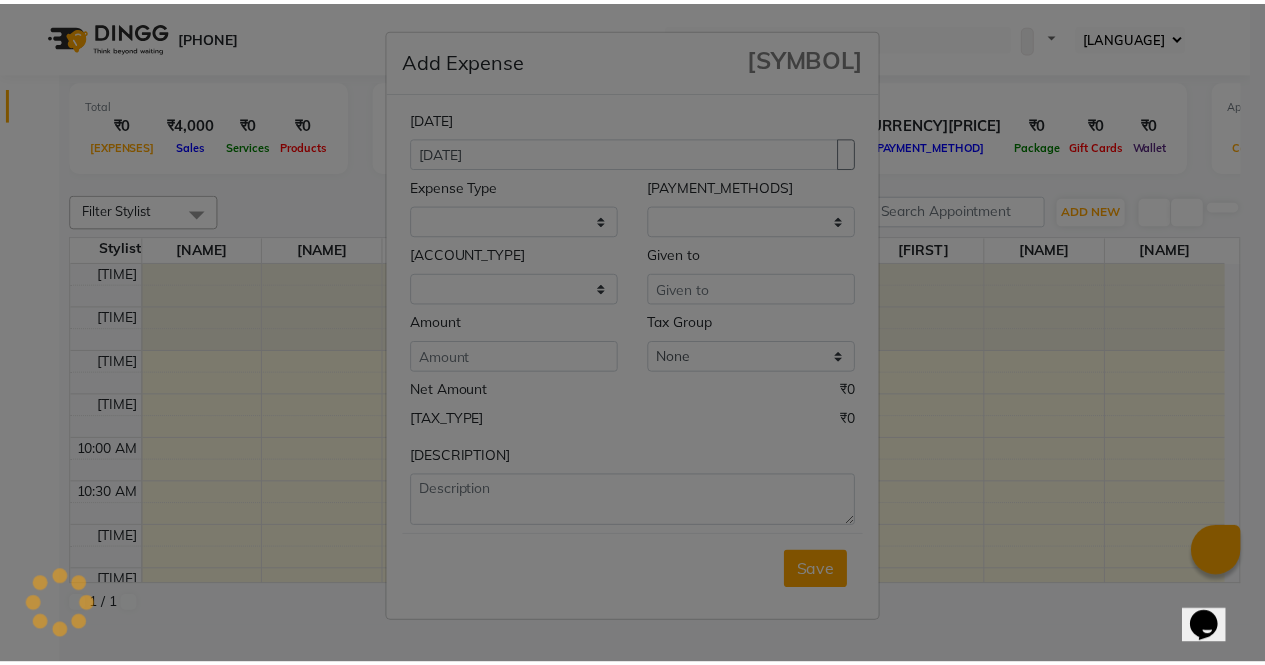 scroll, scrollTop: 0, scrollLeft: 0, axis: both 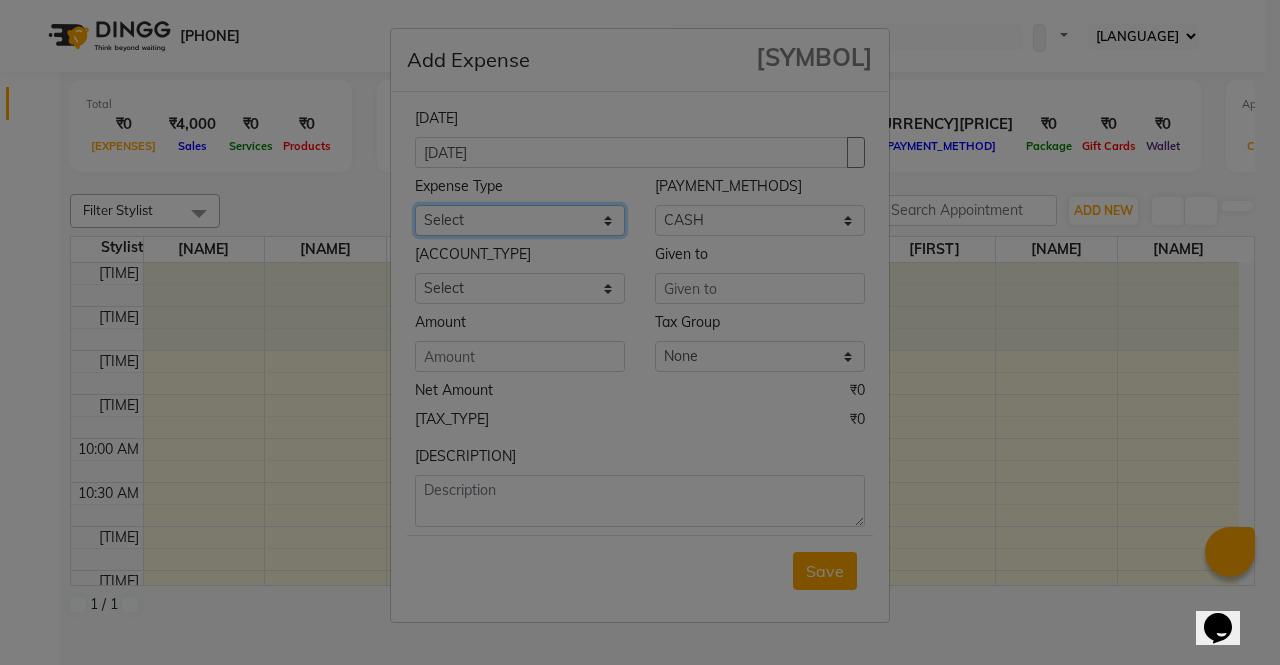 click on "[EXPENSE_TYPE]" at bounding box center (520, 220) 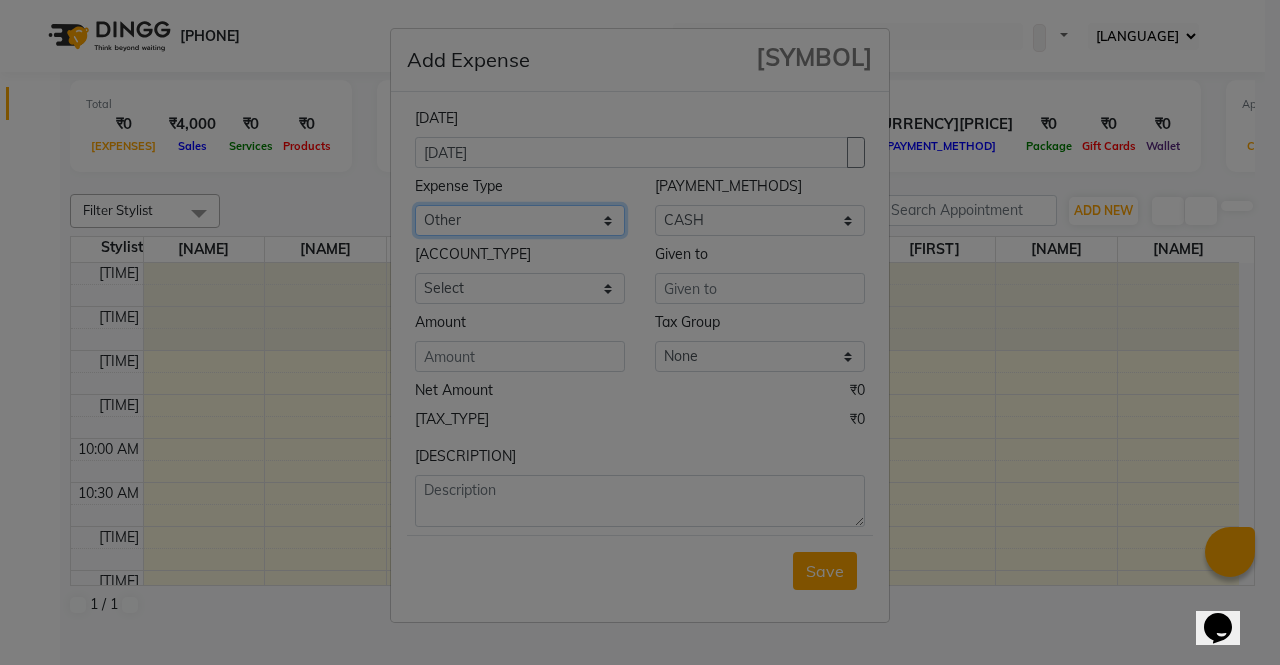 click on "[EXPENSE_TYPE]" at bounding box center [520, 220] 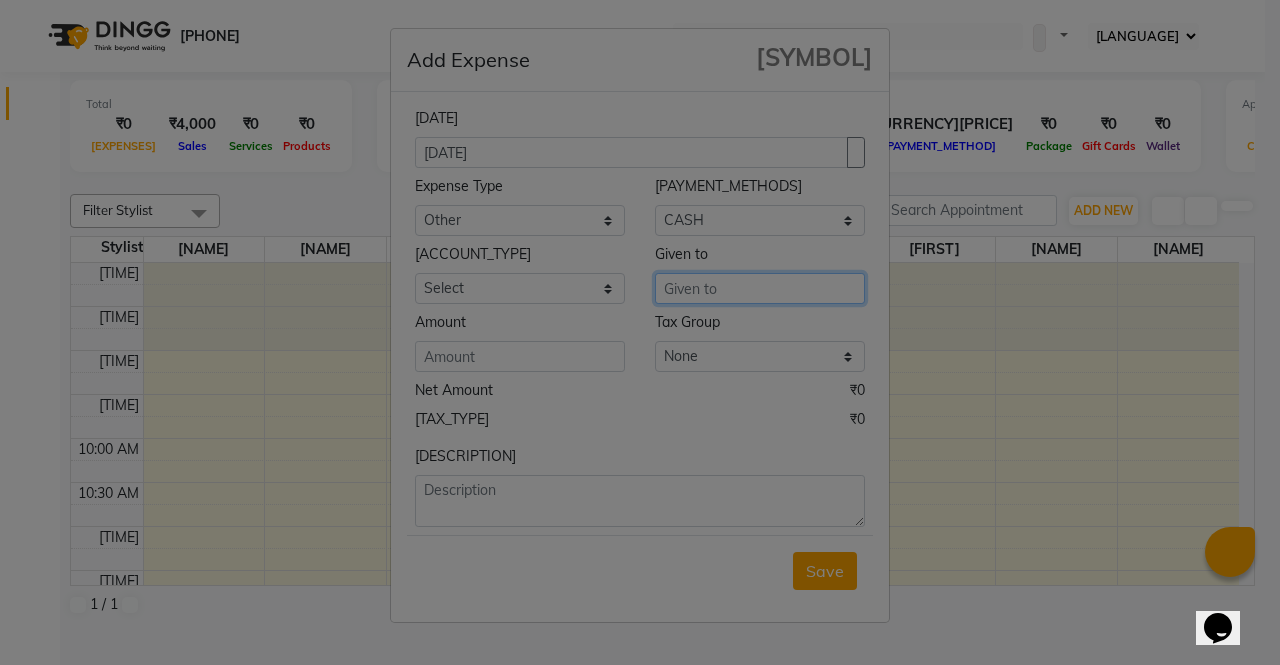 click at bounding box center [760, 288] 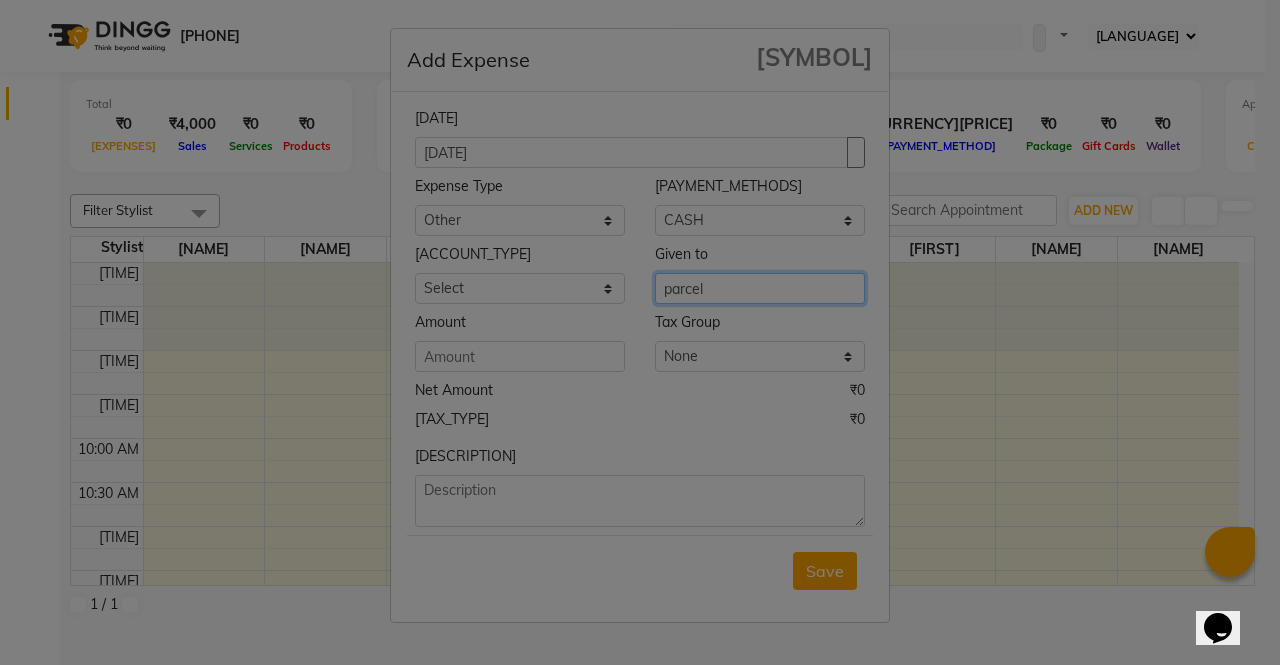 type on "parcel" 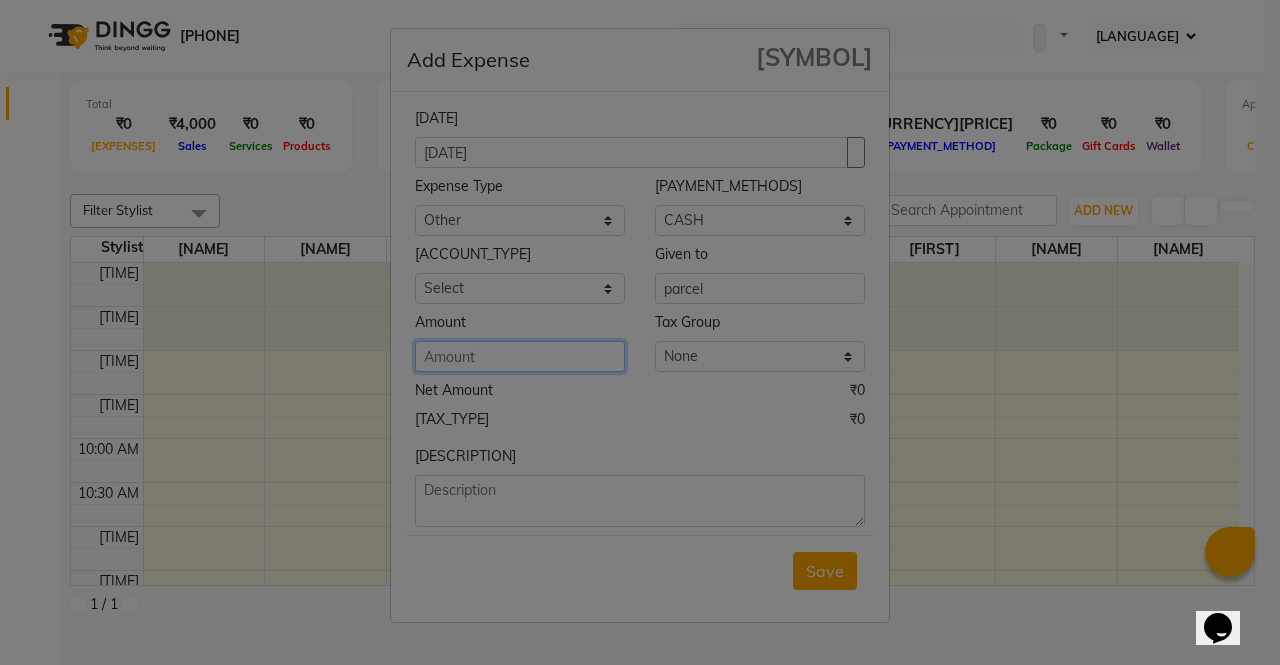 click at bounding box center [520, 356] 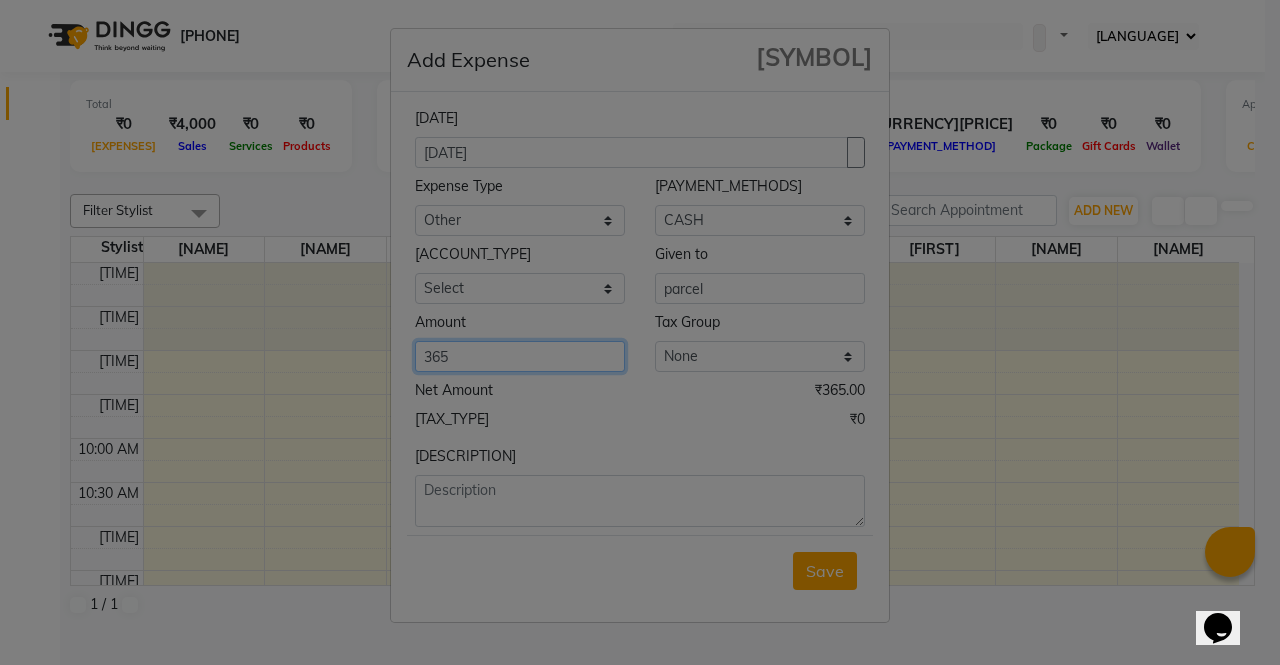 type on "365" 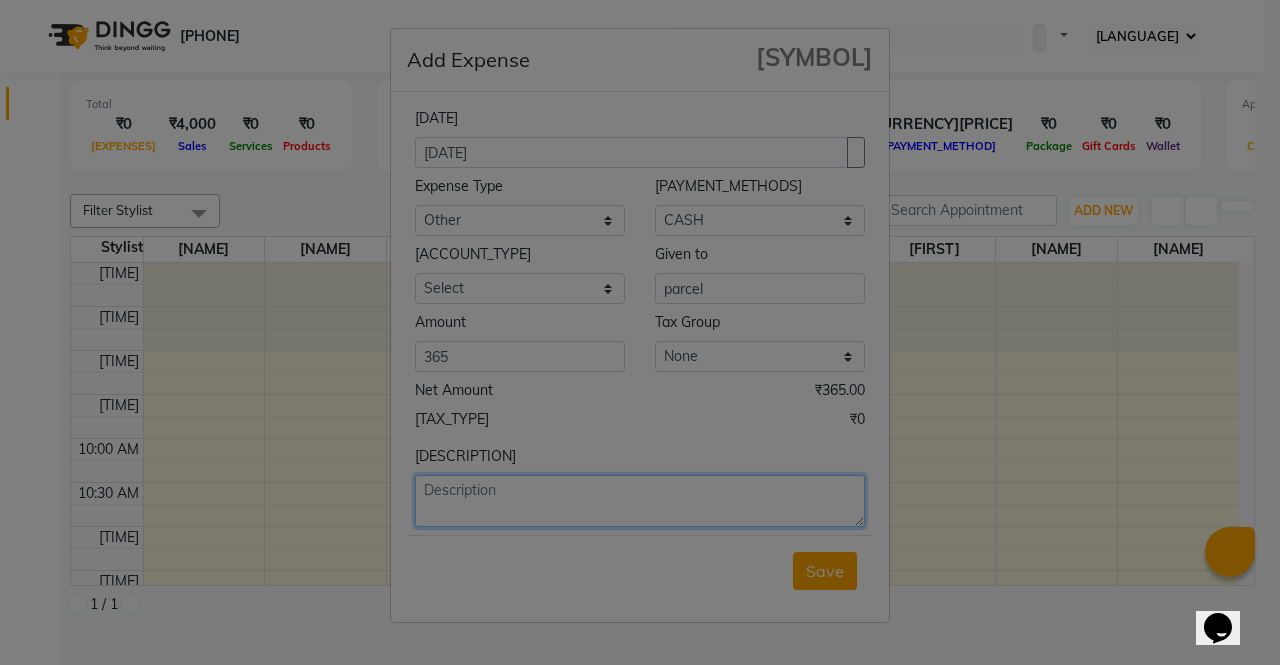 click at bounding box center [640, 501] 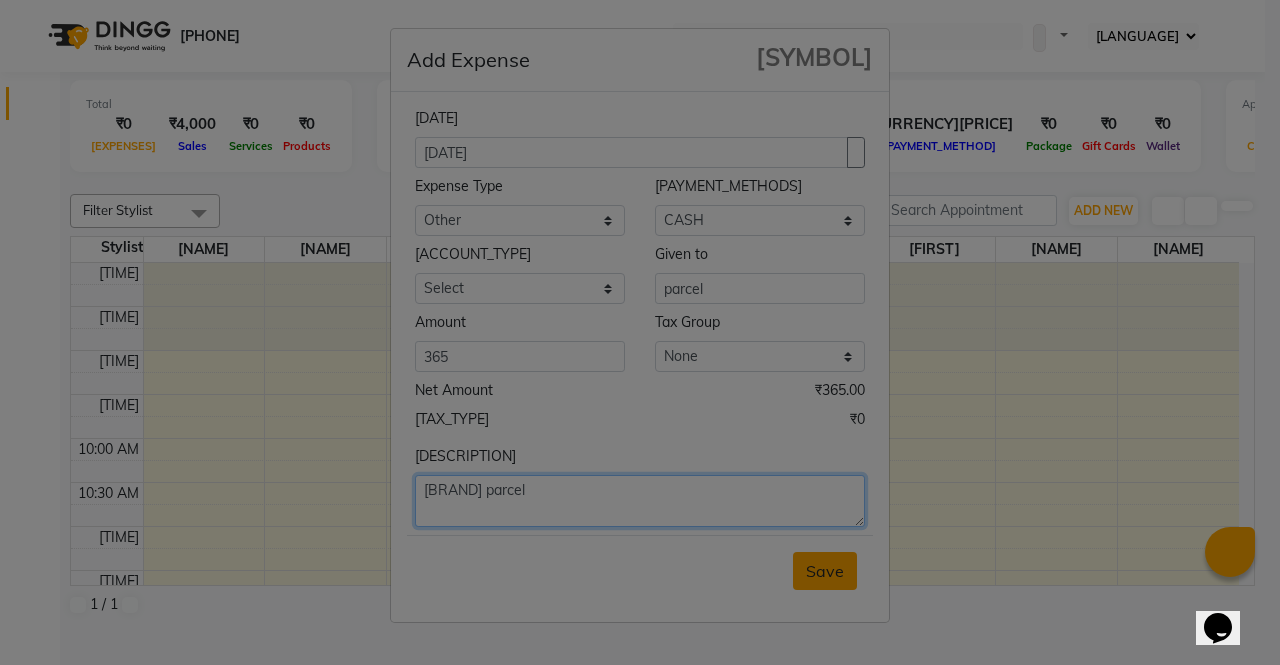type on "[BRAND] parcel" 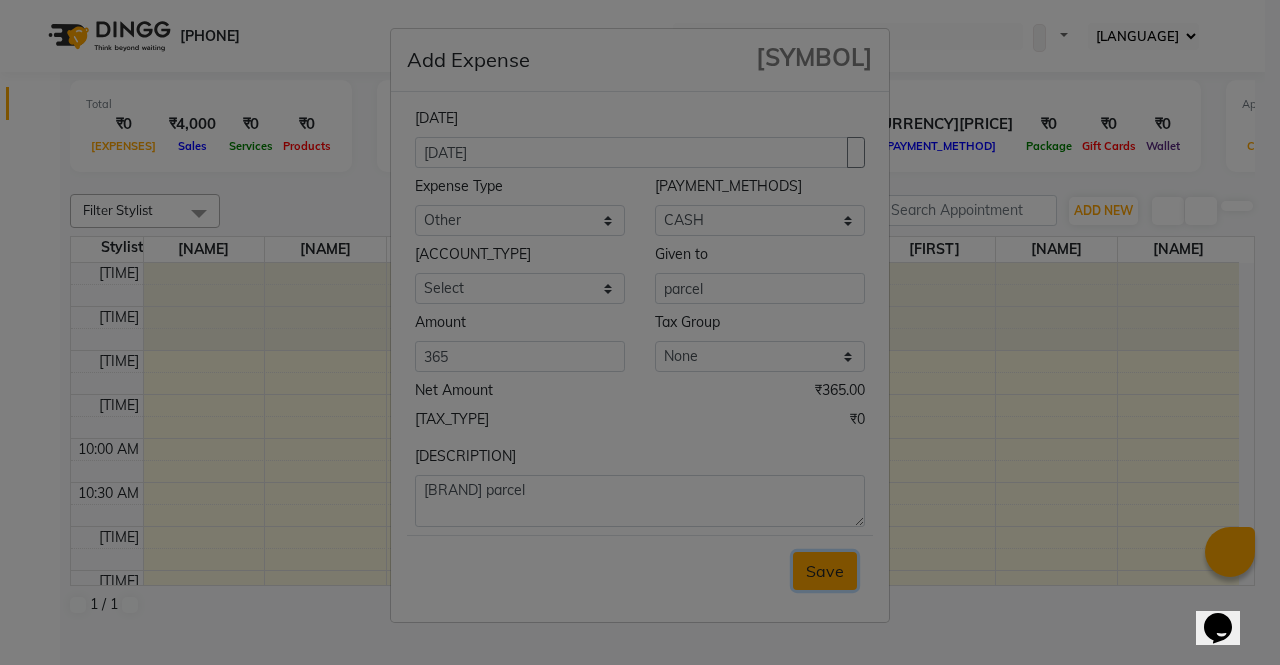 click on "Save" at bounding box center (825, 571) 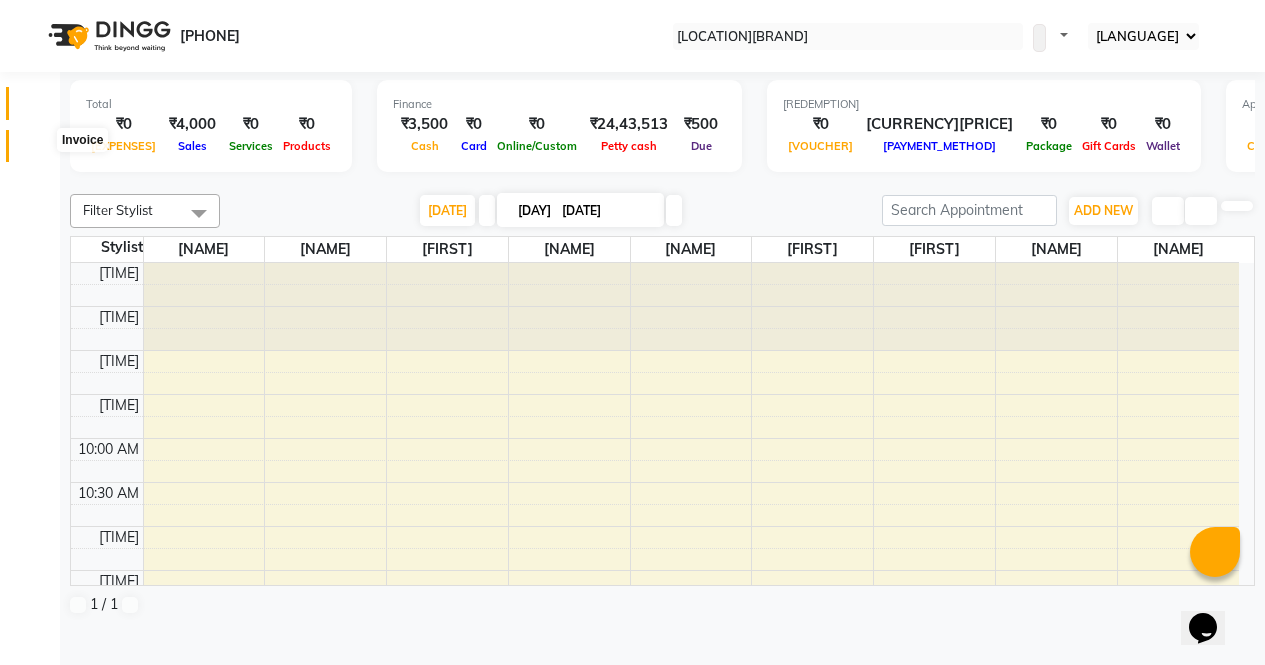 click at bounding box center [38, 151] 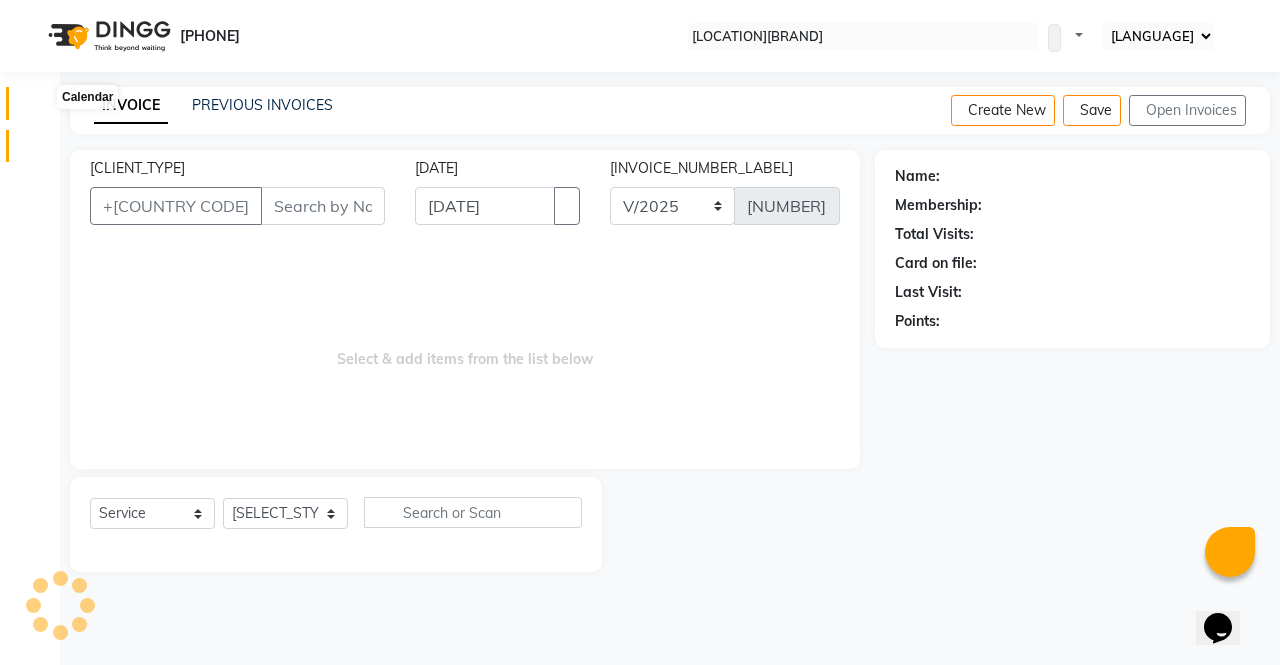click at bounding box center (38, 108) 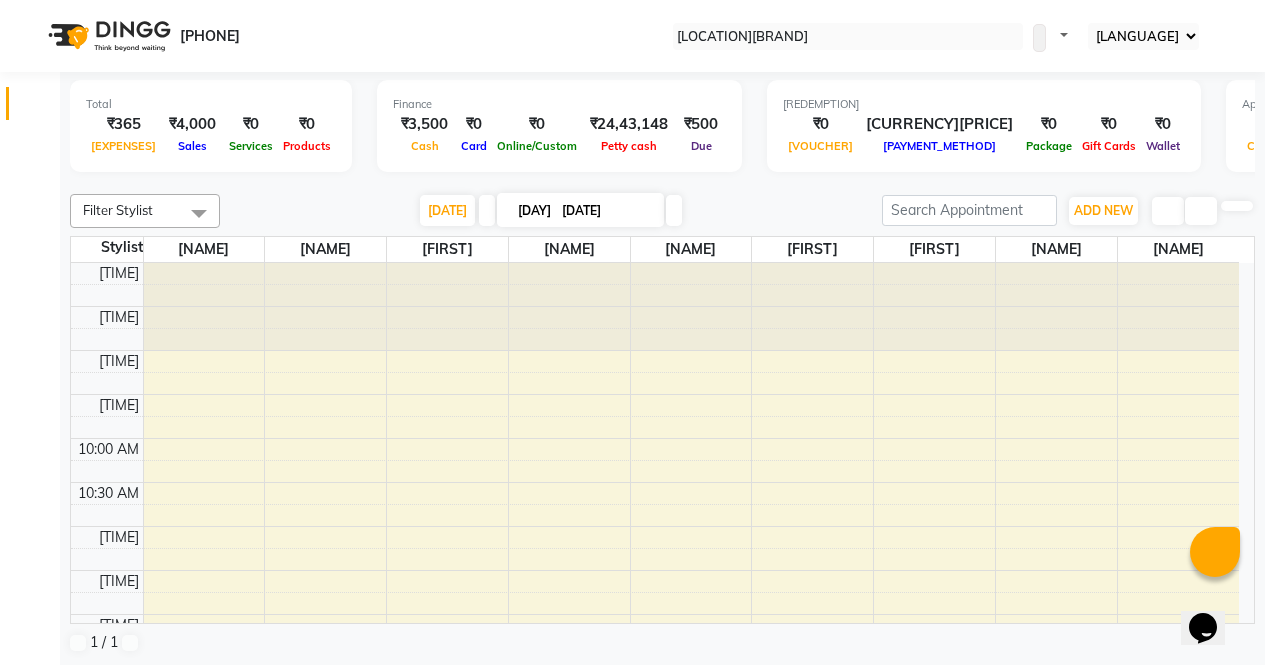 scroll, scrollTop: 0, scrollLeft: 0, axis: both 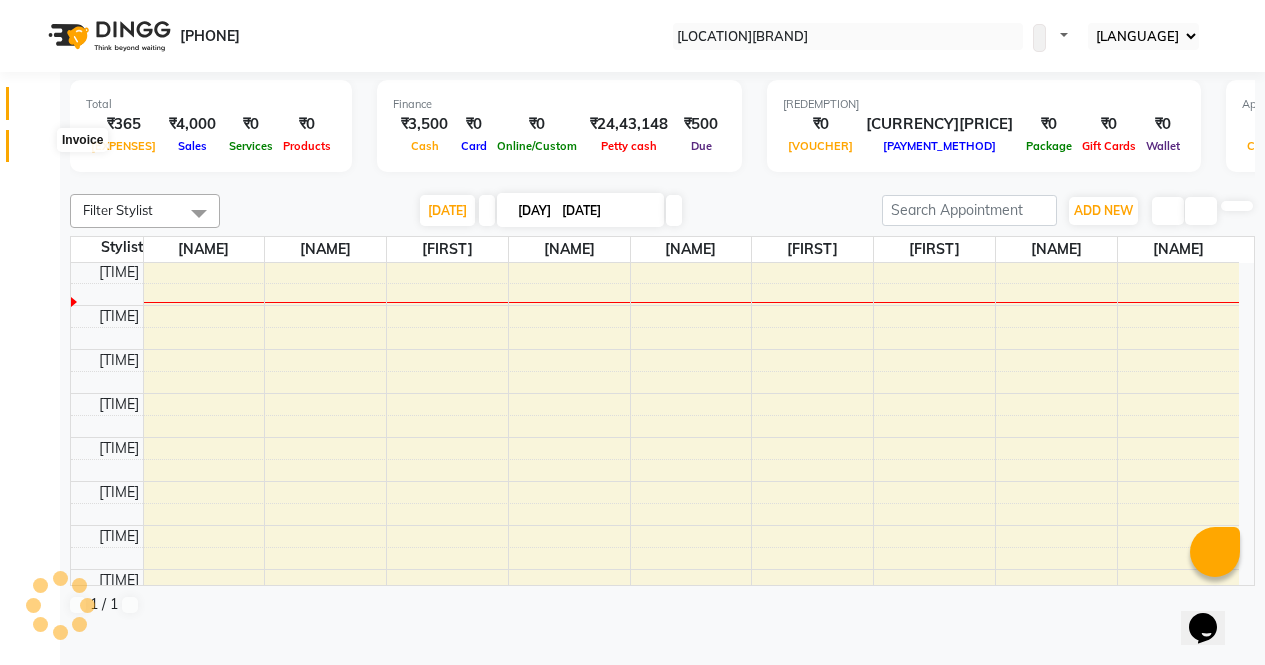 click at bounding box center [37, 151] 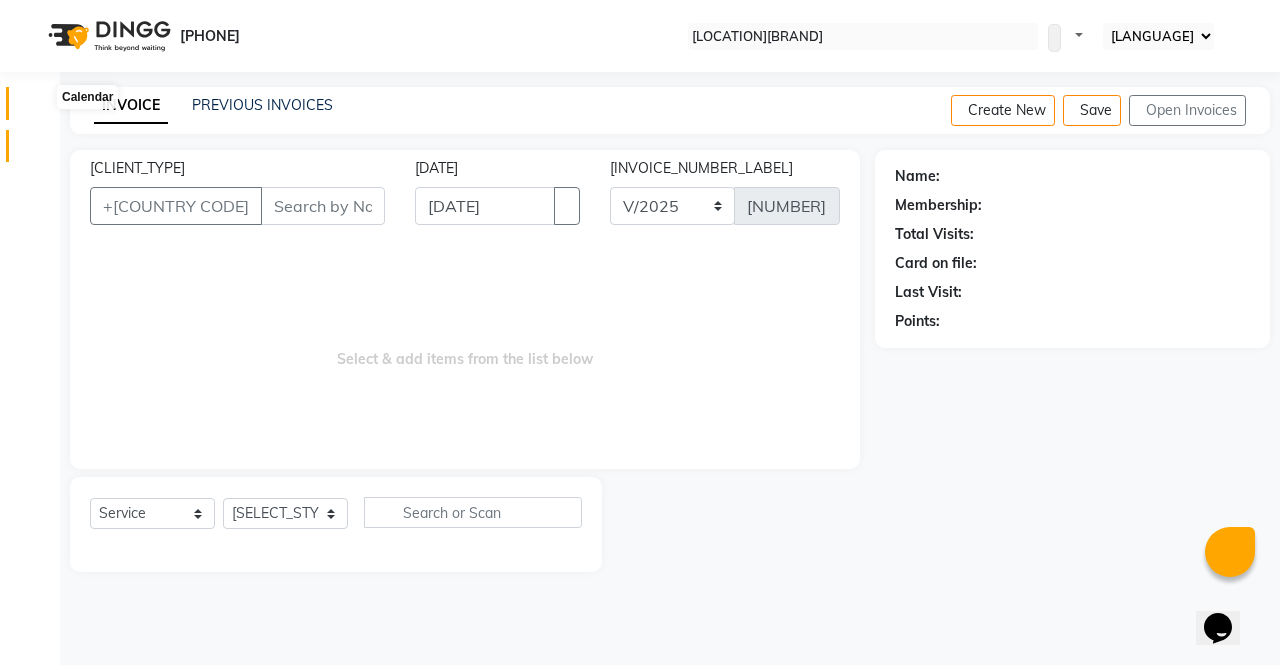 click at bounding box center (38, 108) 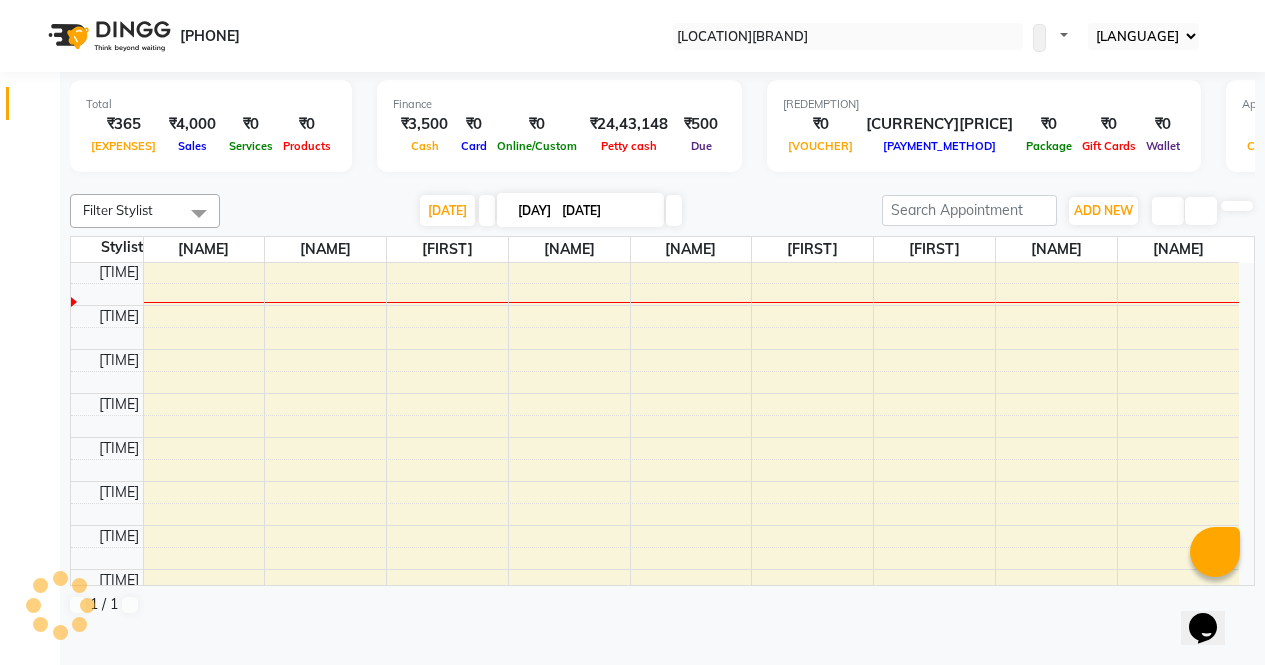 scroll, scrollTop: 0, scrollLeft: 0, axis: both 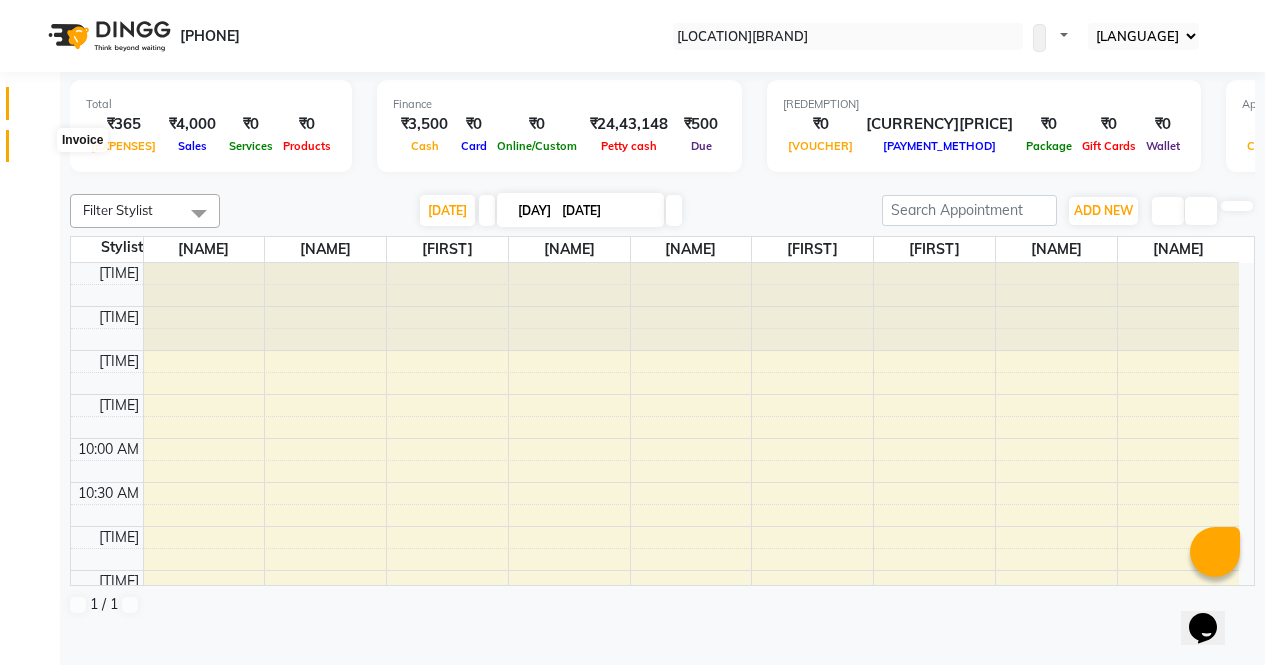 click at bounding box center (38, 151) 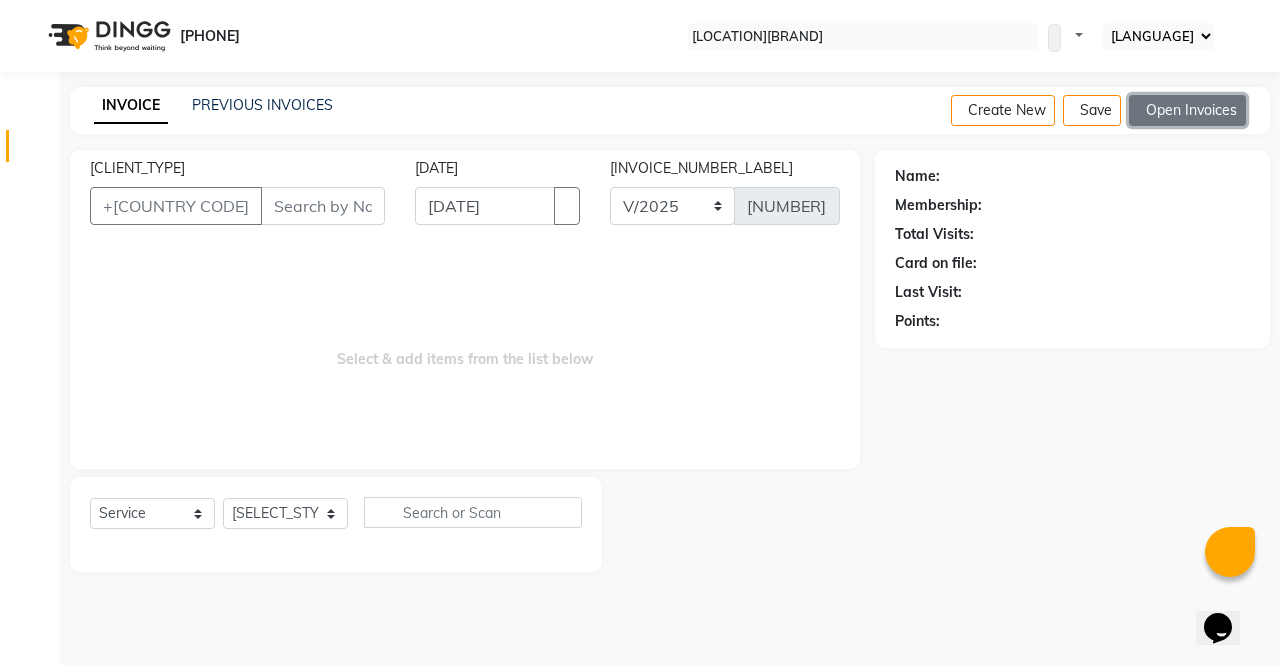click on "Open Invoices" at bounding box center (1187, 110) 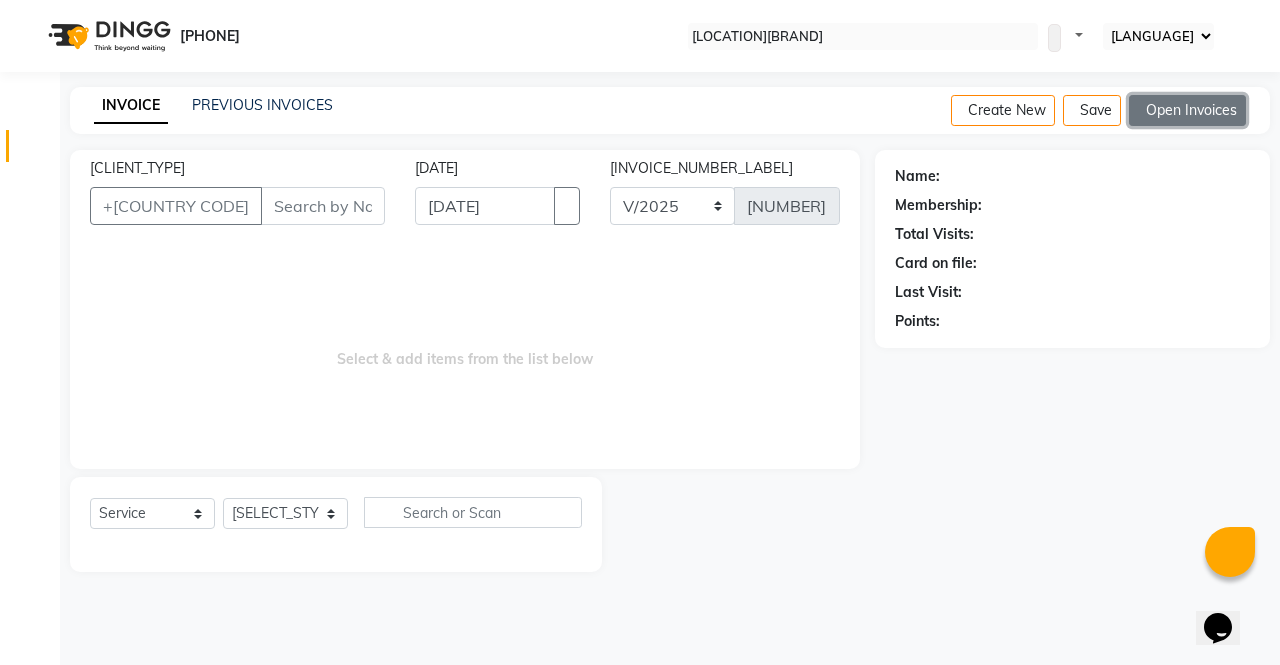 click on "Open Invoices" at bounding box center [1187, 110] 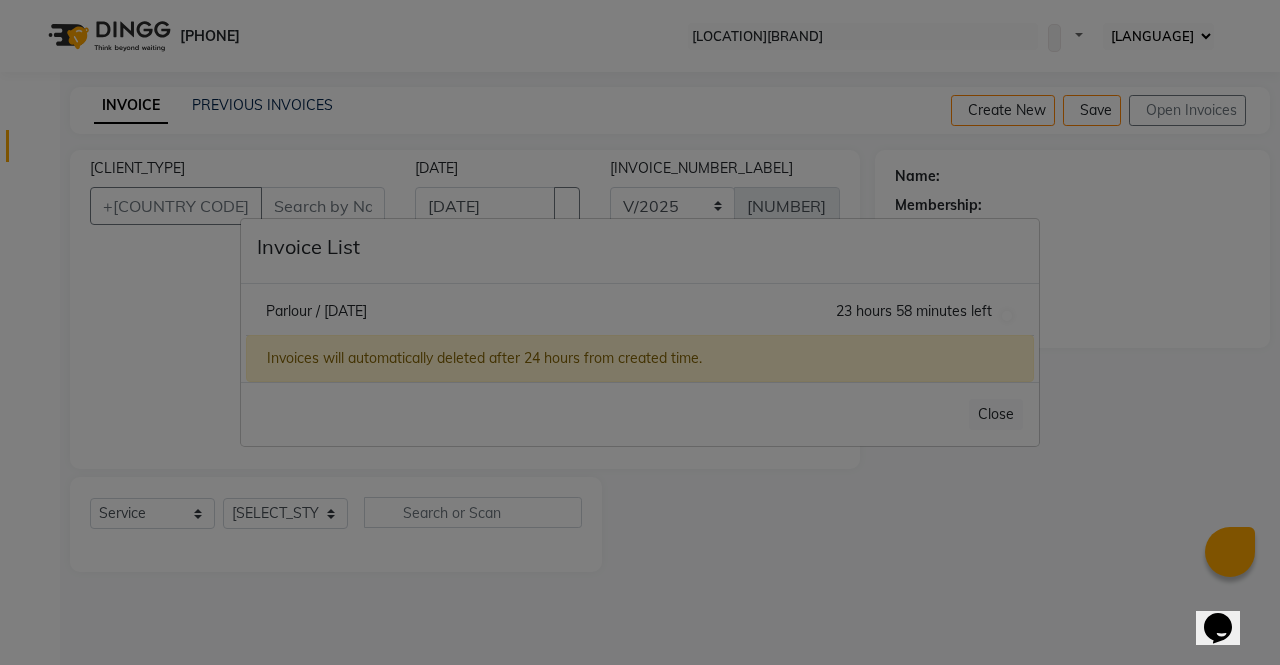 click on "Parlour / [DATE]" at bounding box center (316, 311) 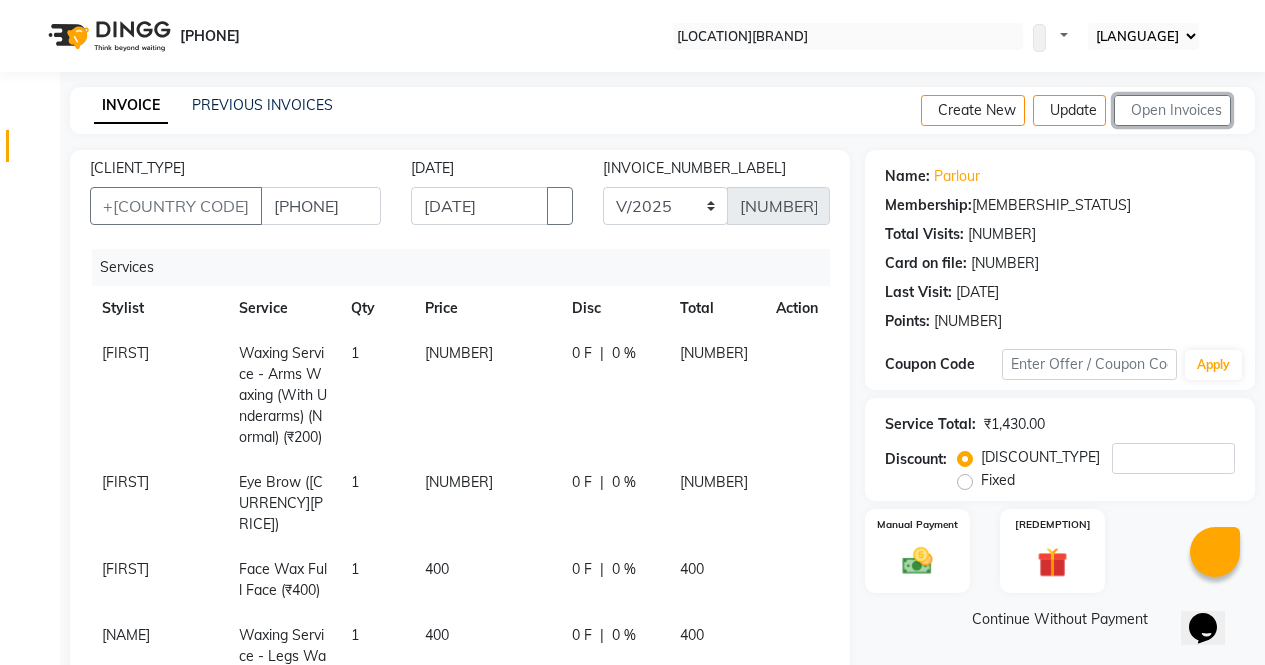 scroll, scrollTop: 435, scrollLeft: 0, axis: vertical 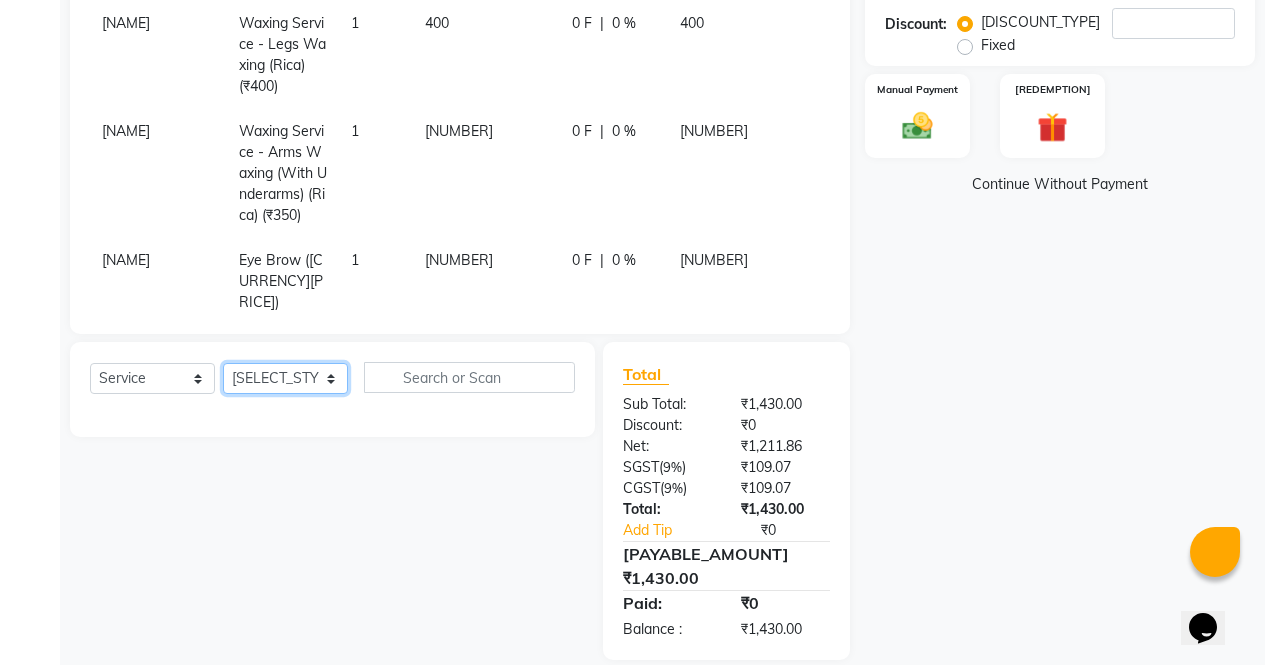 click on "Select Stylist [NAME] [NAME] [NAME] [NAME] [NAME] [NAME] [NAME] [NAME] [NAME] [NAME]" at bounding box center [285, 378] 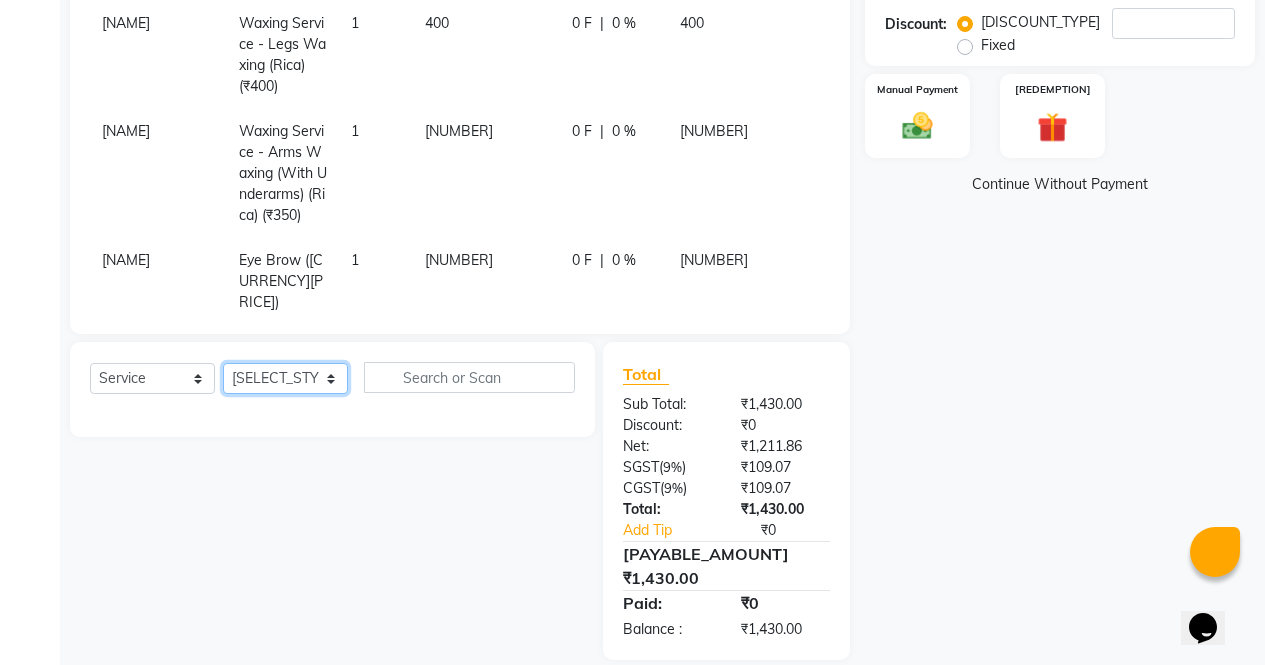 select on "[NUMBER]" 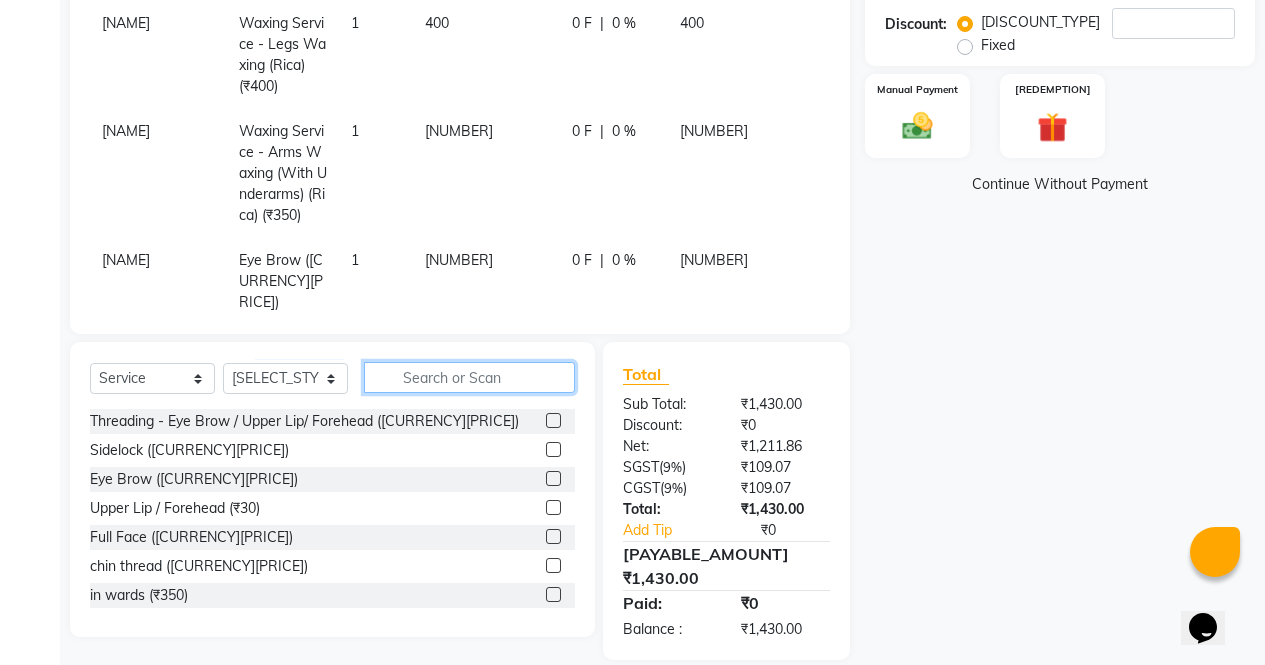 click at bounding box center [469, 377] 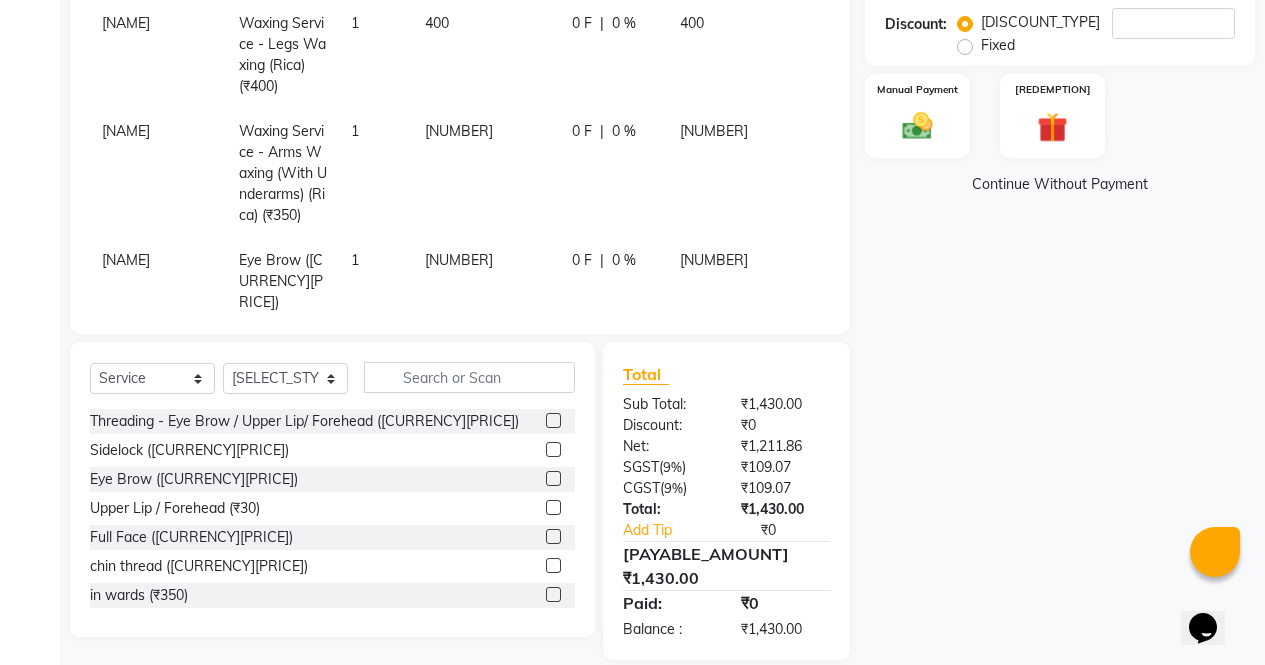 click at bounding box center (553, 420) 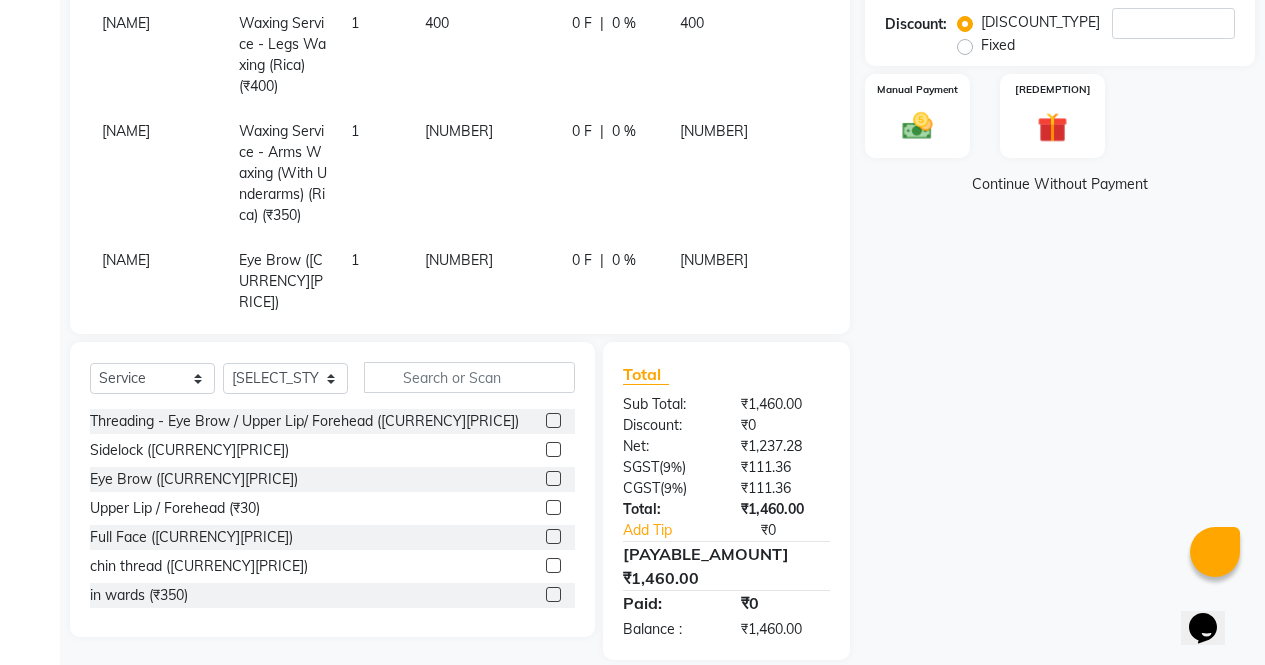 scroll, scrollTop: 285, scrollLeft: 0, axis: vertical 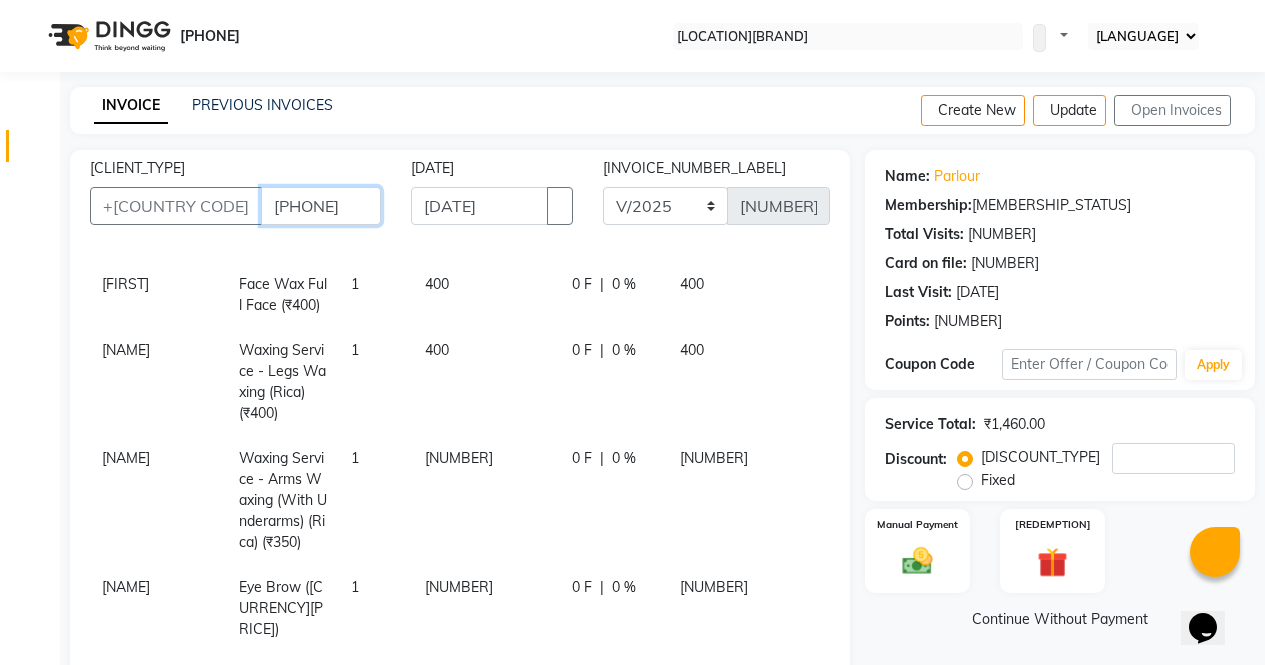 click on "[PHONE]" at bounding box center (321, 206) 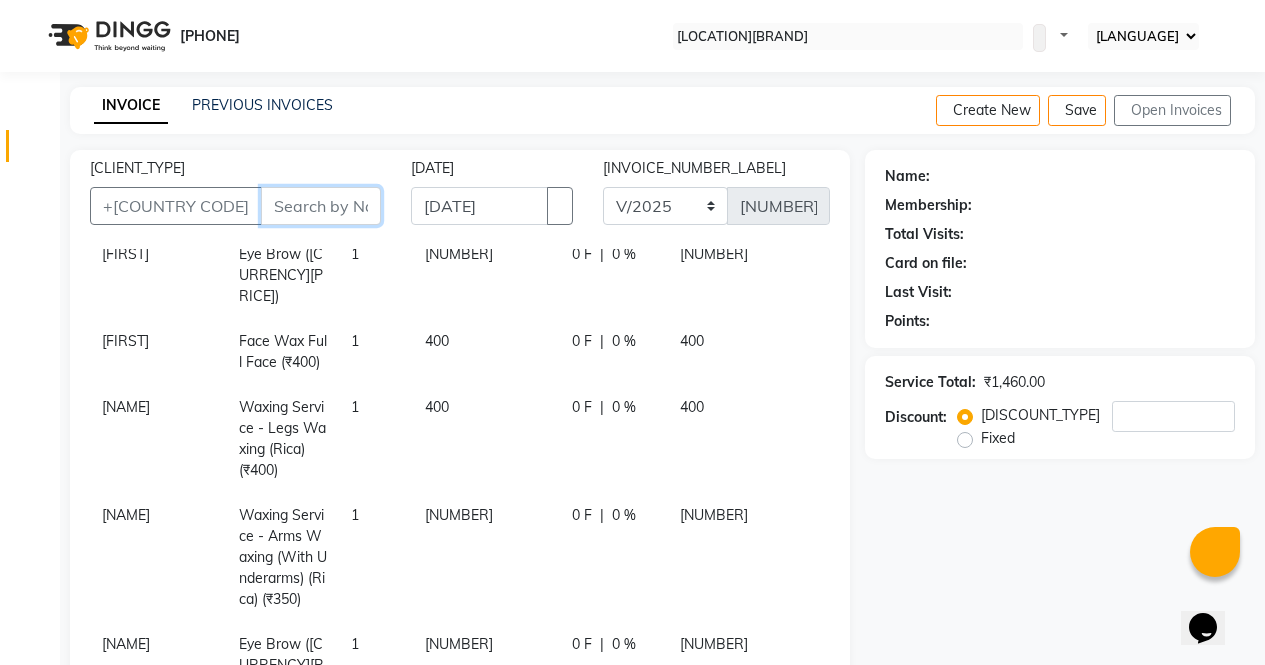 scroll, scrollTop: 285, scrollLeft: 0, axis: vertical 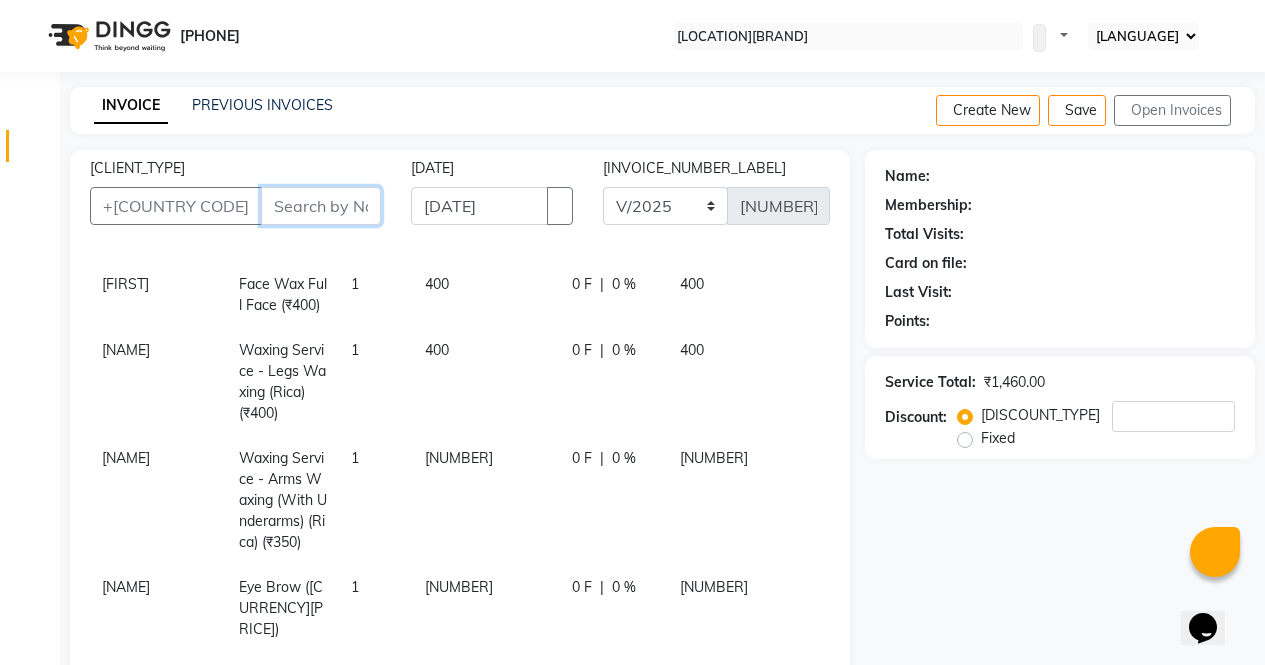 click on "[CLIENT_TYPE]" at bounding box center [321, 206] 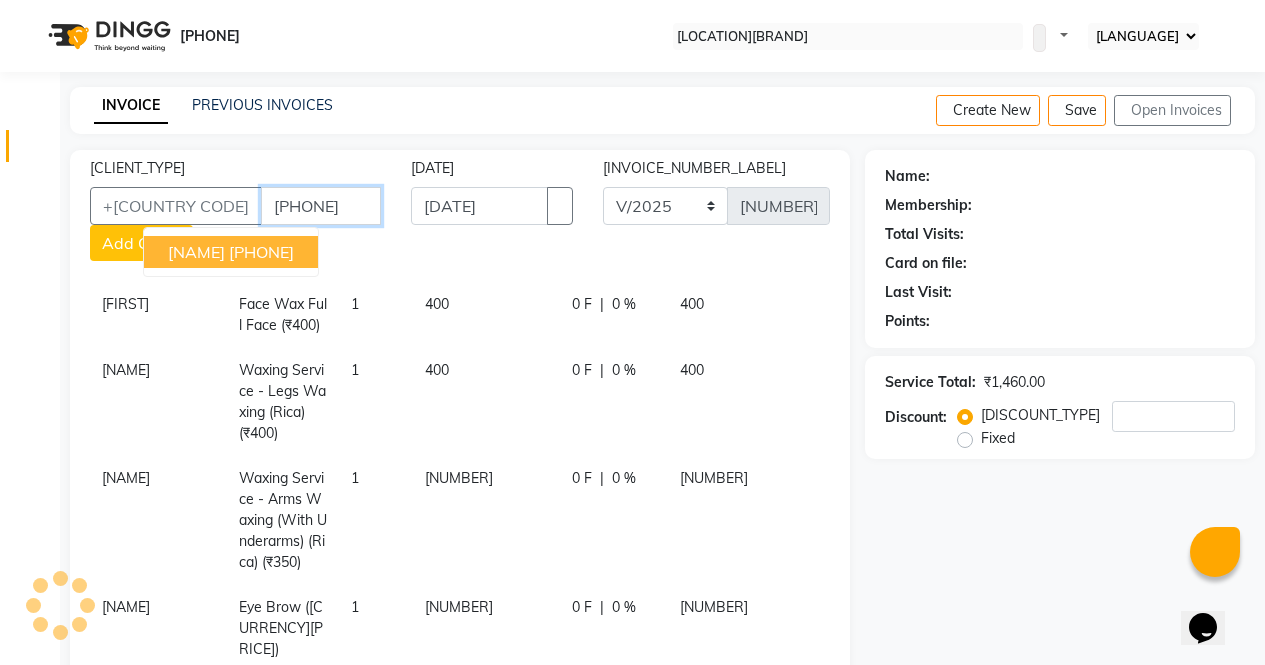 type on "[PHONE]" 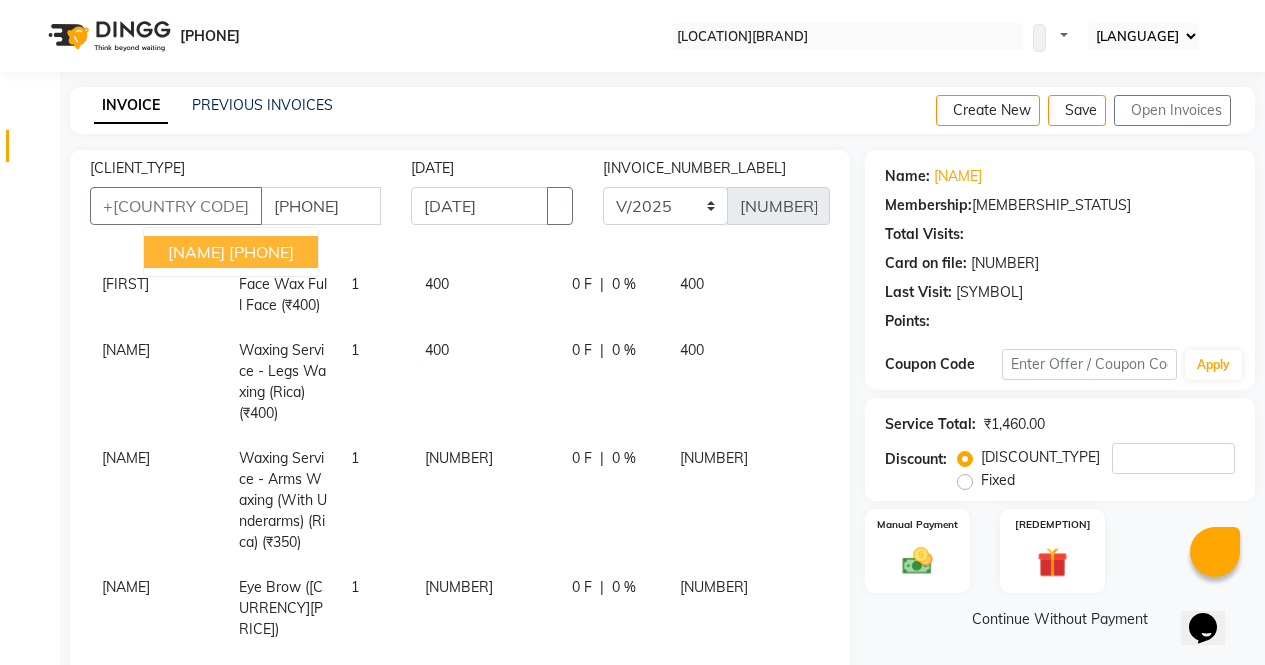 click on "[PHONE]" at bounding box center (261, 252) 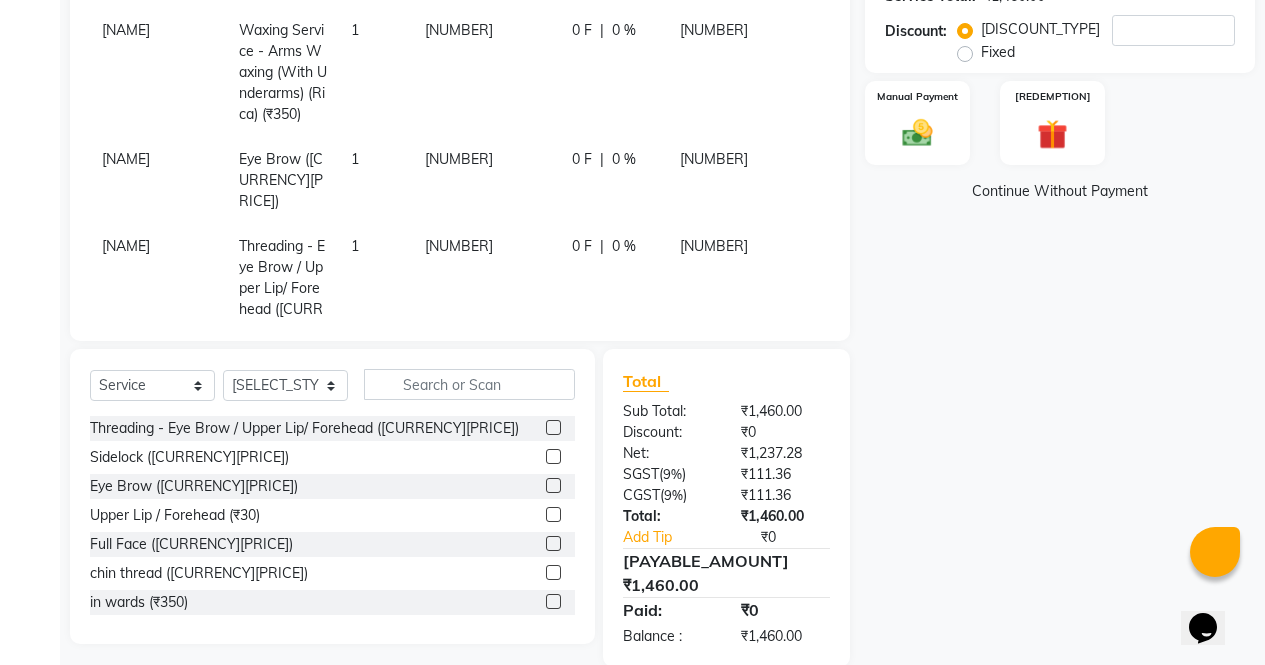 scroll, scrollTop: 436, scrollLeft: 0, axis: vertical 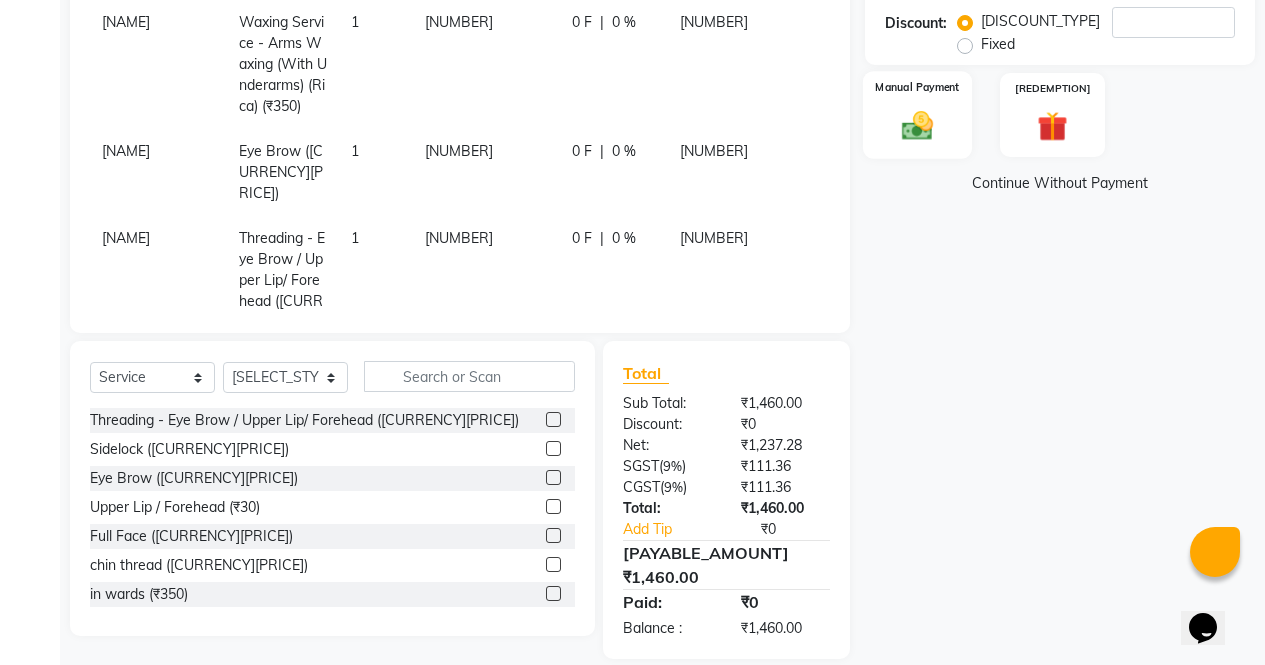 click at bounding box center (917, 125) 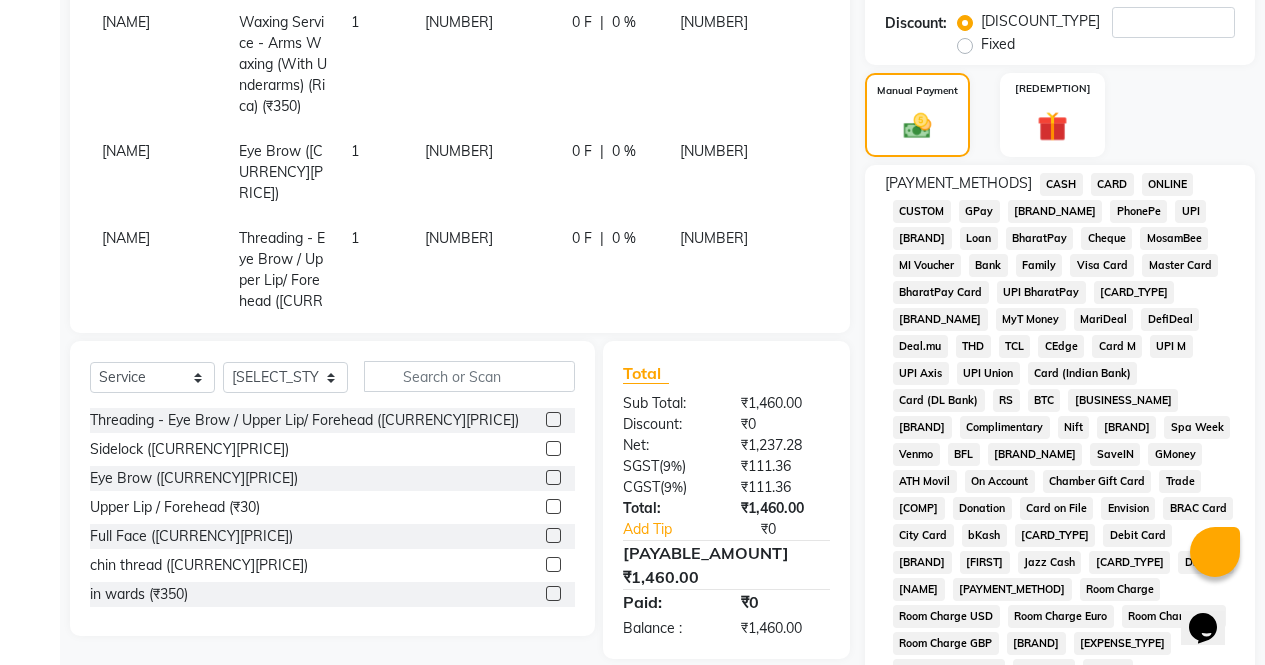 click on "ONLINE" at bounding box center [1061, 184] 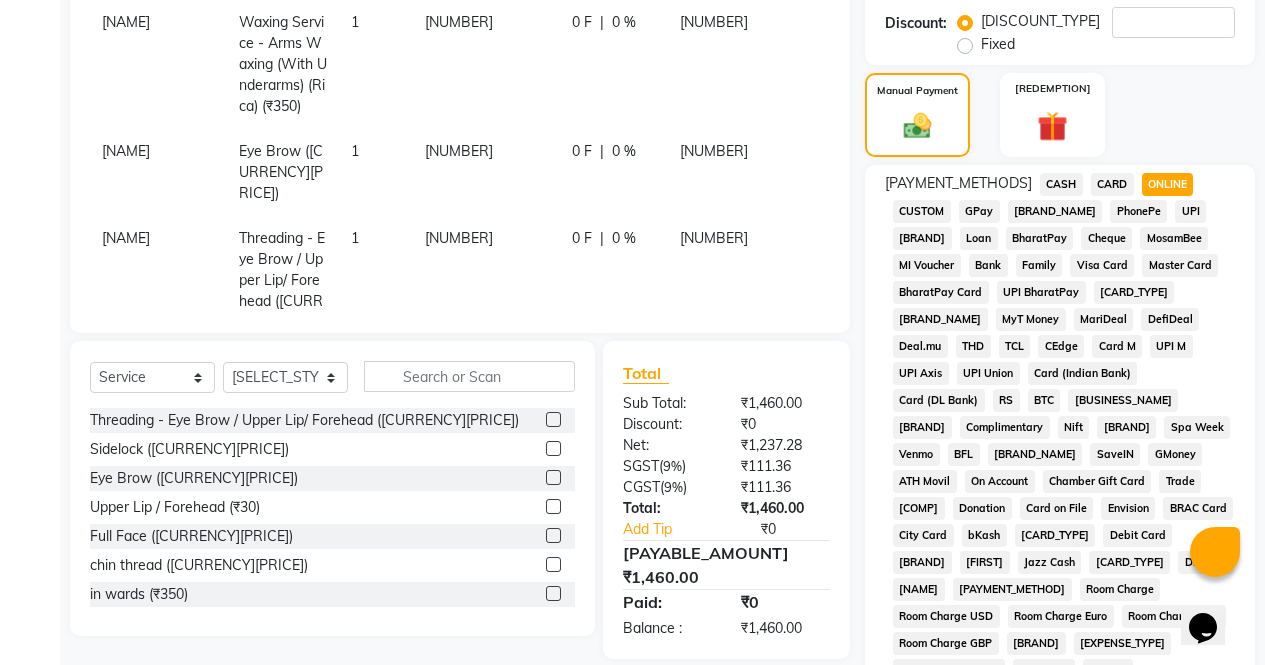 scroll, scrollTop: 887, scrollLeft: 0, axis: vertical 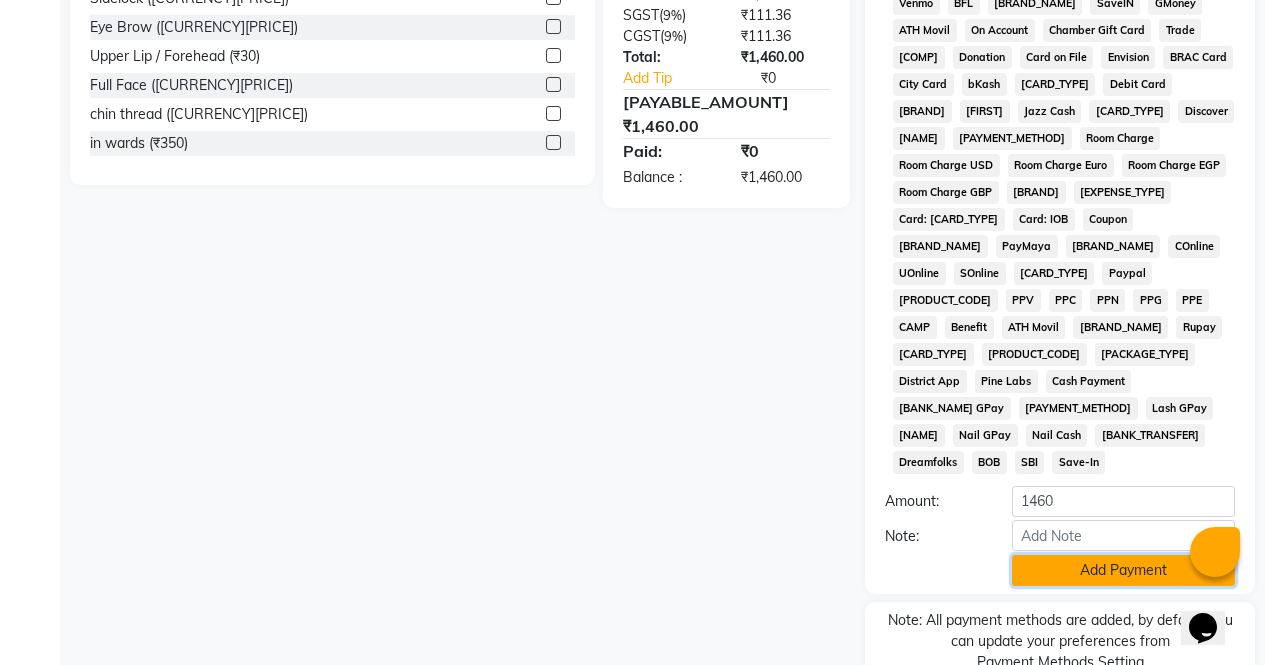 click on "Add Payment" at bounding box center (1123, 570) 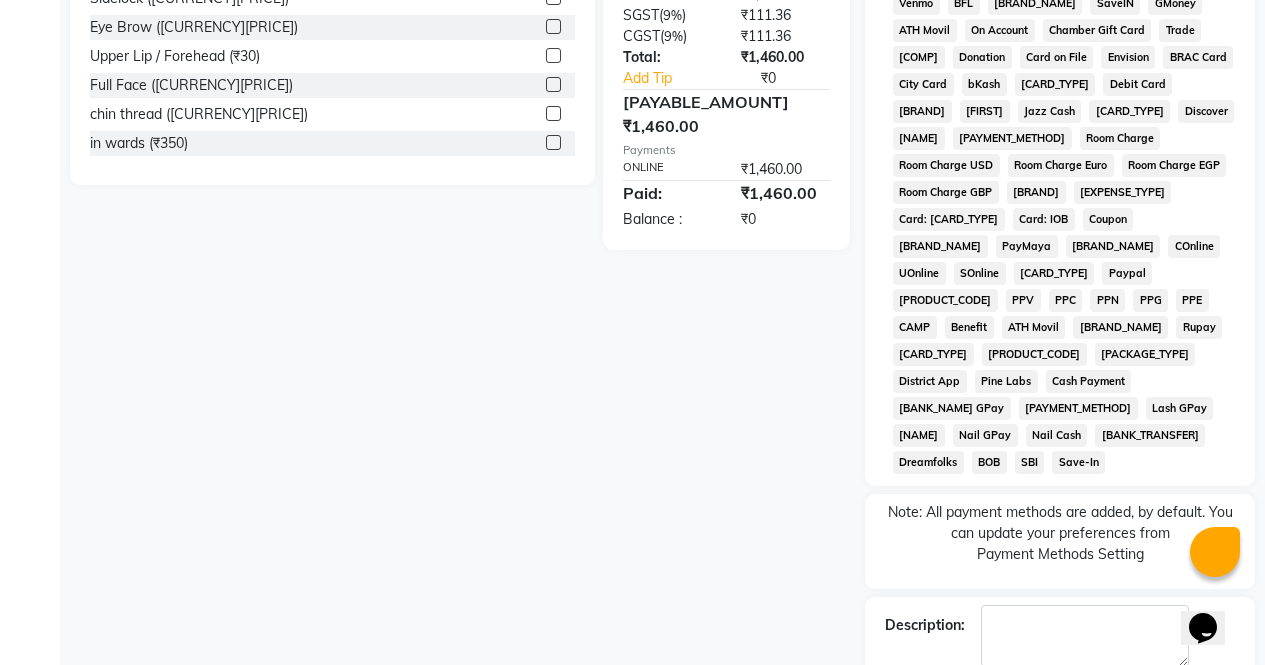click on "Checkout" at bounding box center (1060, 727) 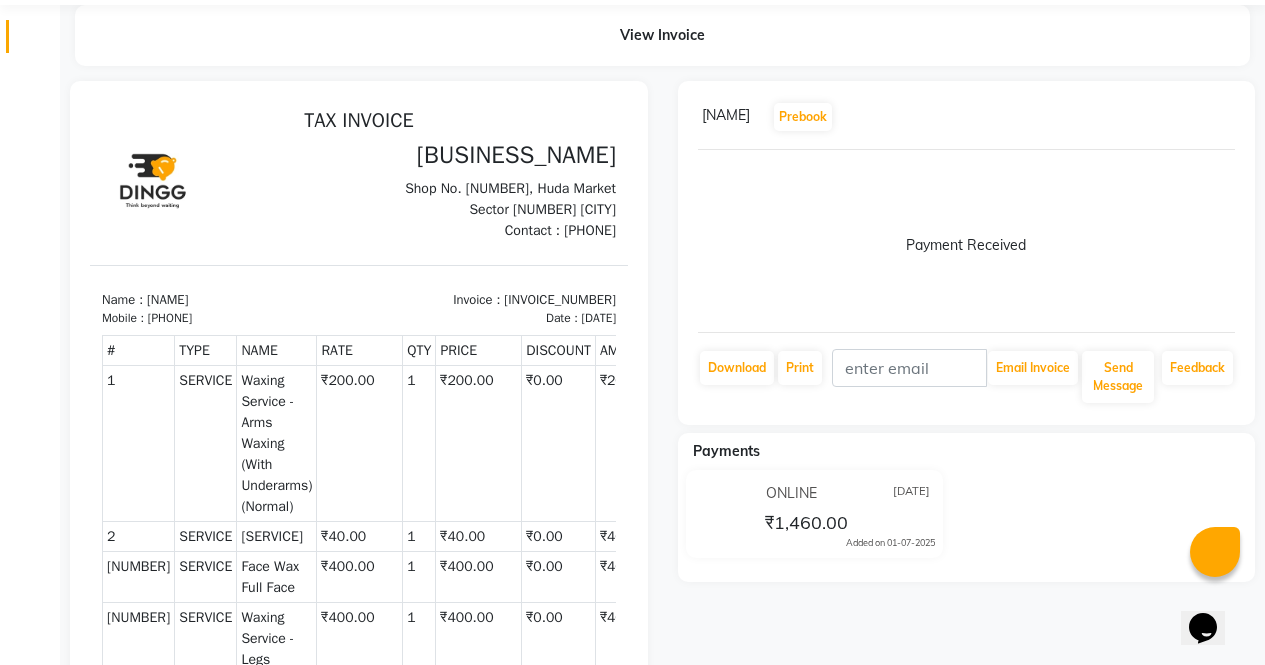 scroll, scrollTop: 68, scrollLeft: 0, axis: vertical 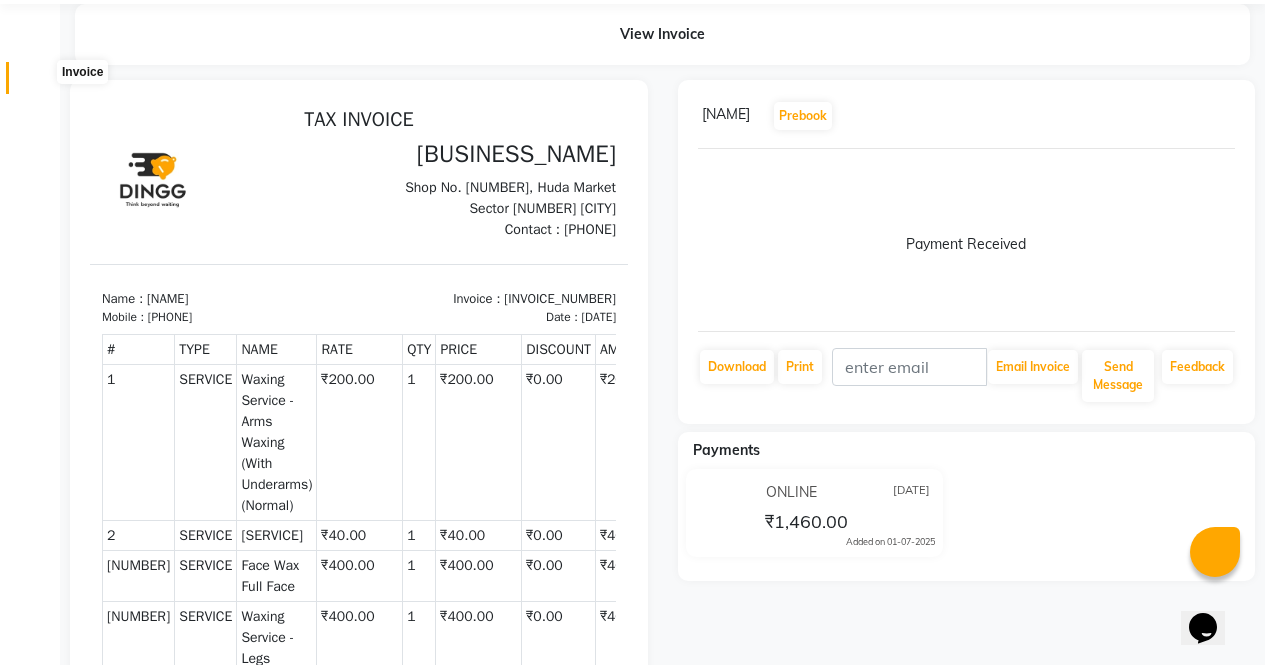 click at bounding box center [38, 83] 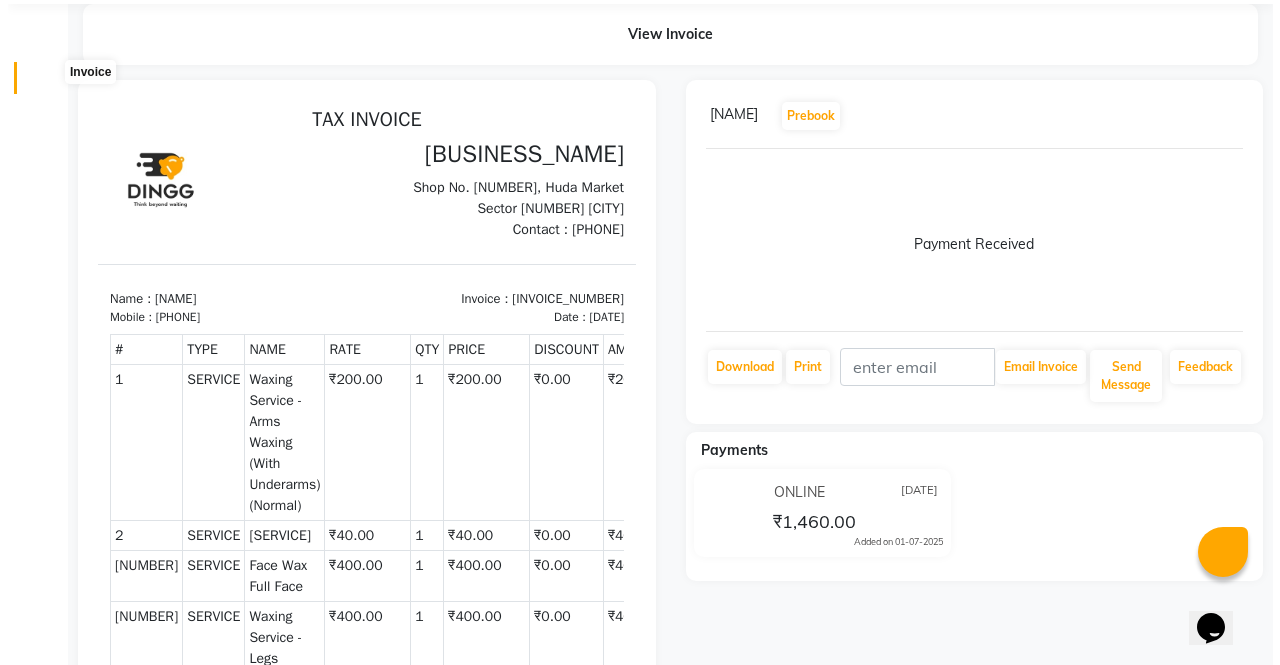 scroll, scrollTop: 0, scrollLeft: 0, axis: both 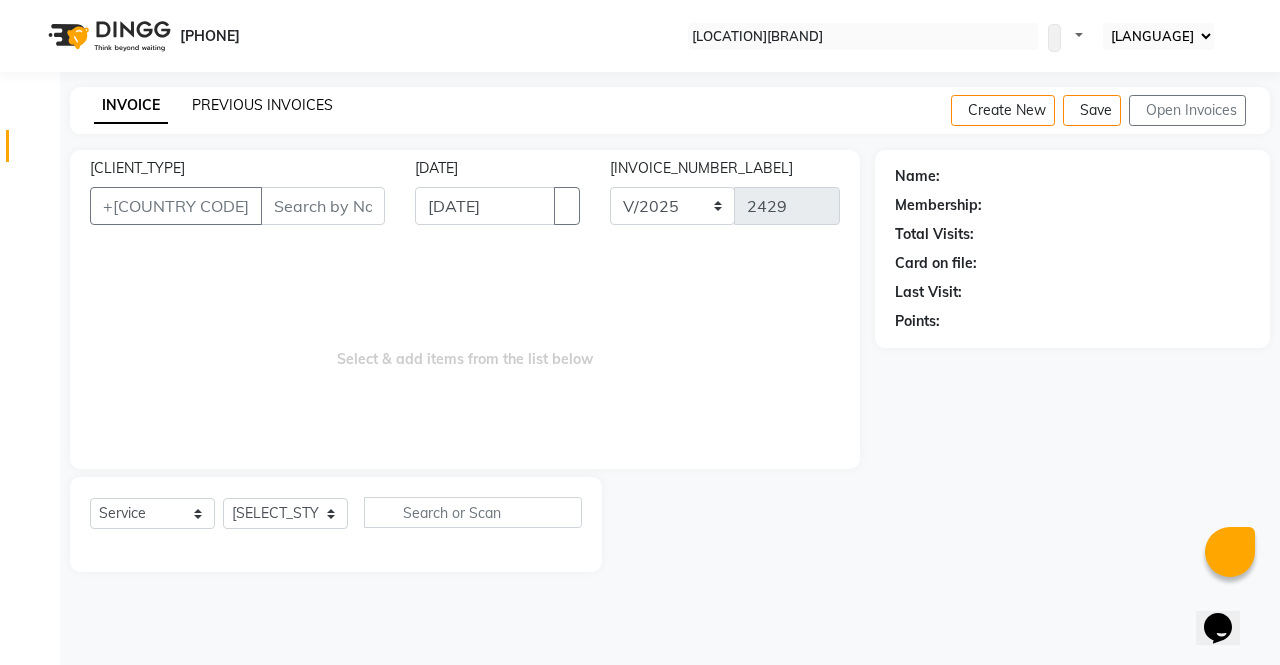 click on "PREVIOUS INVOICES" at bounding box center [262, 105] 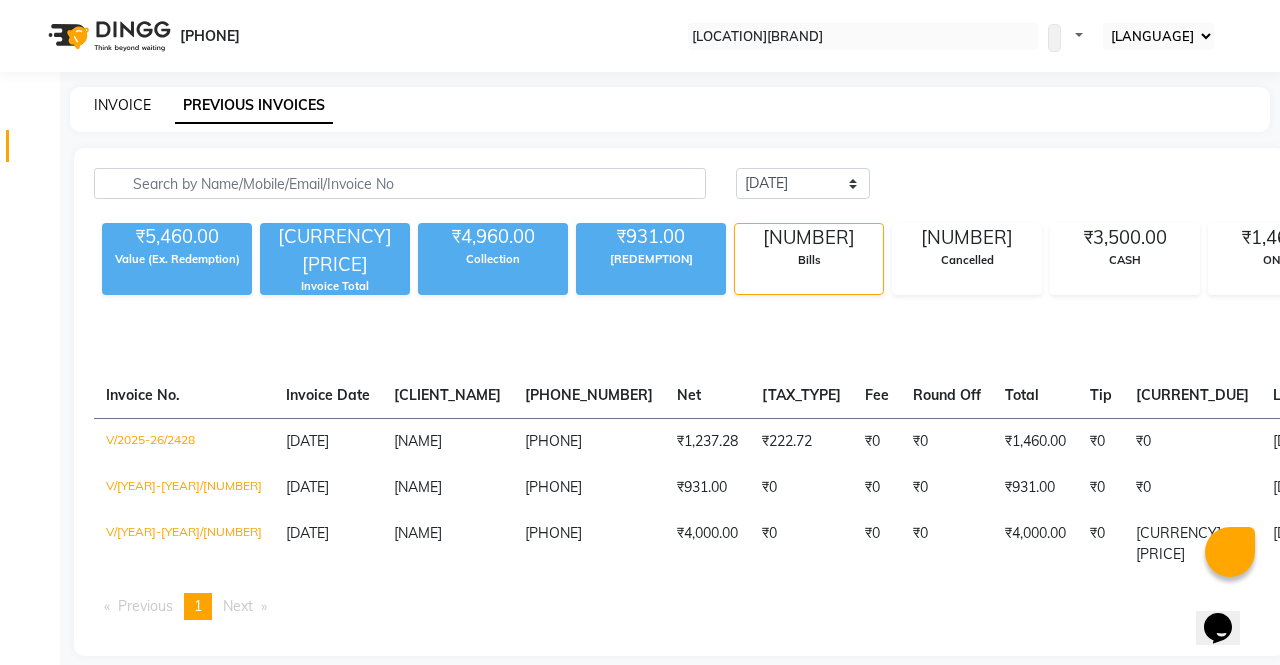 click on "INVOICE" at bounding box center (122, 105) 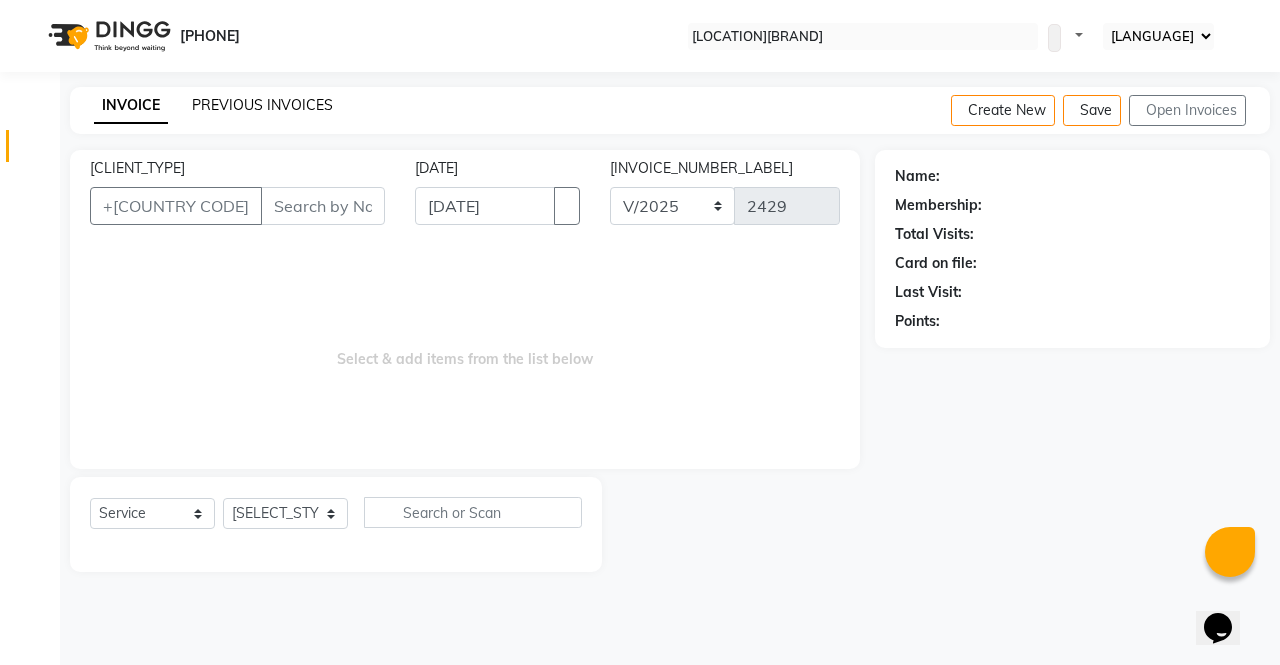click on "PREVIOUS INVOICES" at bounding box center [262, 105] 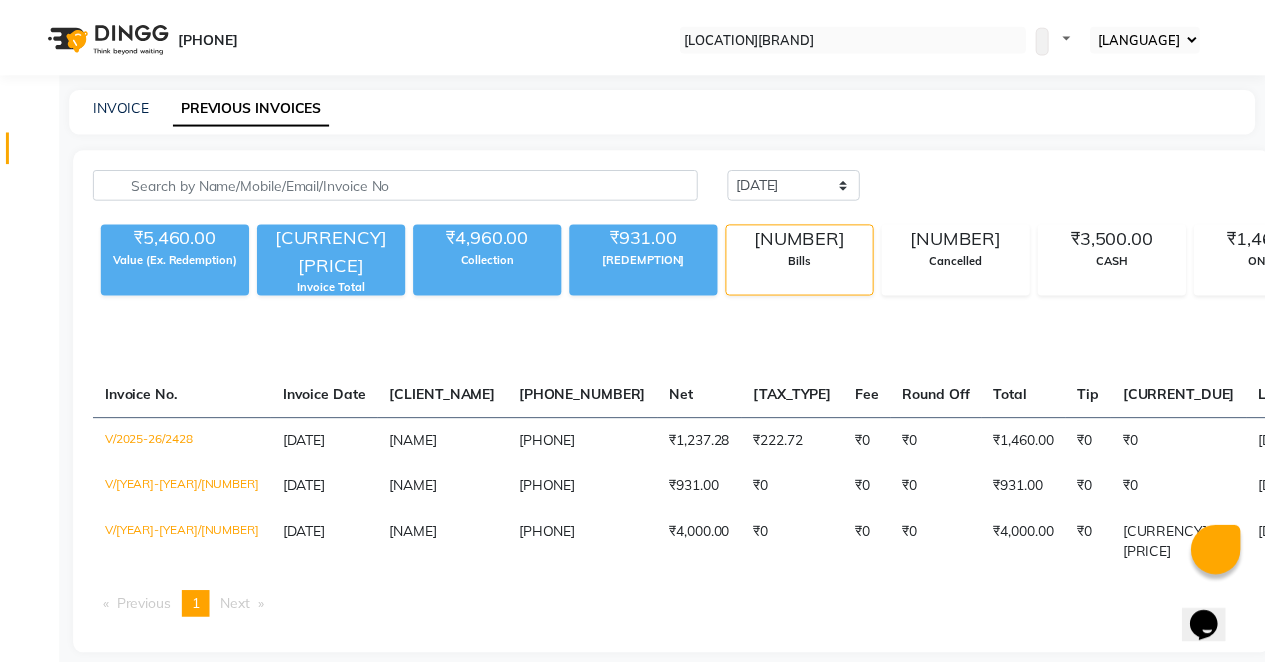 scroll, scrollTop: 0, scrollLeft: 521, axis: horizontal 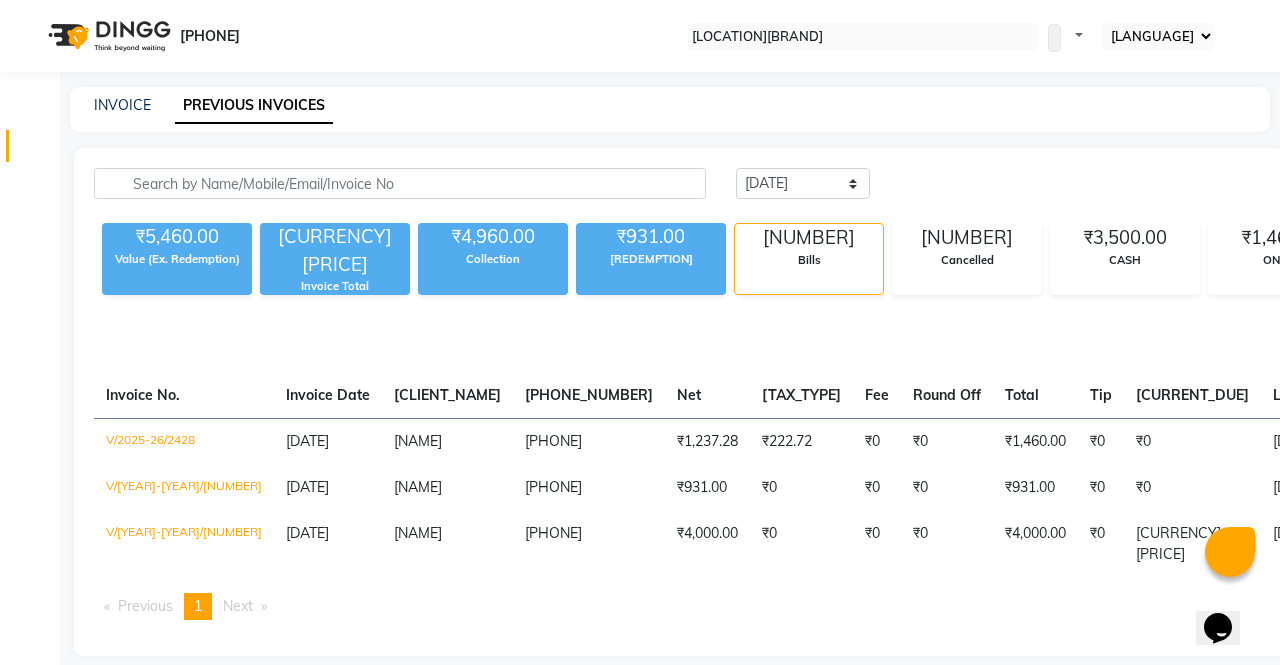 click on "INVOICE PREVIOUS INVOICES" at bounding box center (670, 109) 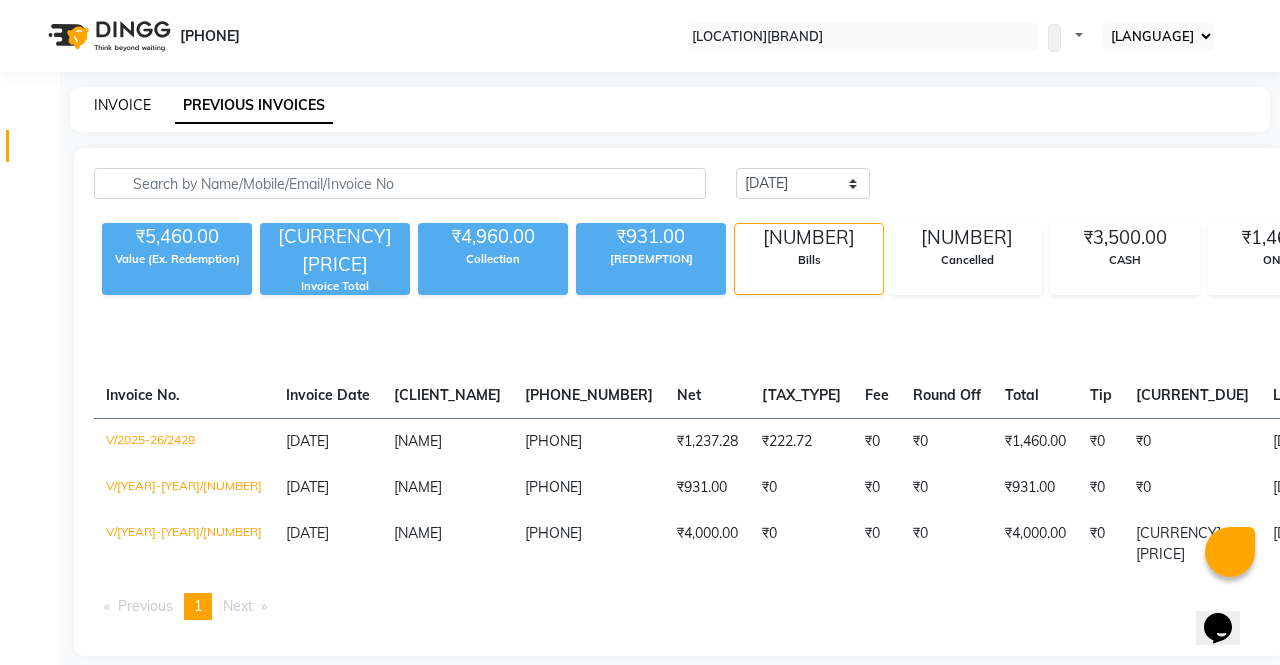 click on "INVOICE" at bounding box center (122, 105) 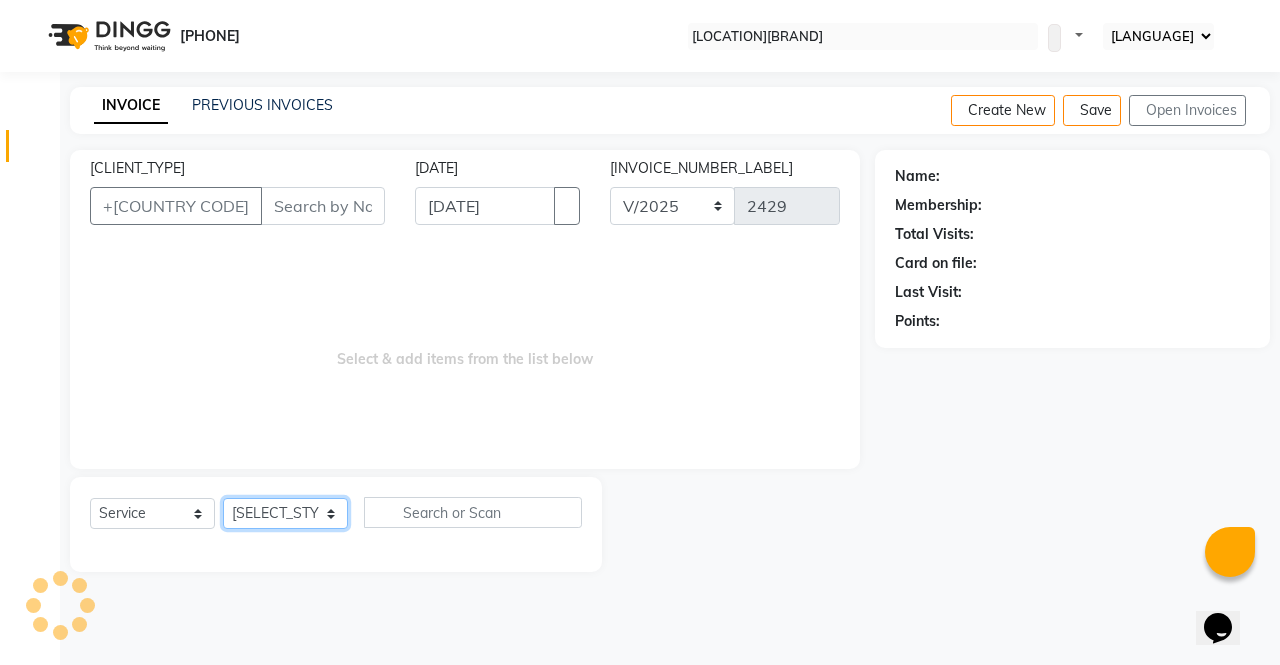 click on "Select Stylist [NAME] [NAME] [NAME] [NAME] [NAME] [NAME] [NAME] [NAME] [NAME] [NAME]" at bounding box center (285, 513) 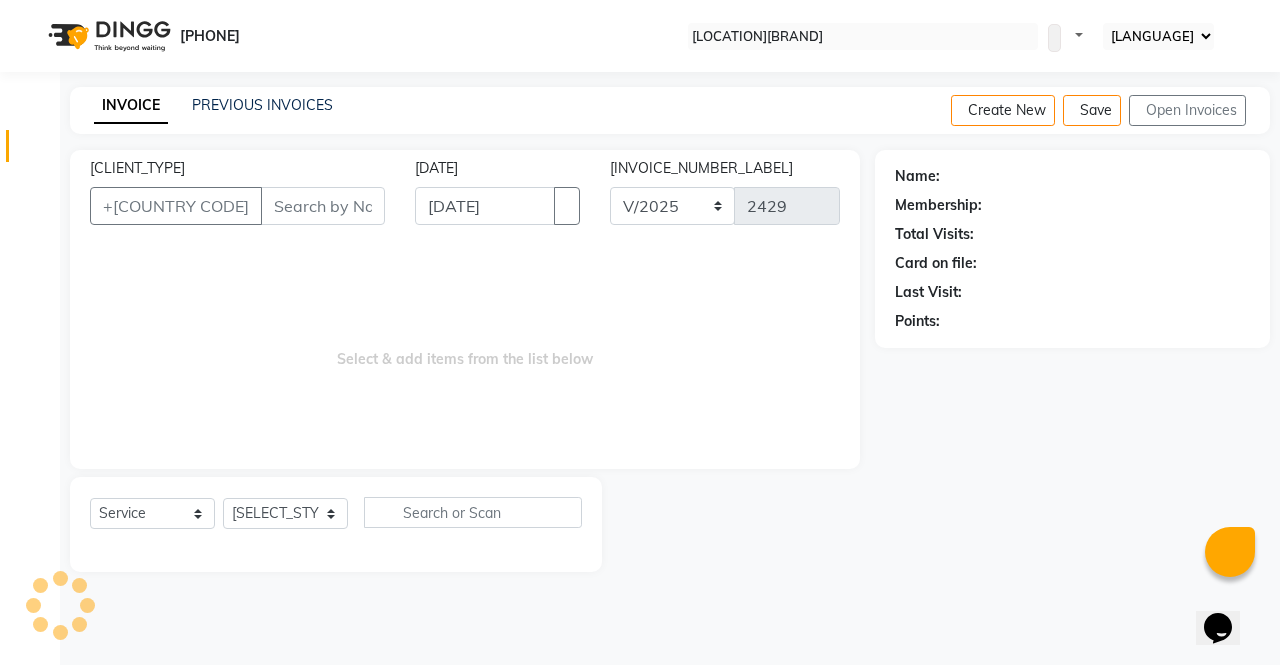 click on "Select & add items from the list below" at bounding box center [465, 349] 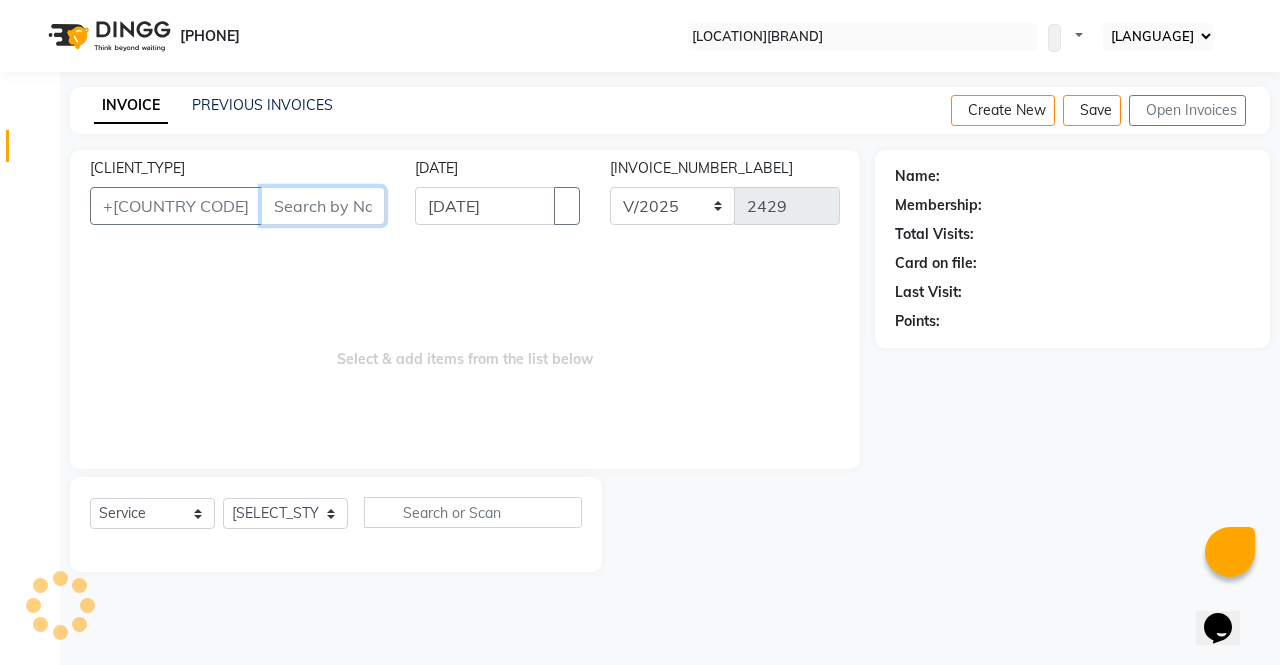 click on "[CLIENT_TYPE]" at bounding box center (323, 206) 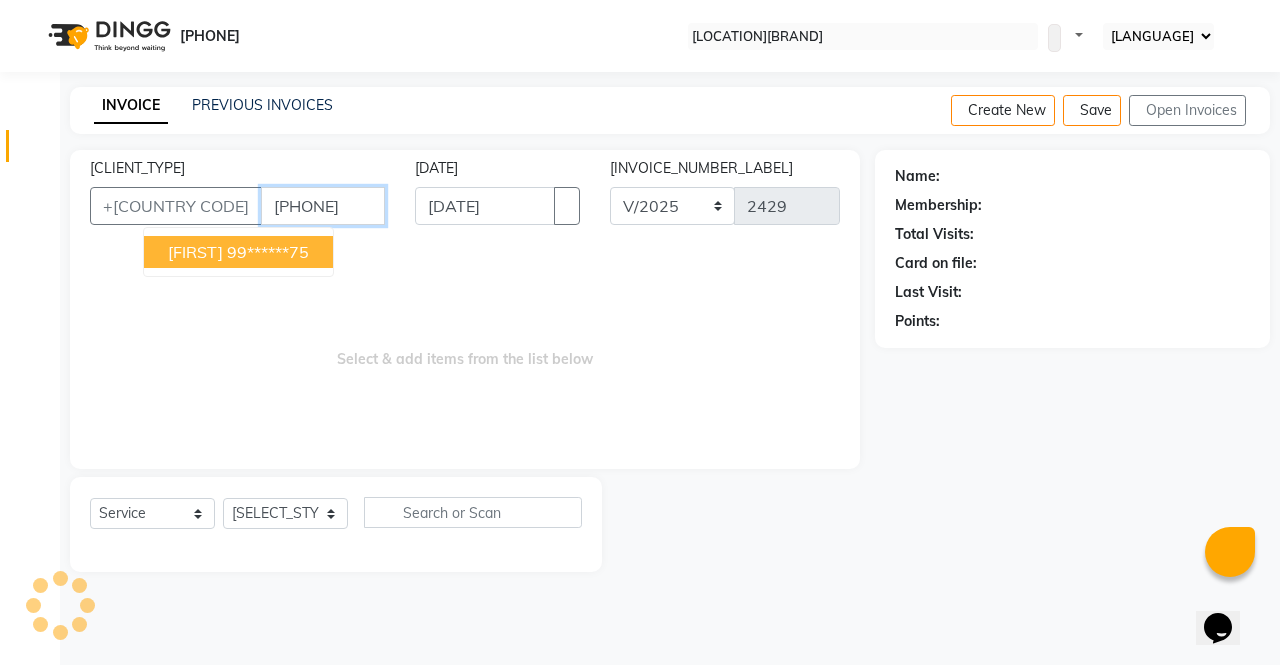 type on "[PHONE]" 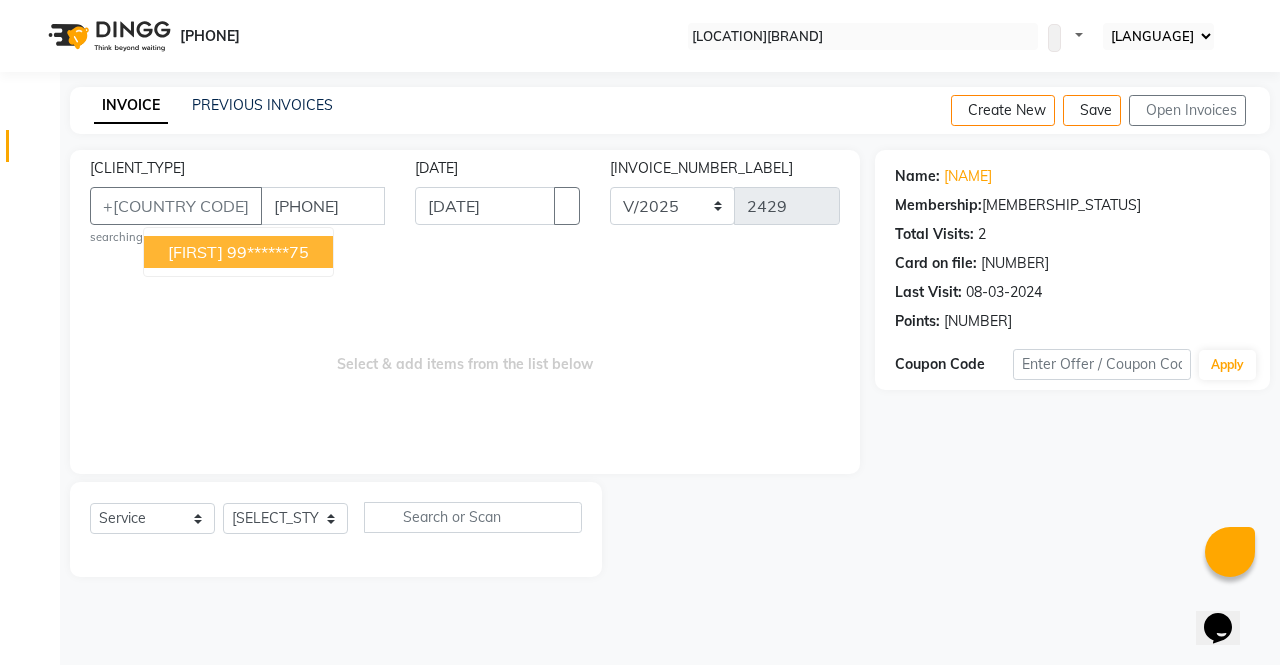 click on "99******75" at bounding box center [268, 252] 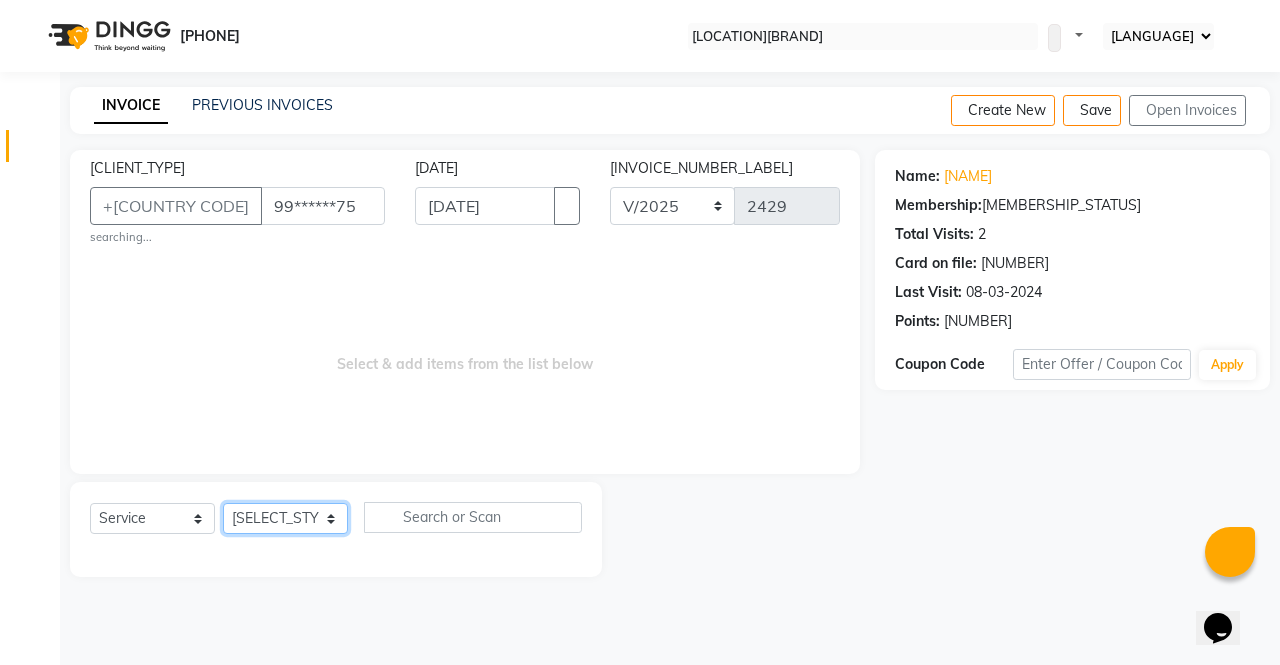 click on "Select Stylist [NAME] [NAME] [NAME] [NAME] [NAME] [NAME] [NAME] [NAME] [NAME] [NAME]" at bounding box center [285, 518] 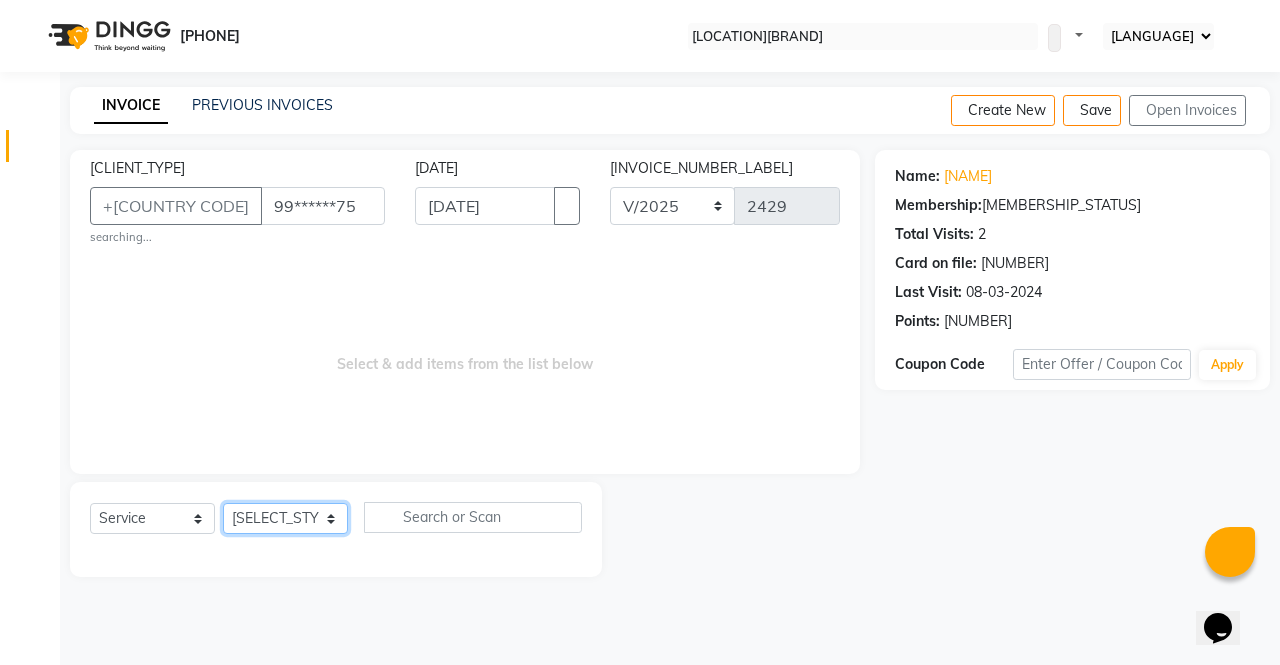 select on "66209" 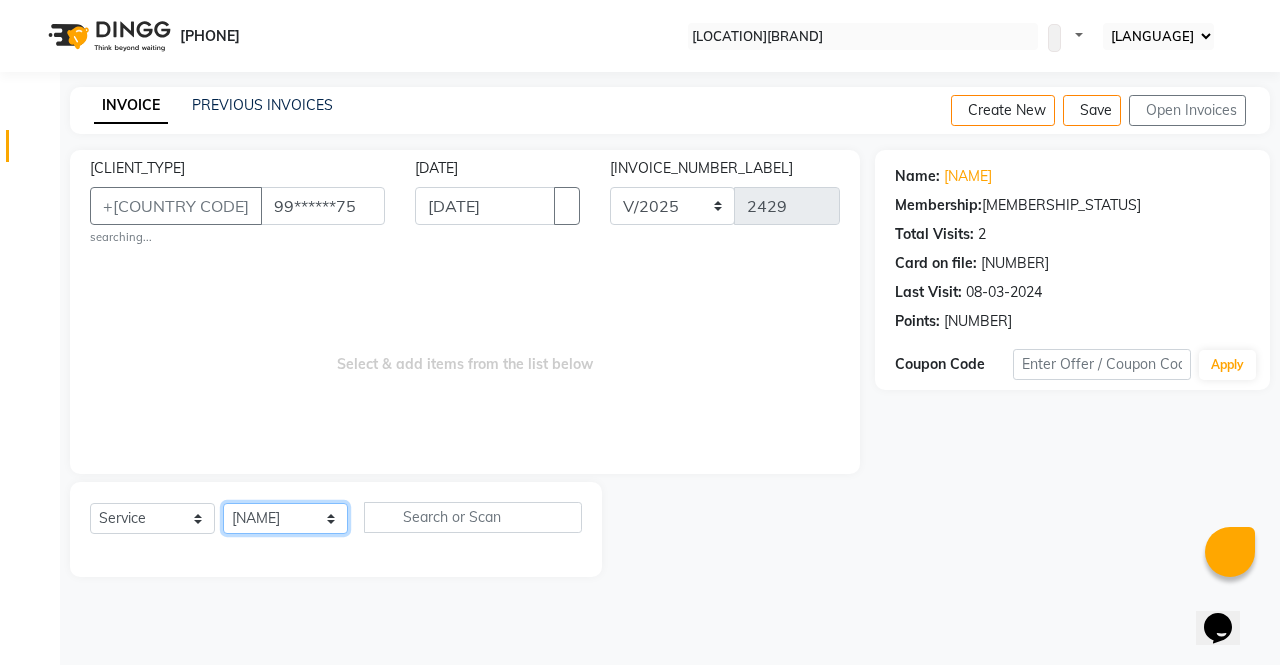 click on "Select Stylist [NAME] [NAME] [NAME] [NAME] [NAME] [NAME] [NAME] [NAME] [NAME] [NAME]" at bounding box center [285, 518] 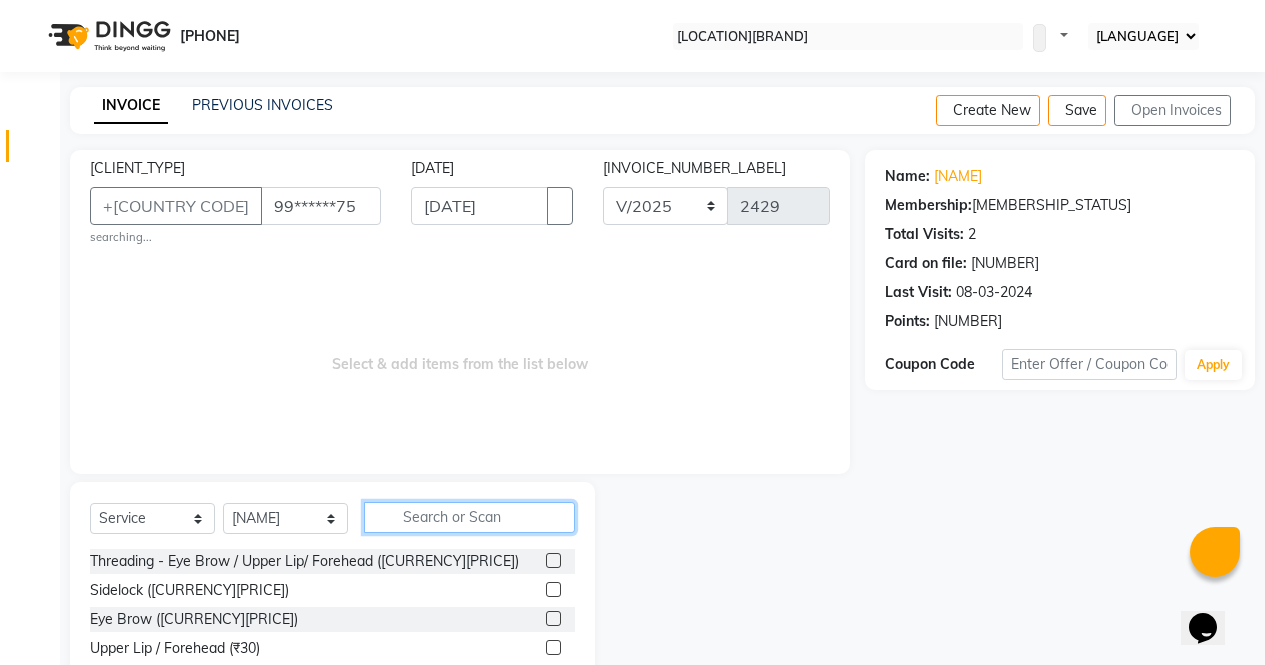 click at bounding box center (469, 517) 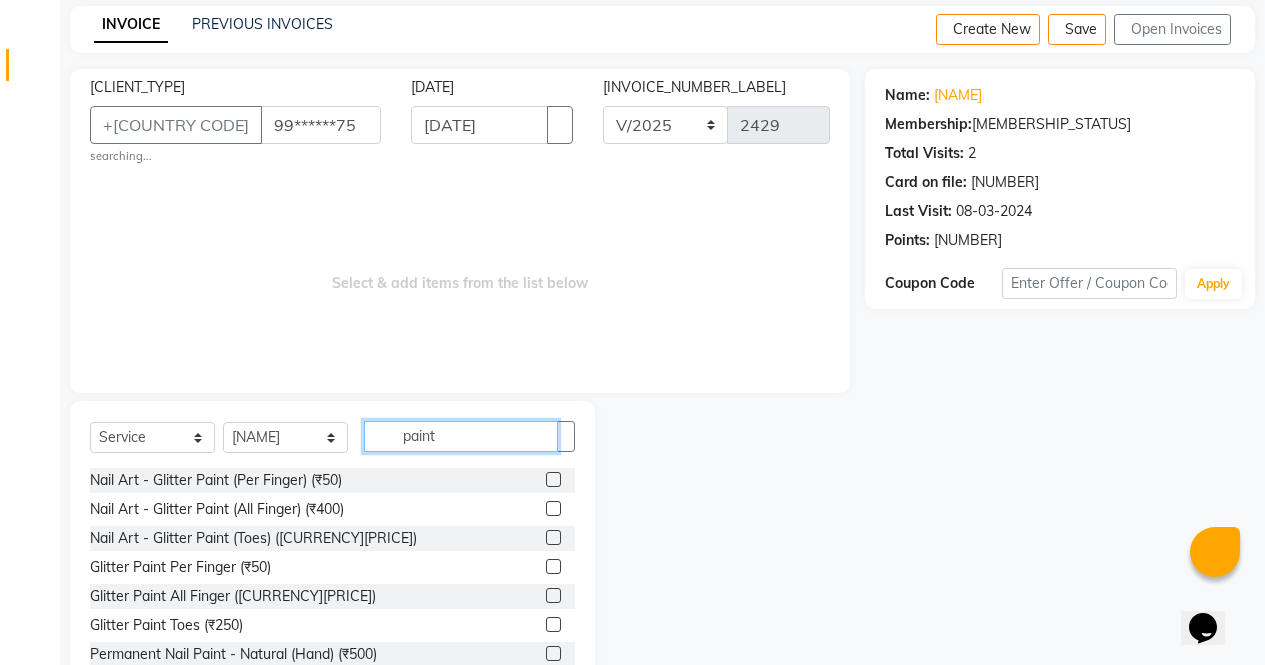 scroll, scrollTop: 142, scrollLeft: 0, axis: vertical 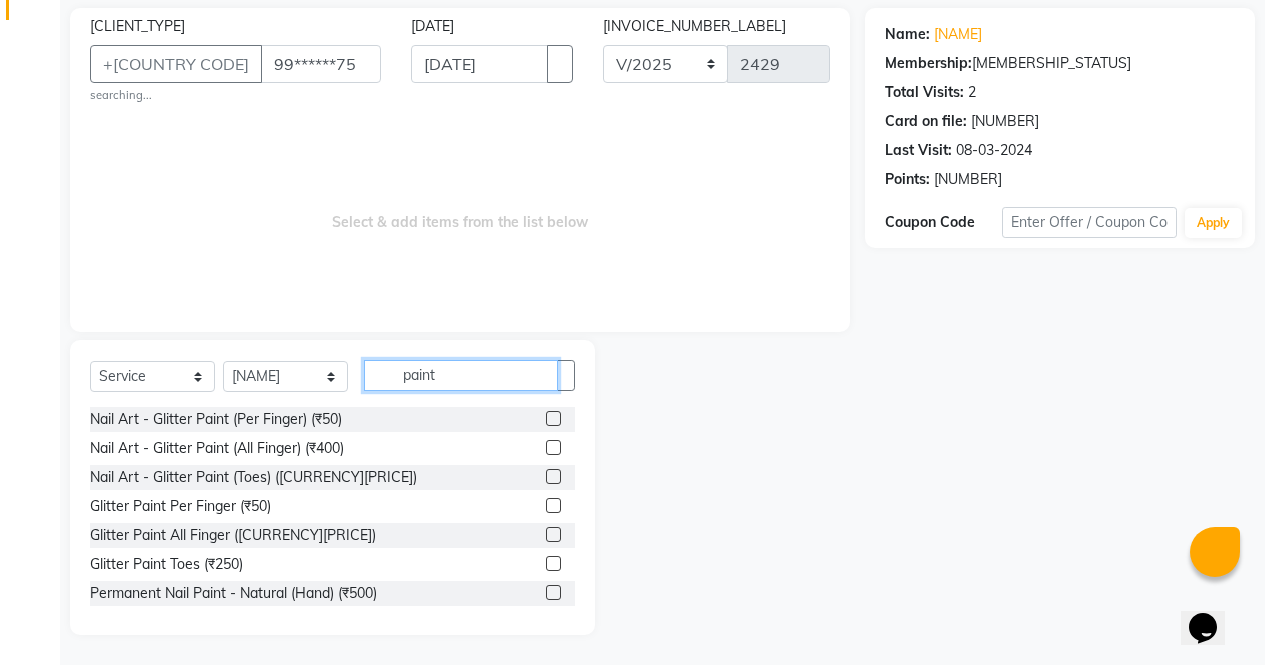 type on "paint" 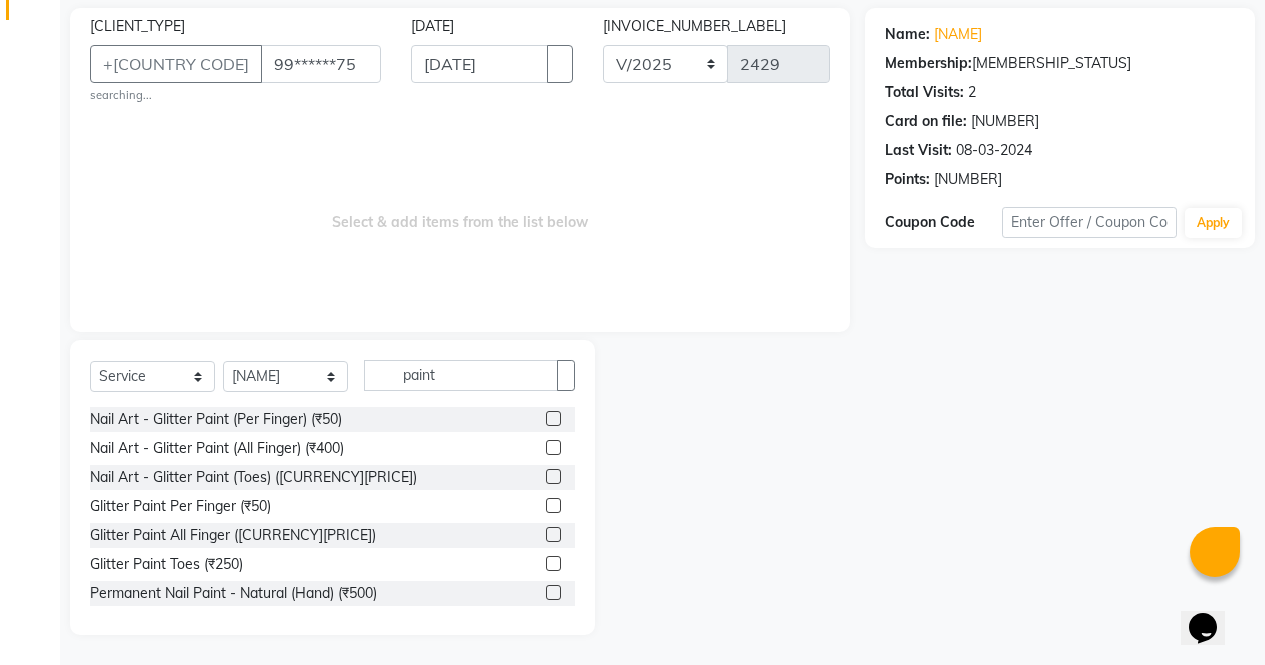 click at bounding box center [553, 592] 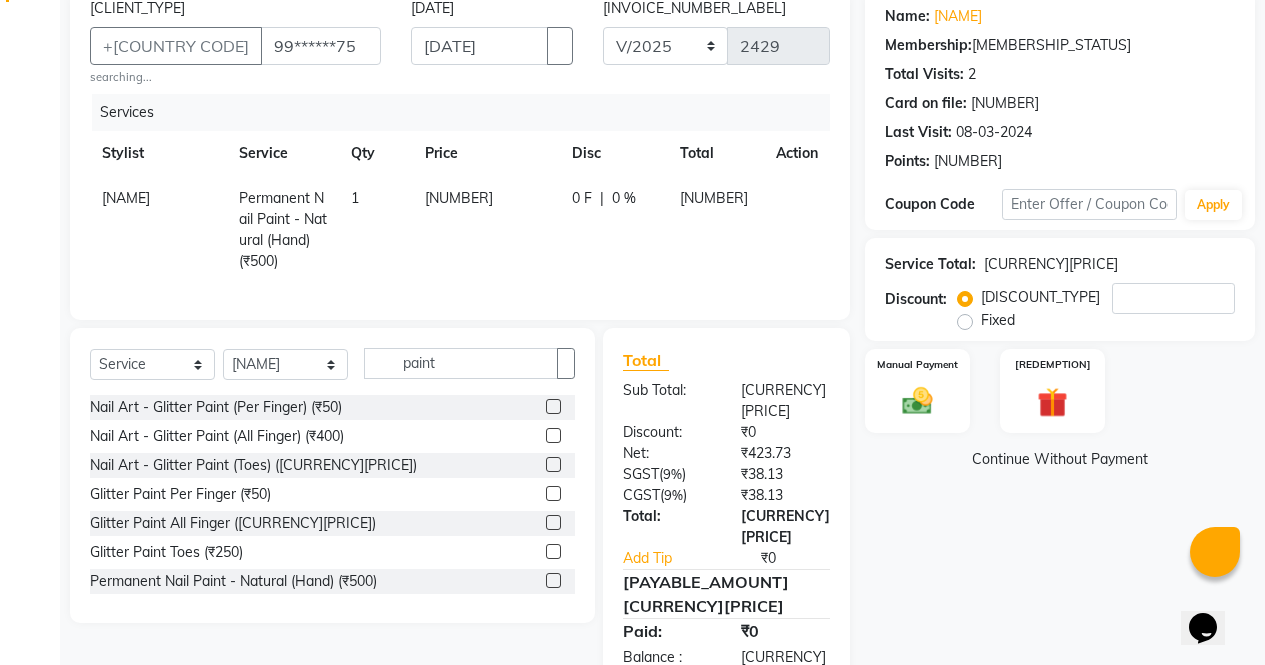 scroll, scrollTop: 163, scrollLeft: 0, axis: vertical 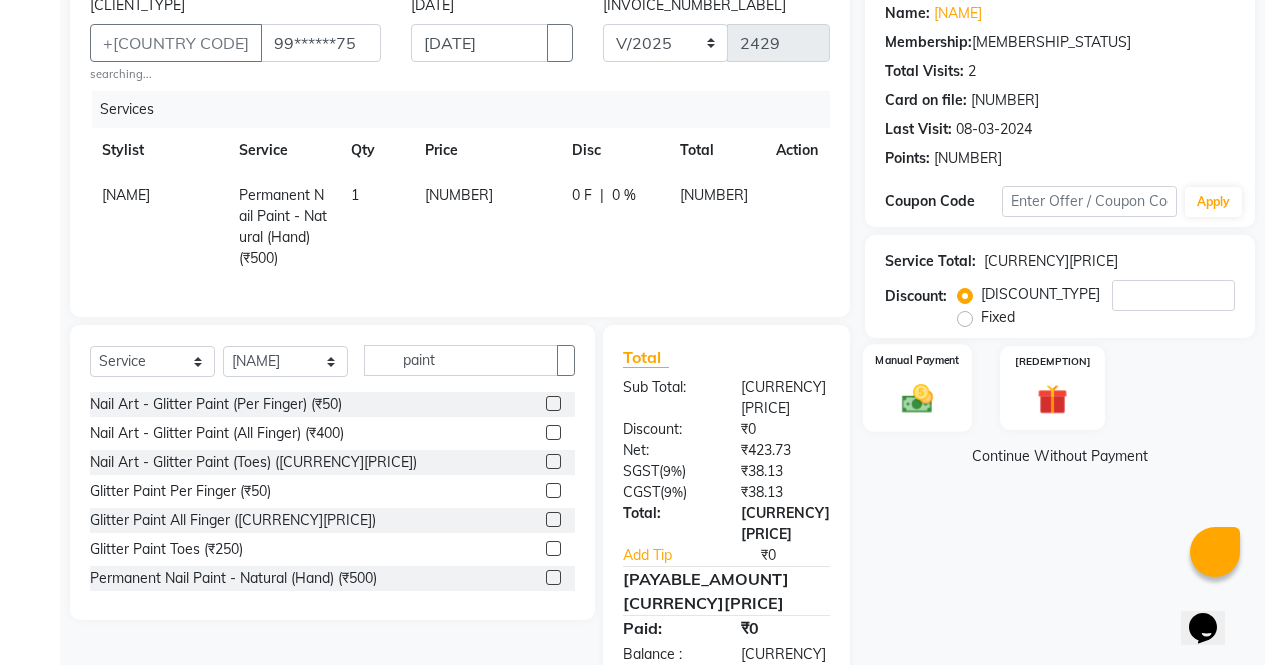 click at bounding box center [917, 398] 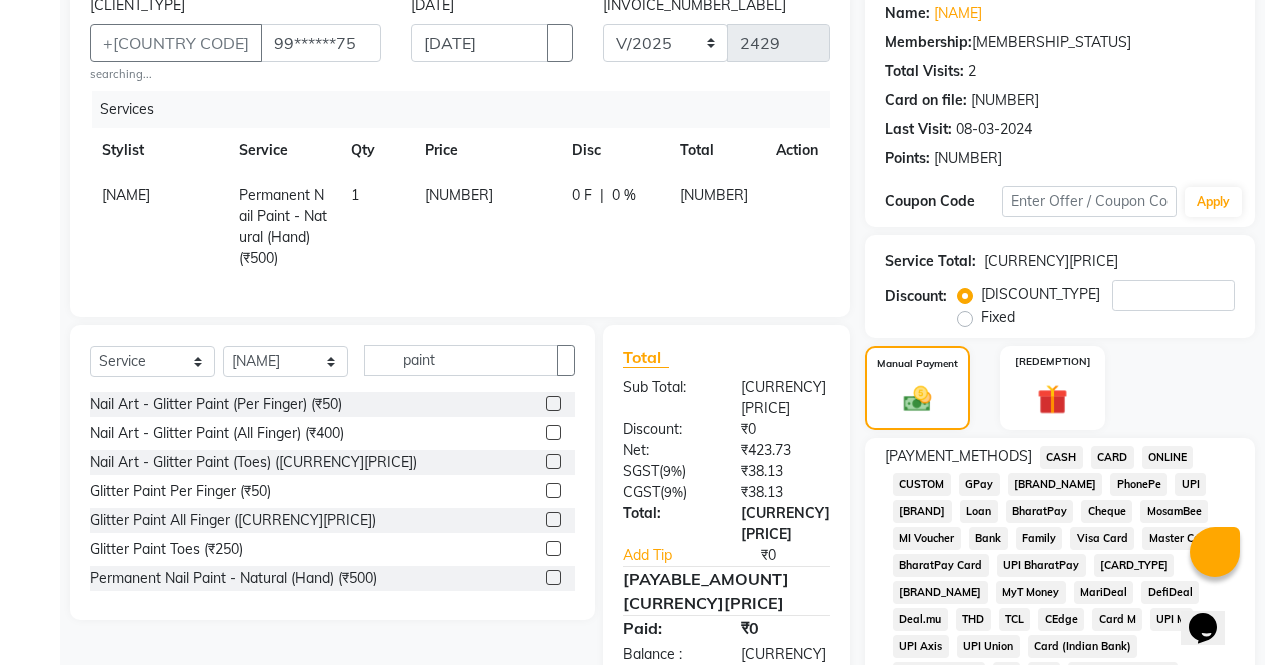 click on "CASH" at bounding box center (1061, 457) 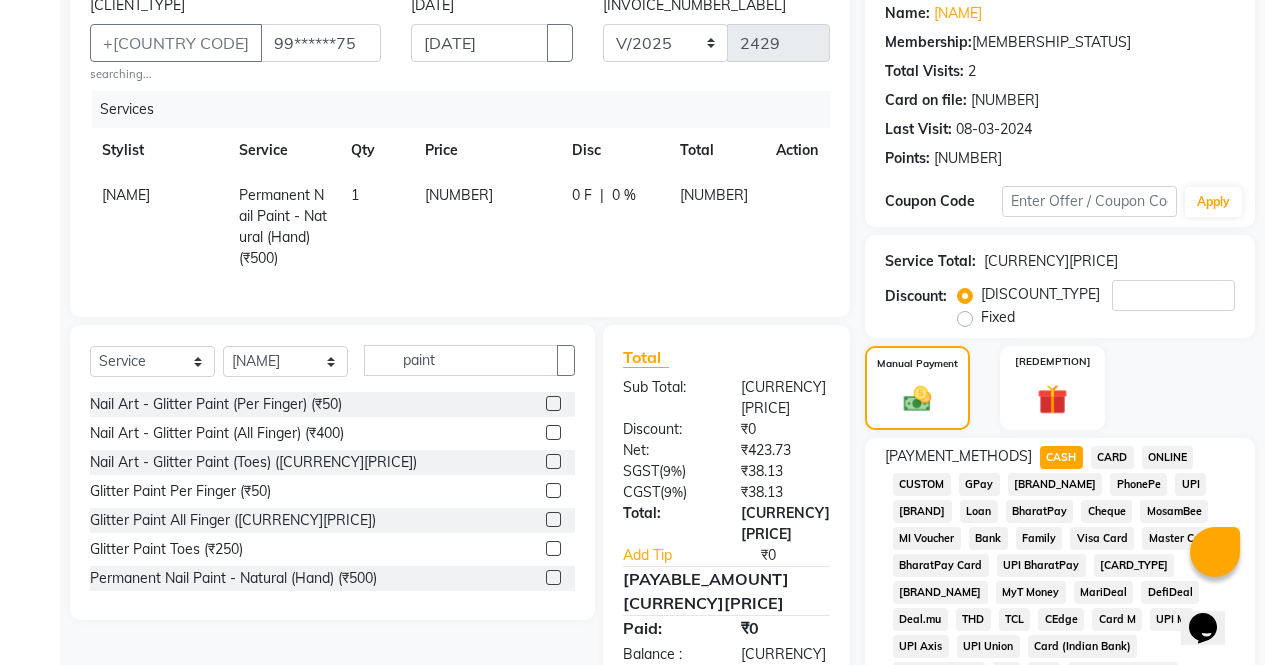 scroll, scrollTop: 744, scrollLeft: 0, axis: vertical 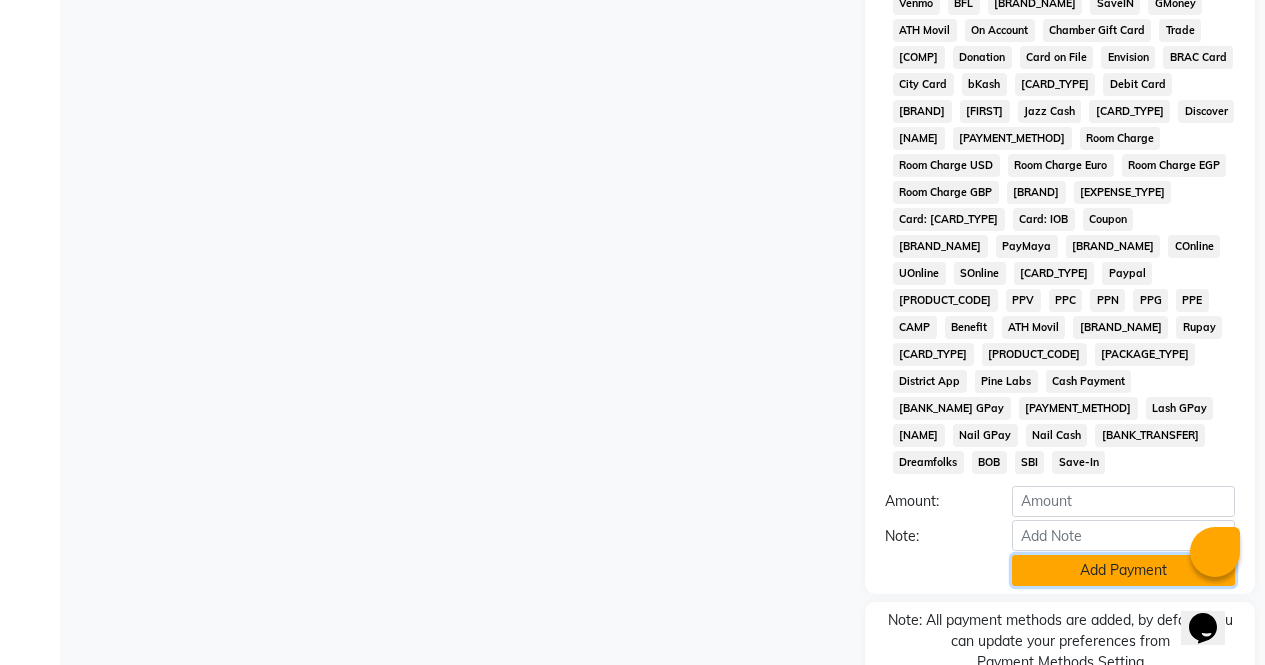 click on "Add Payment" at bounding box center [1123, 570] 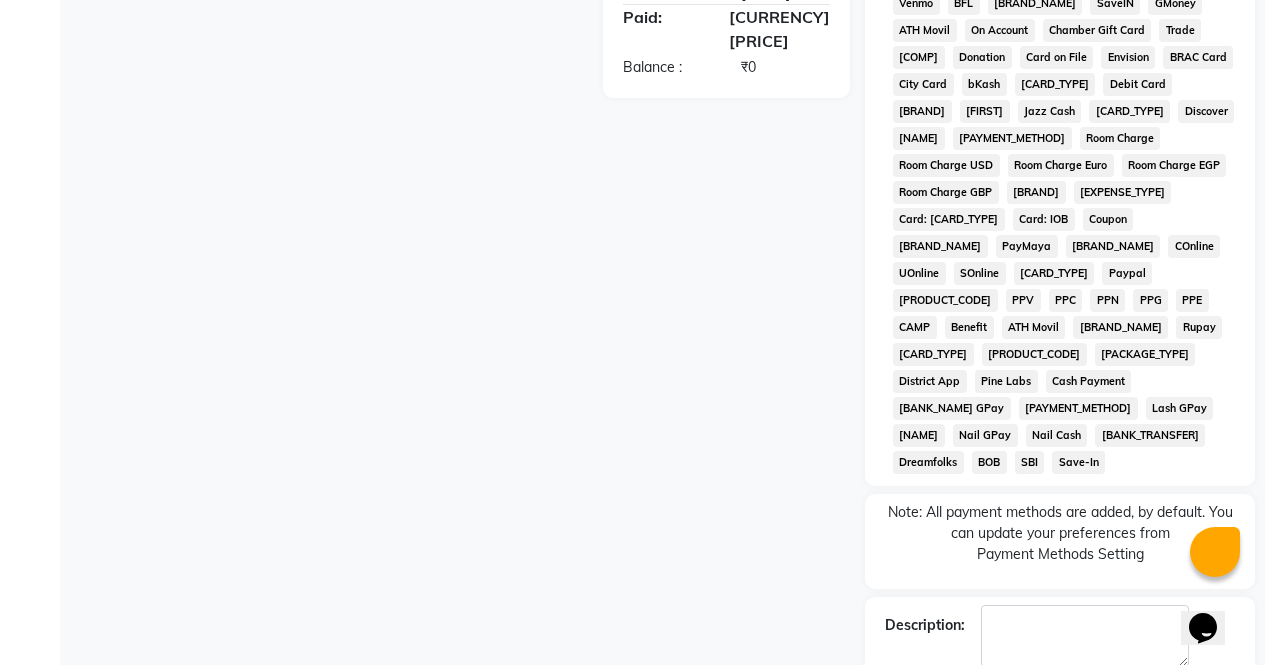 click on "Checkout" at bounding box center (1060, 727) 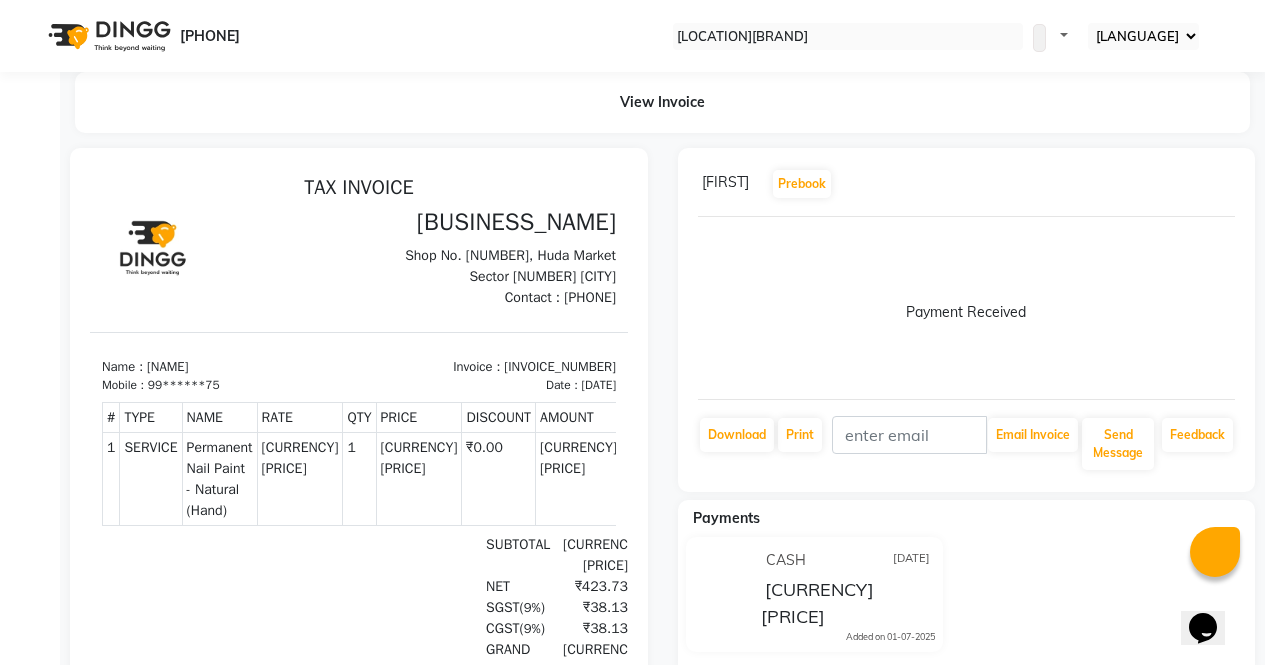 scroll, scrollTop: 0, scrollLeft: 0, axis: both 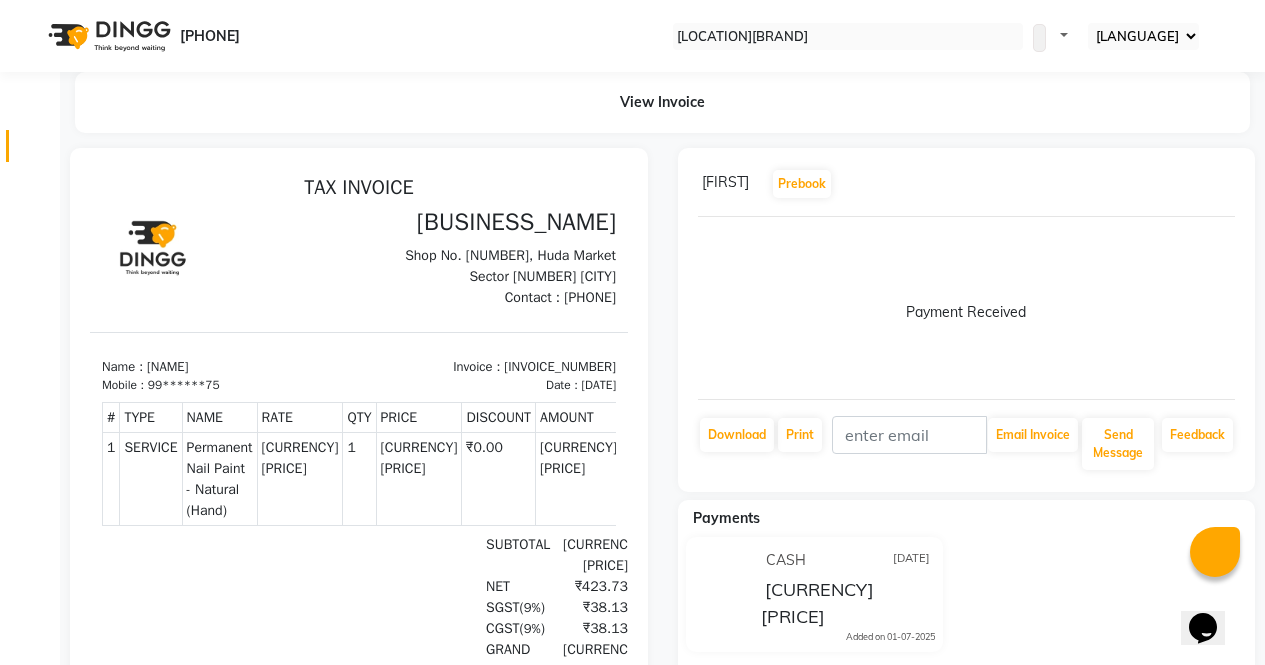 click at bounding box center (38, 151) 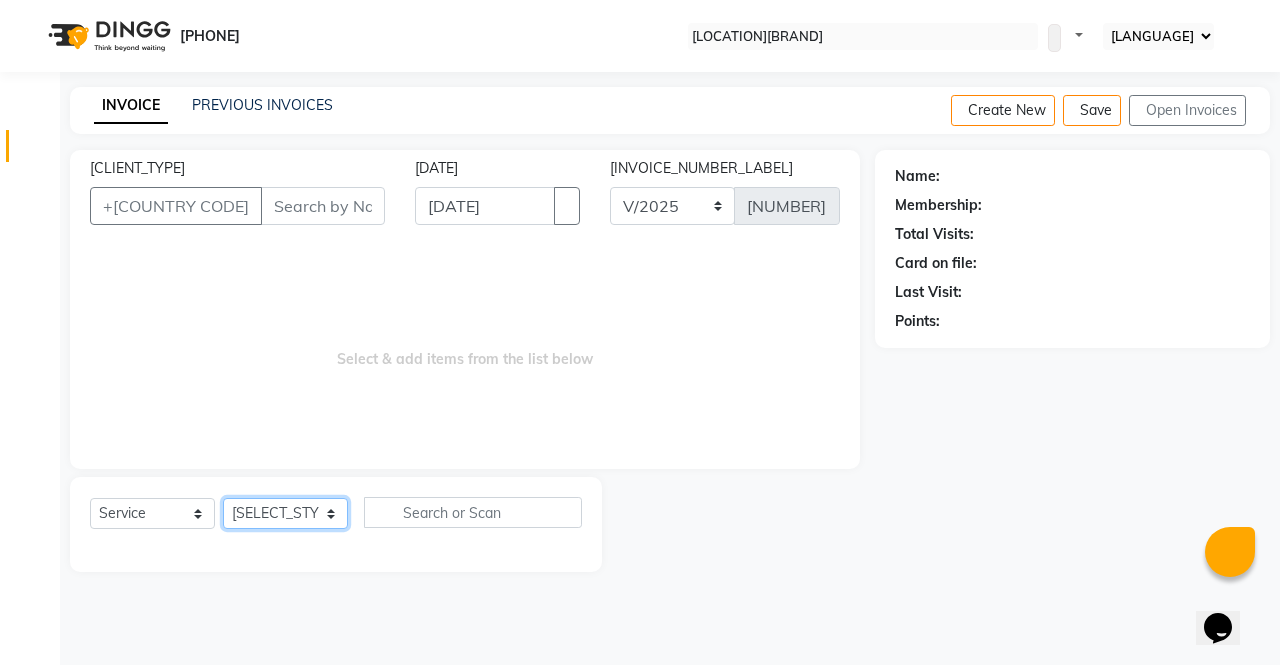 click on "Select Stylist [NAME] [NAME] [NAME] [NAME] [NAME] [NAME] [NAME] [NAME] [NAME] [NAME]" at bounding box center [285, 513] 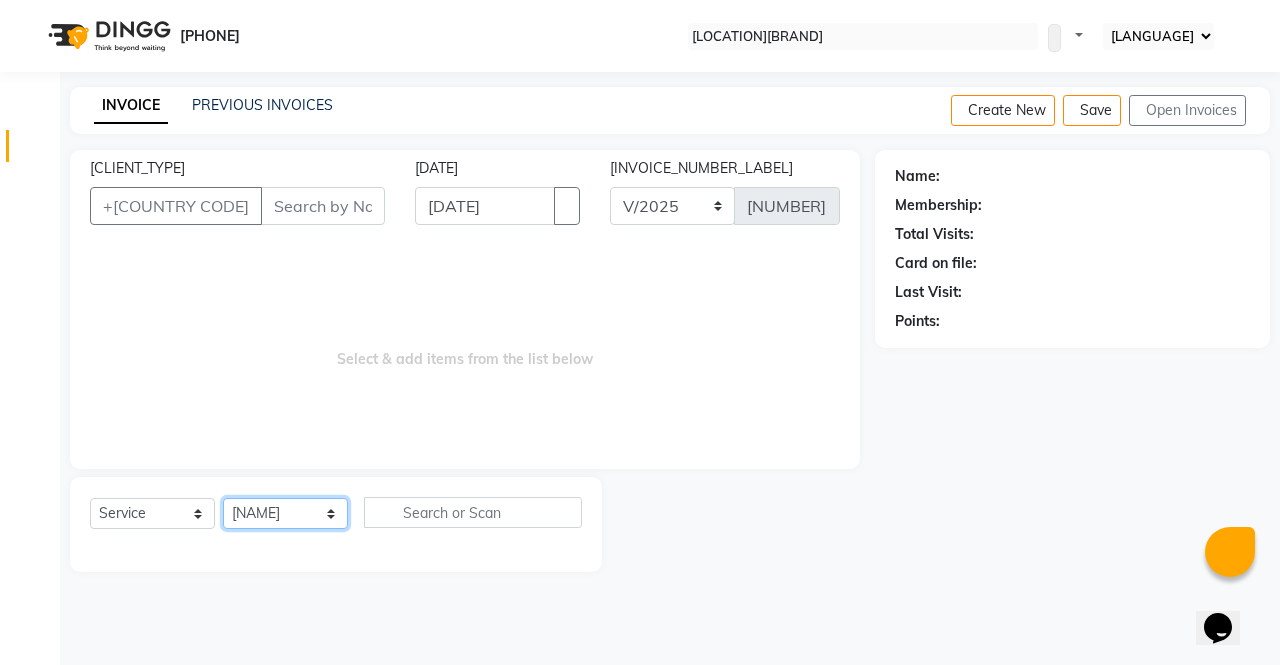 click on "Select Stylist [NAME] [NAME] [NAME] [NAME] [NAME] [NAME] [NAME] [NAME] [NAME] [NAME]" at bounding box center [285, 513] 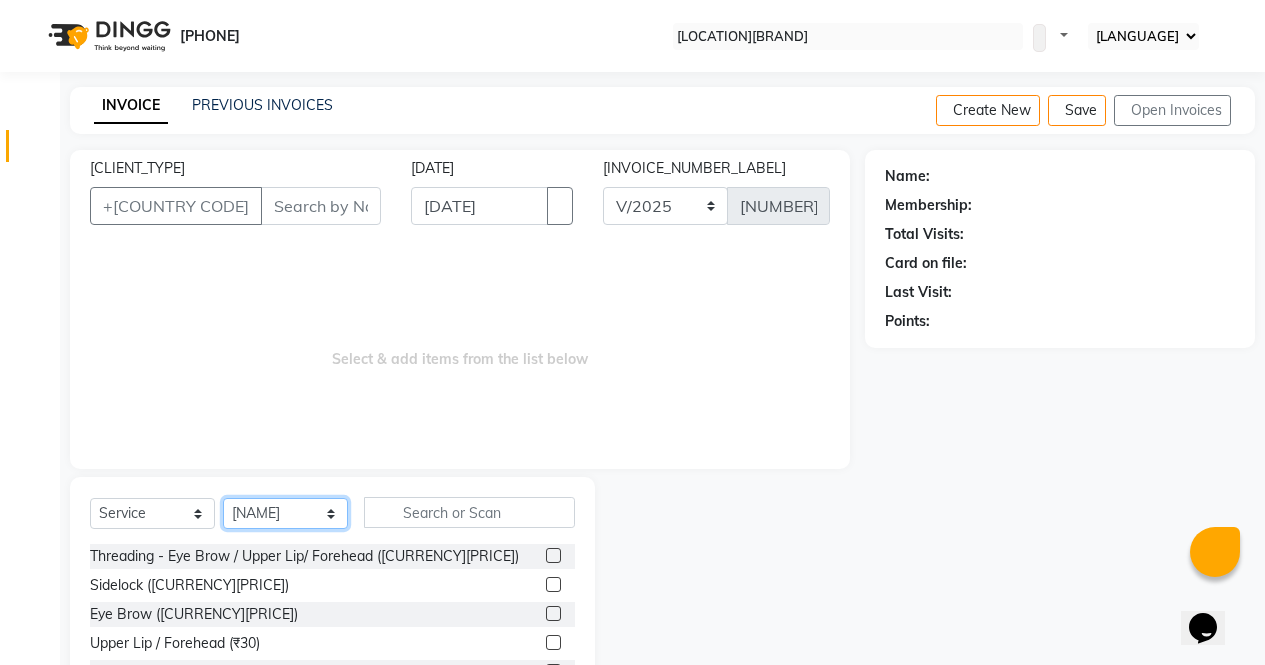 click on "Select Stylist [NAME] [NAME] [NAME] [NAME] [NAME] [NAME] [NAME] [NAME] [NAME] [NAME]" at bounding box center [285, 513] 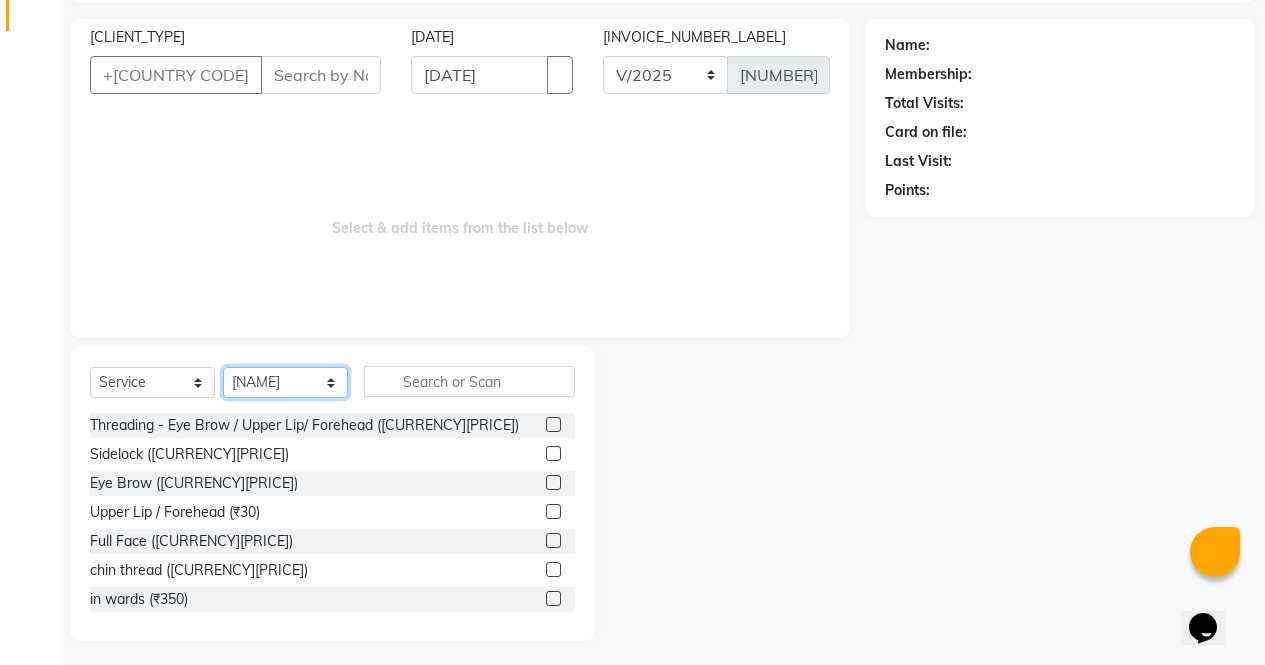 scroll, scrollTop: 136, scrollLeft: 0, axis: vertical 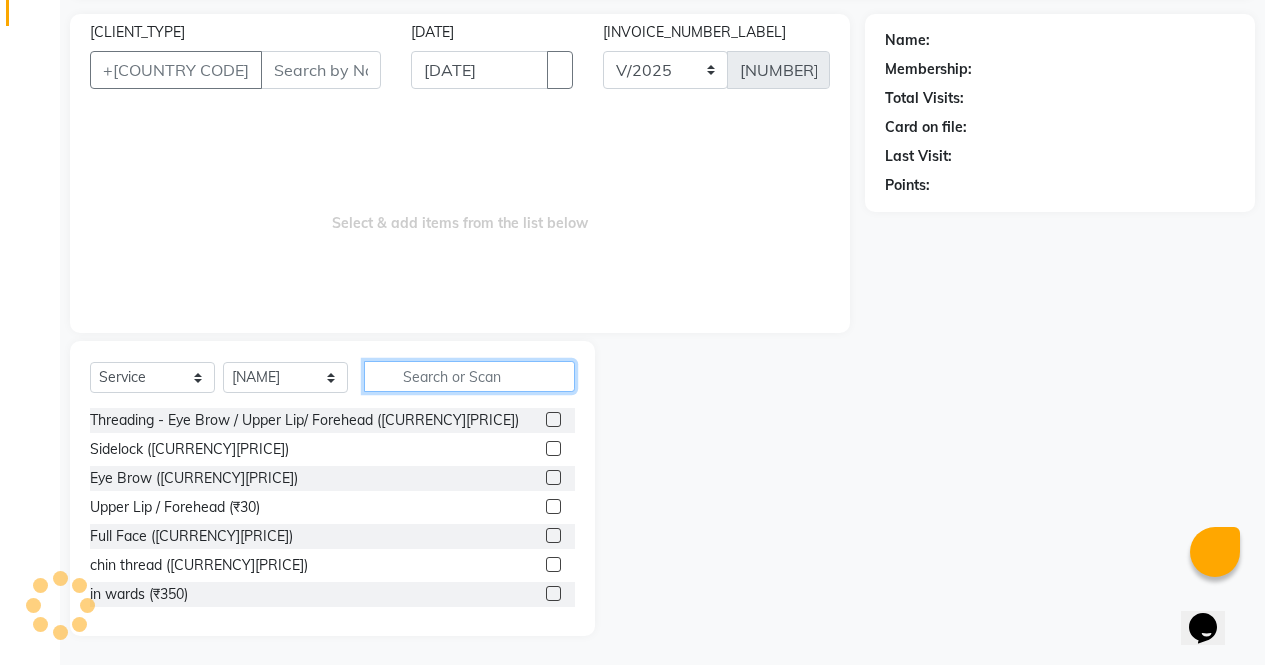 click at bounding box center [469, 376] 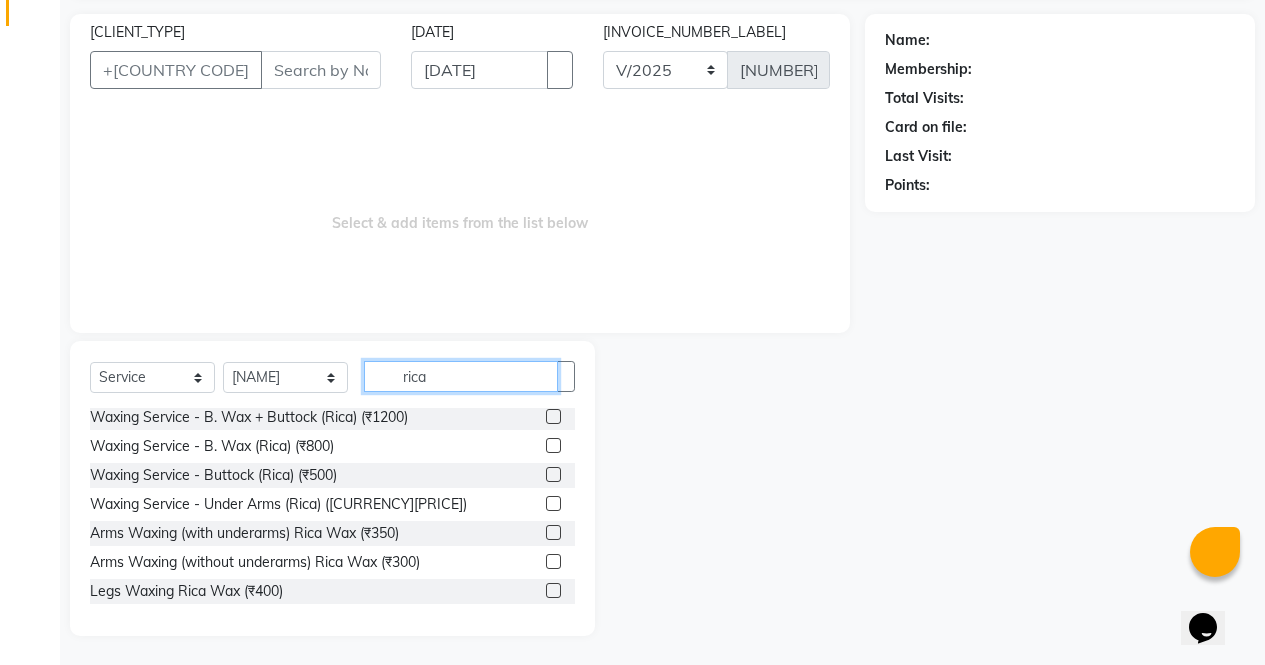scroll, scrollTop: 181, scrollLeft: 0, axis: vertical 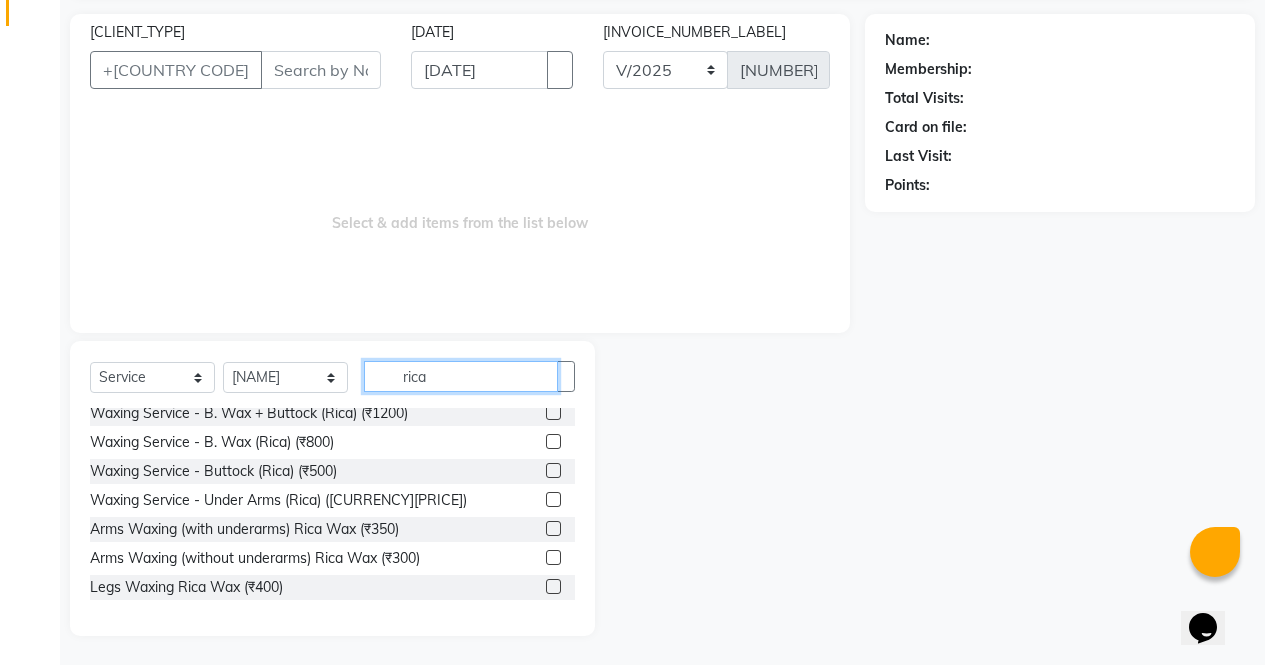 type on "rica" 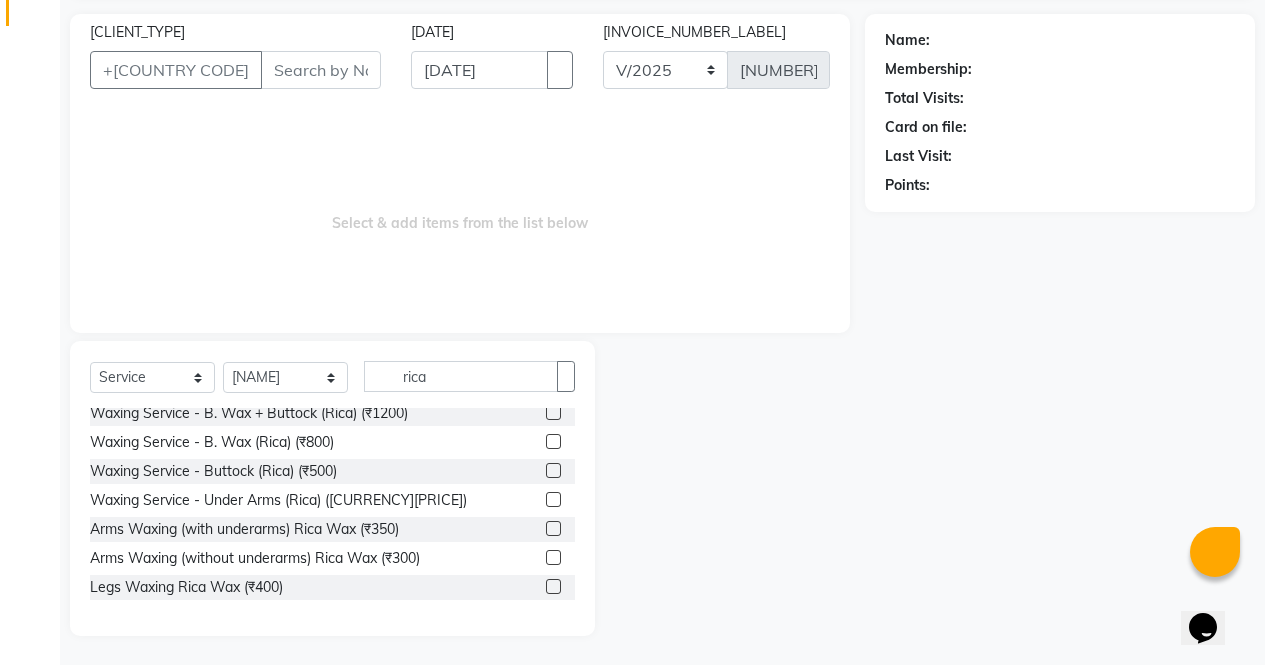 click at bounding box center [553, 499] 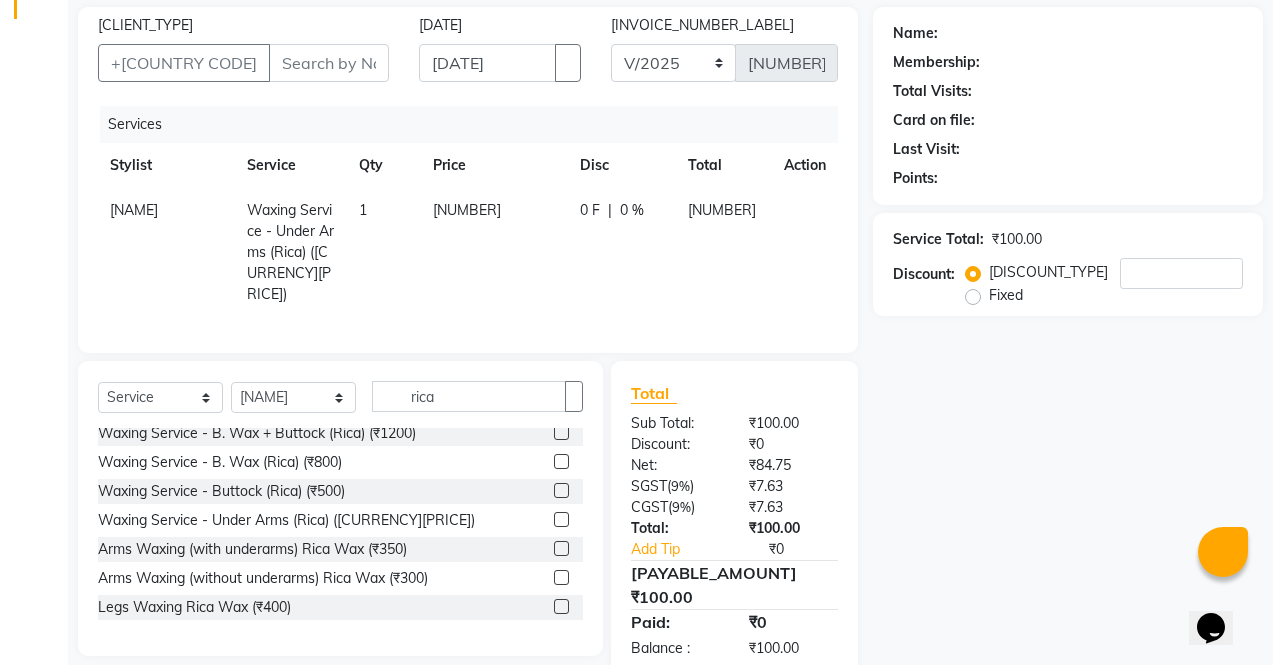 scroll, scrollTop: 151, scrollLeft: 0, axis: vertical 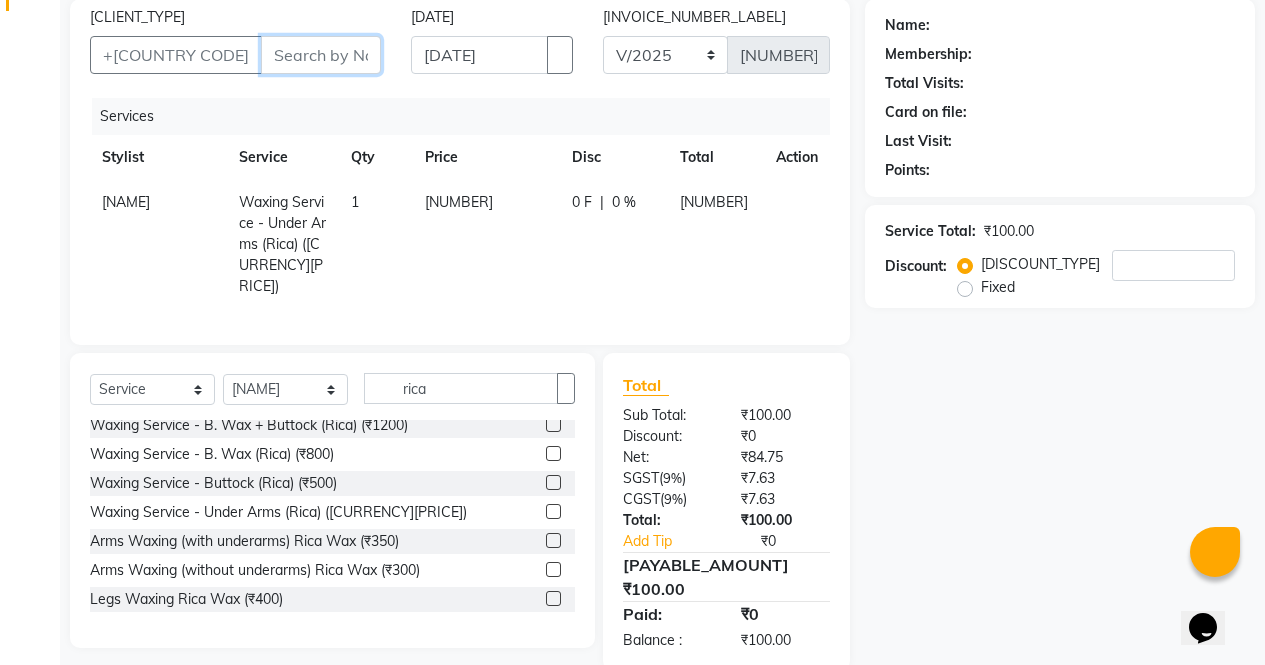 click on "[CLIENT_TYPE]" at bounding box center [321, 55] 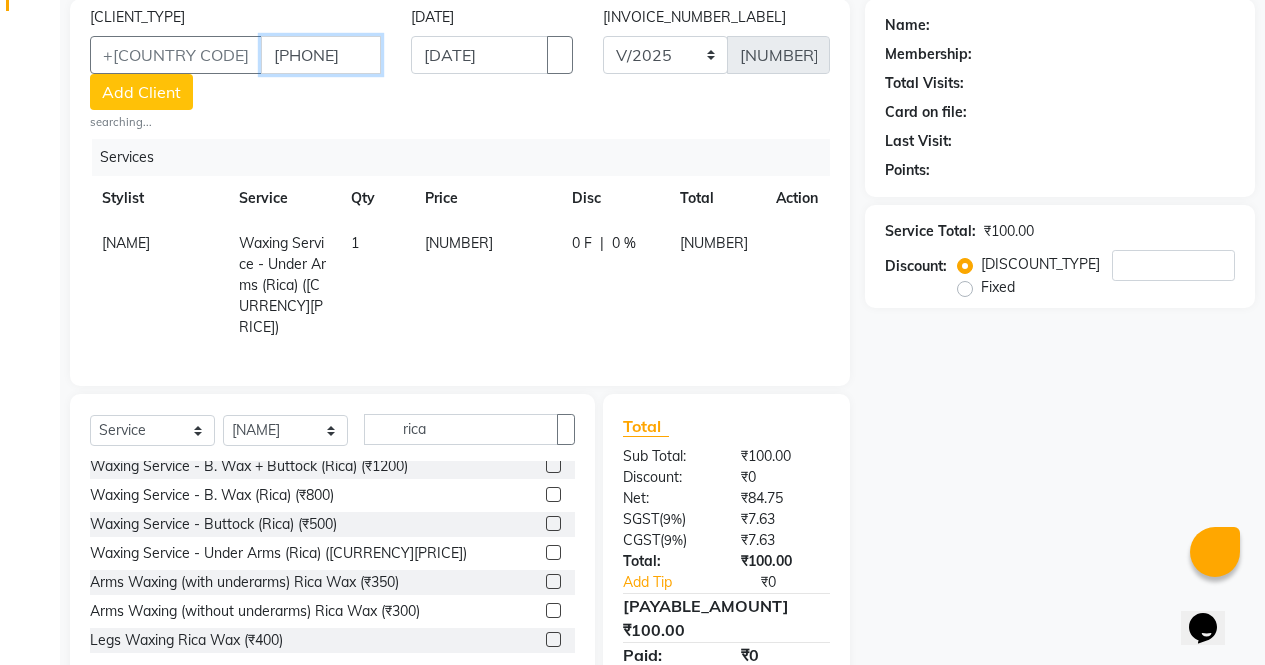 type on "[PHONE]" 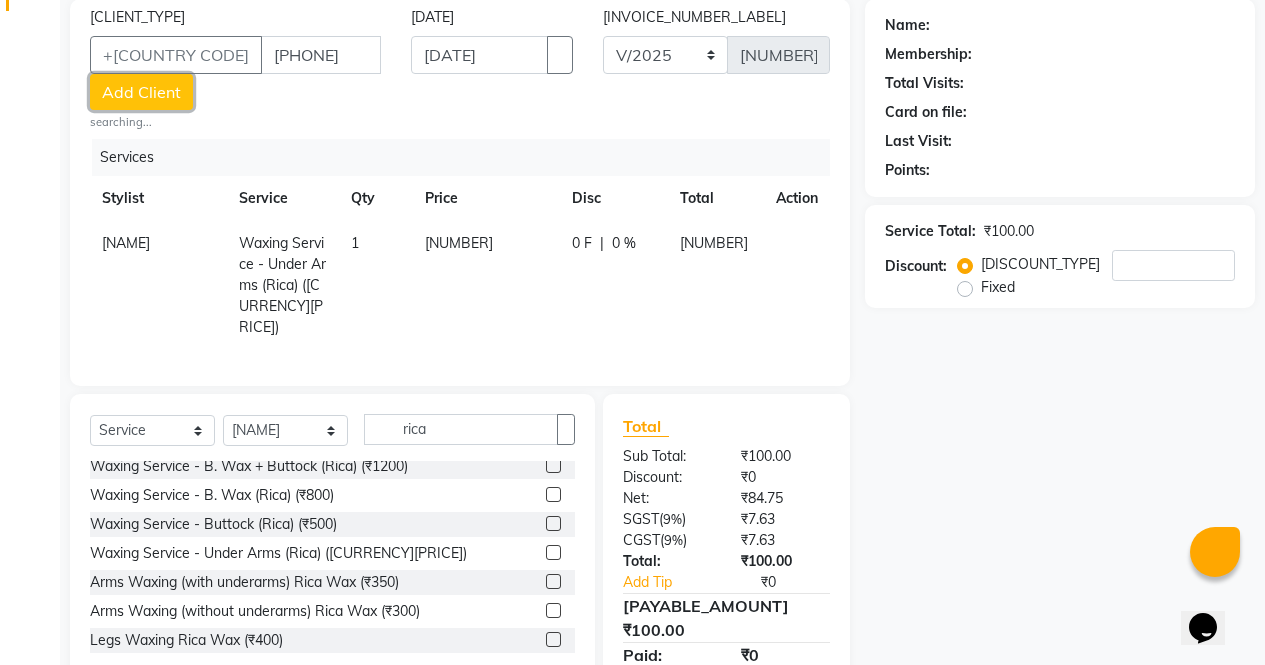 click on "Add Client" at bounding box center [141, 92] 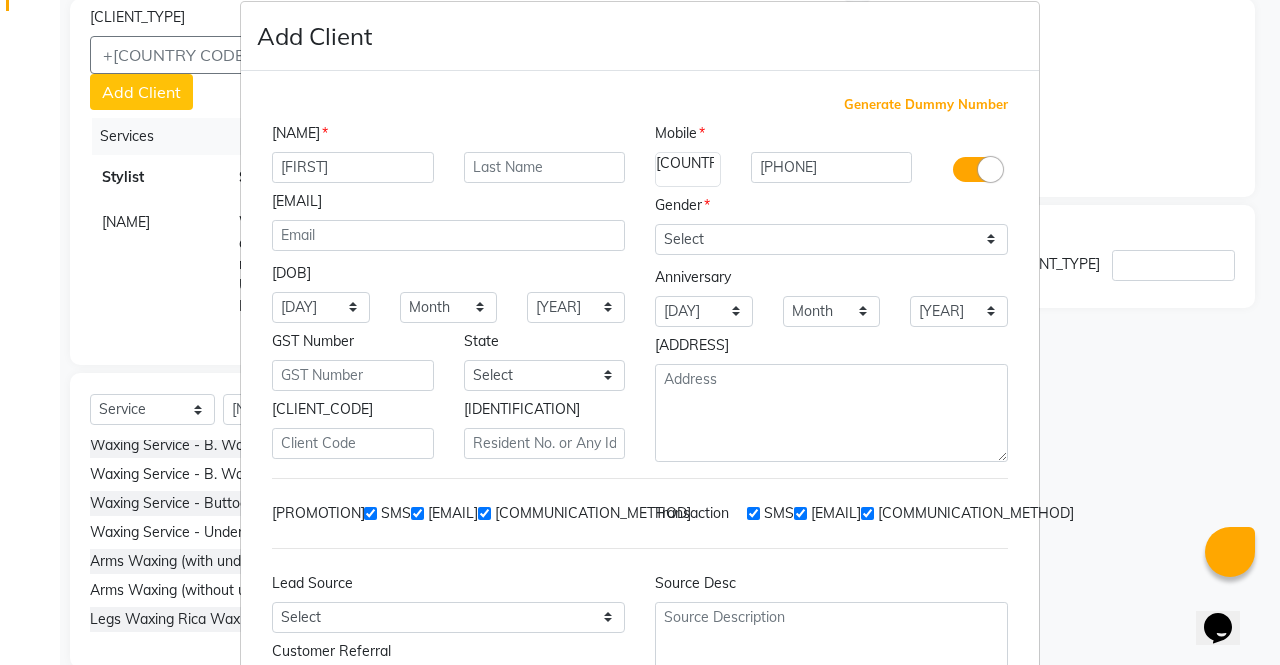 scroll, scrollTop: 42, scrollLeft: 0, axis: vertical 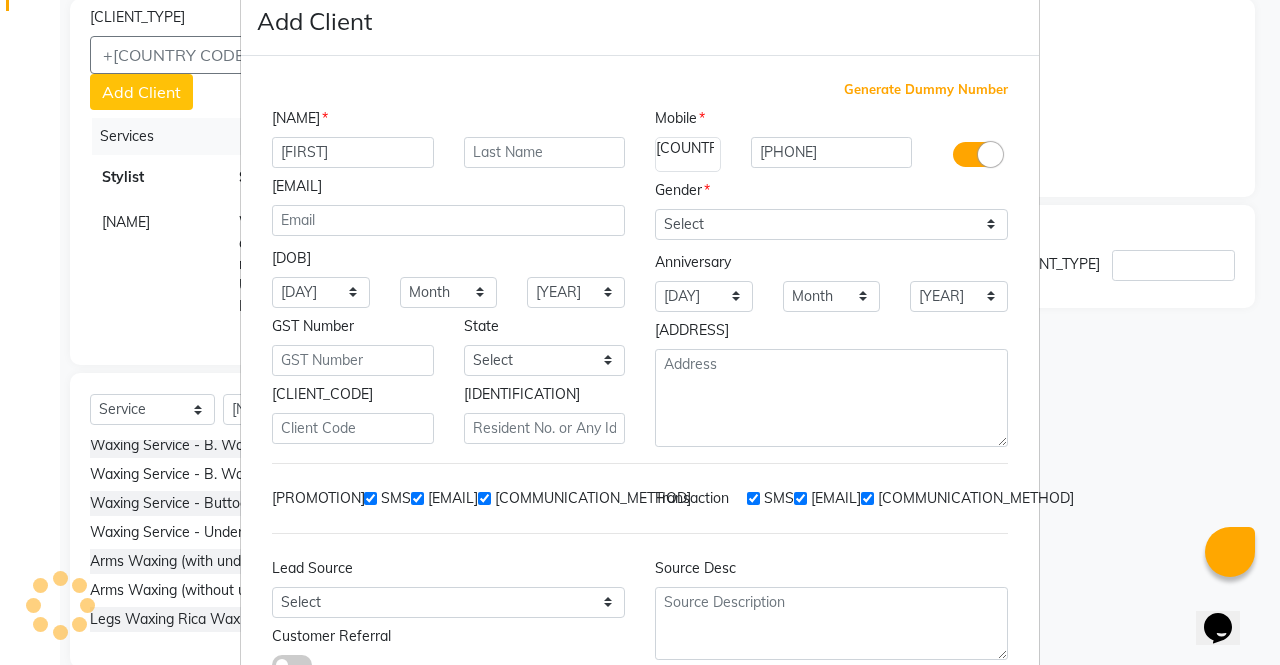 type on "[FIRST]" 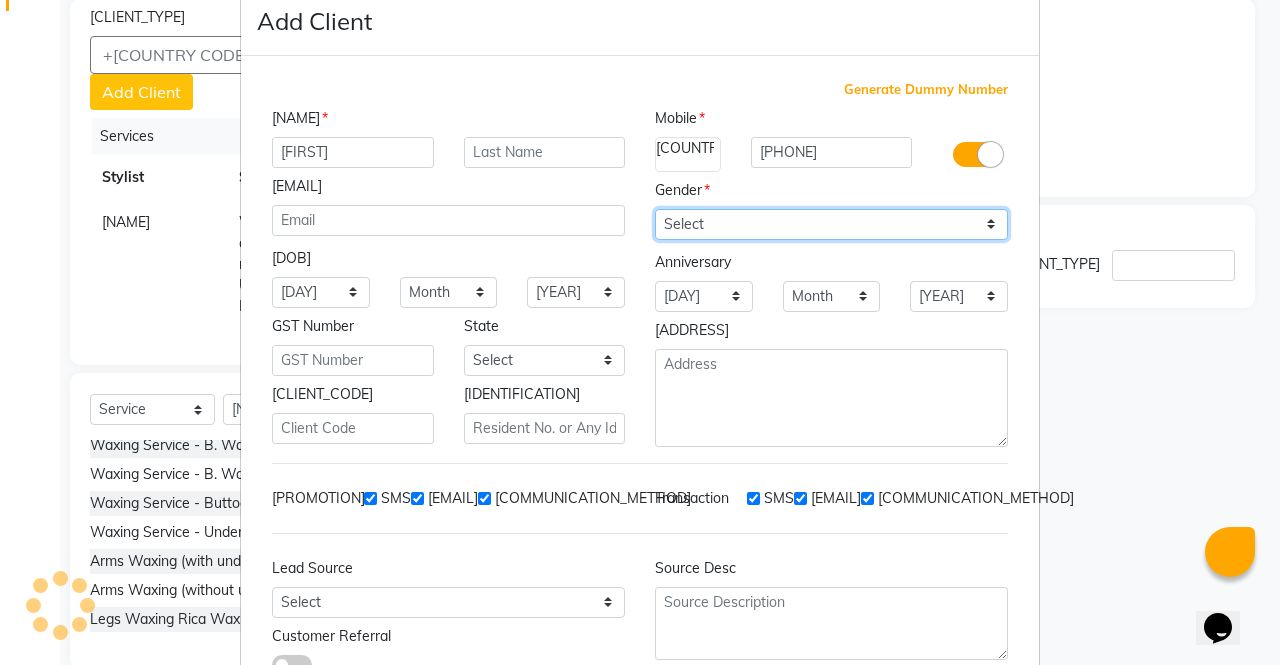 click on "Select [GENDER] [GENDER] [GENDER] Prefer Not To Say" at bounding box center [831, 224] 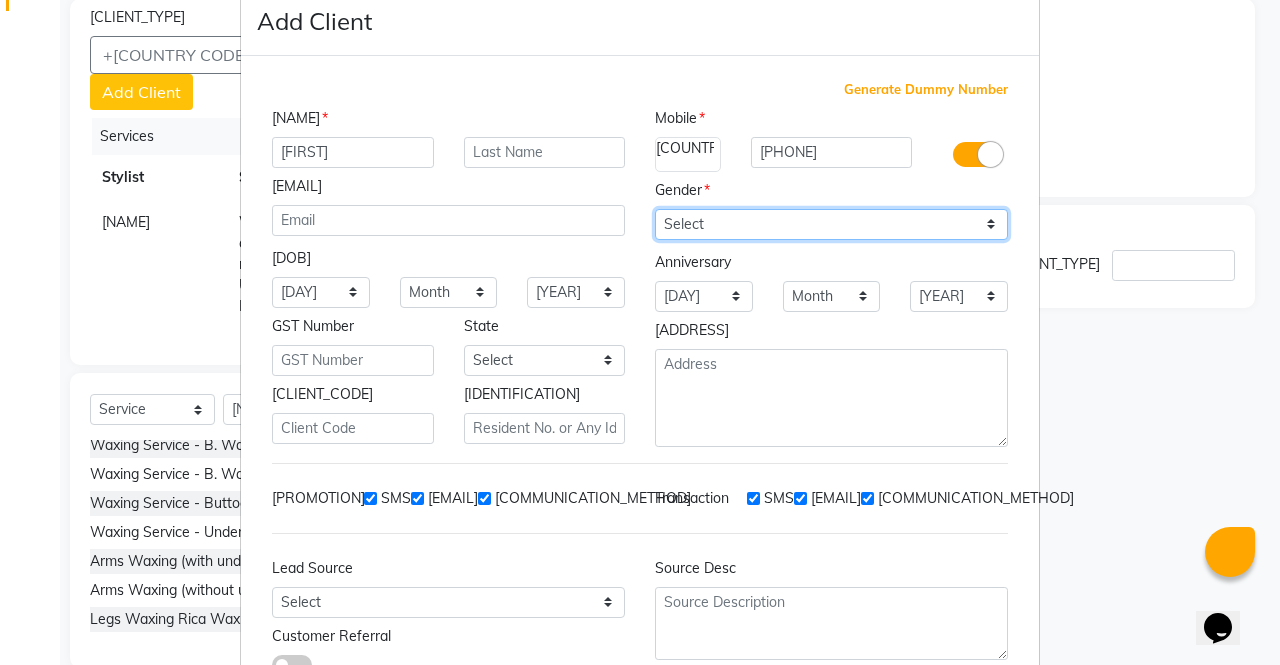 select on "female" 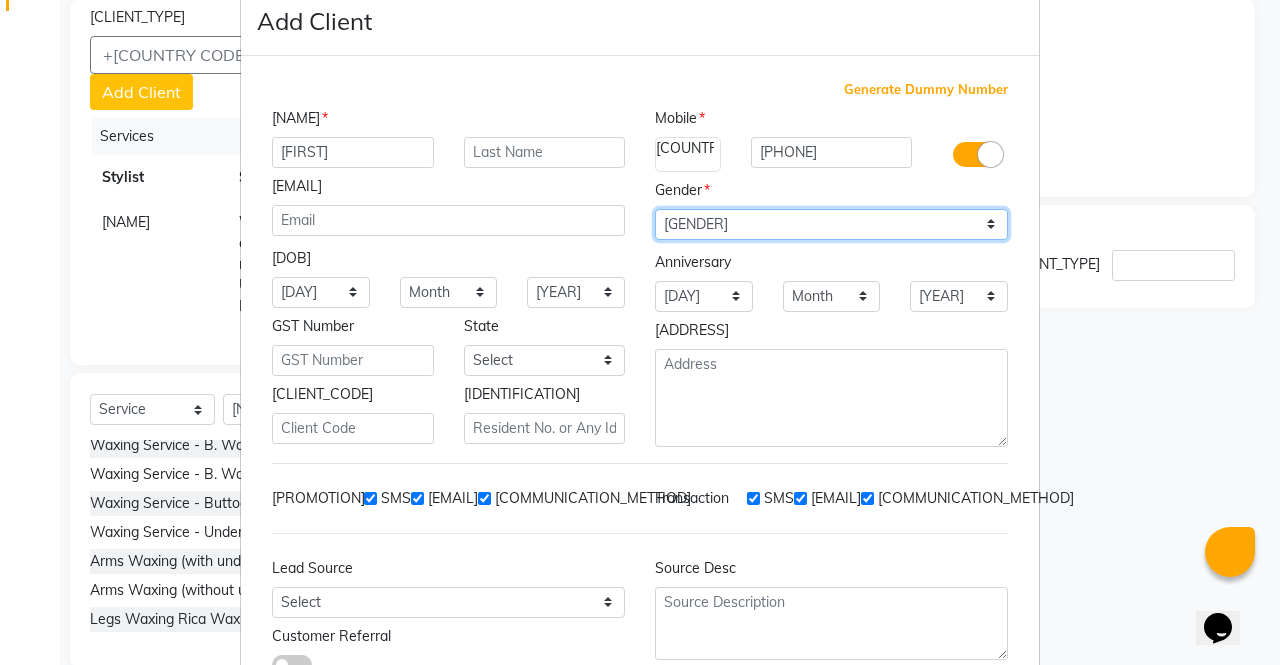 click on "Select [GENDER] [GENDER] [GENDER] Prefer Not To Say" at bounding box center [831, 224] 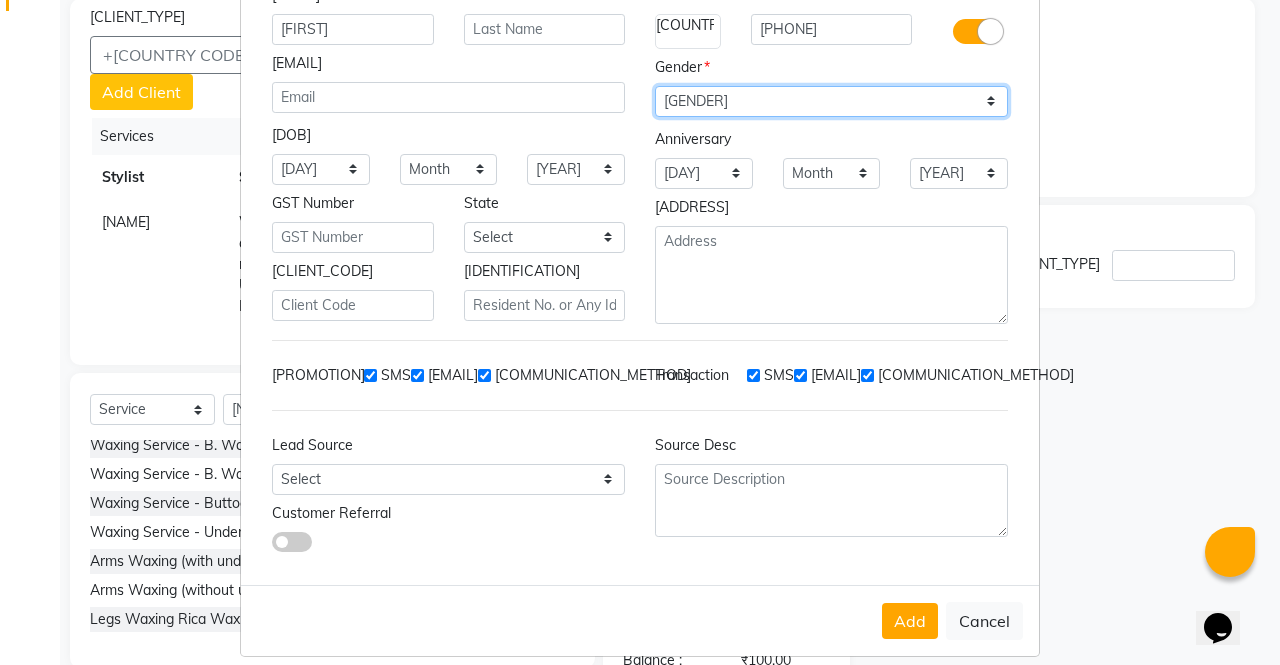 scroll, scrollTop: 184, scrollLeft: 0, axis: vertical 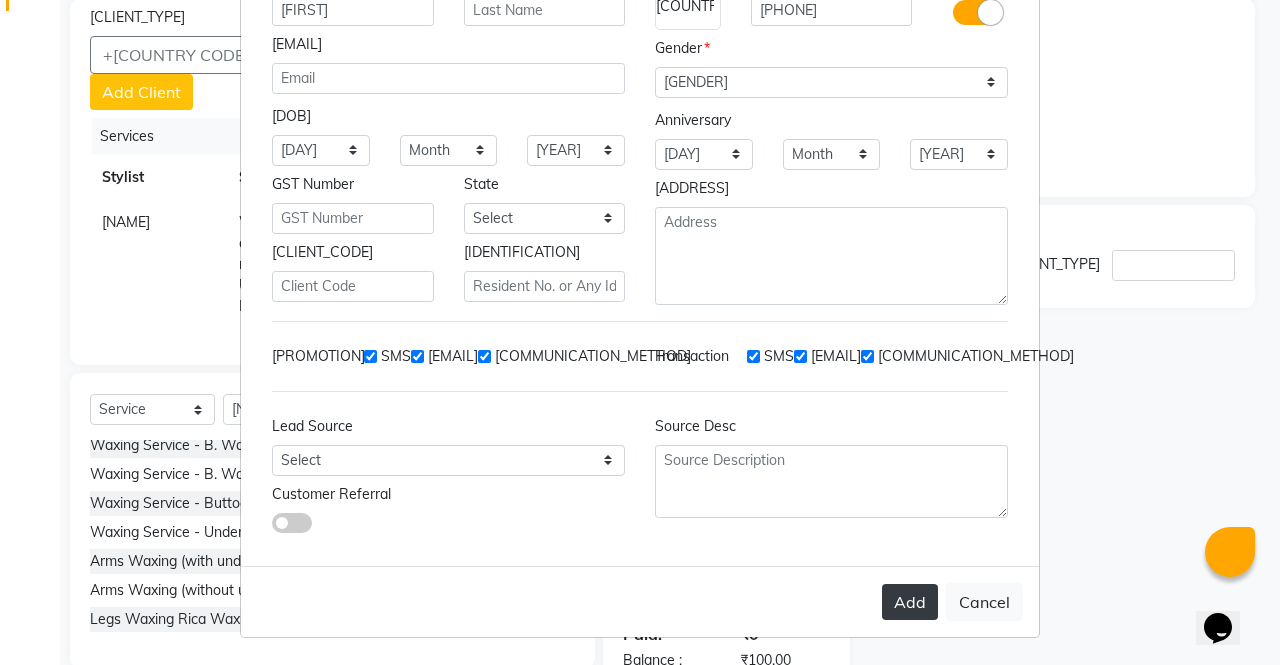 click on "Add" at bounding box center [910, 602] 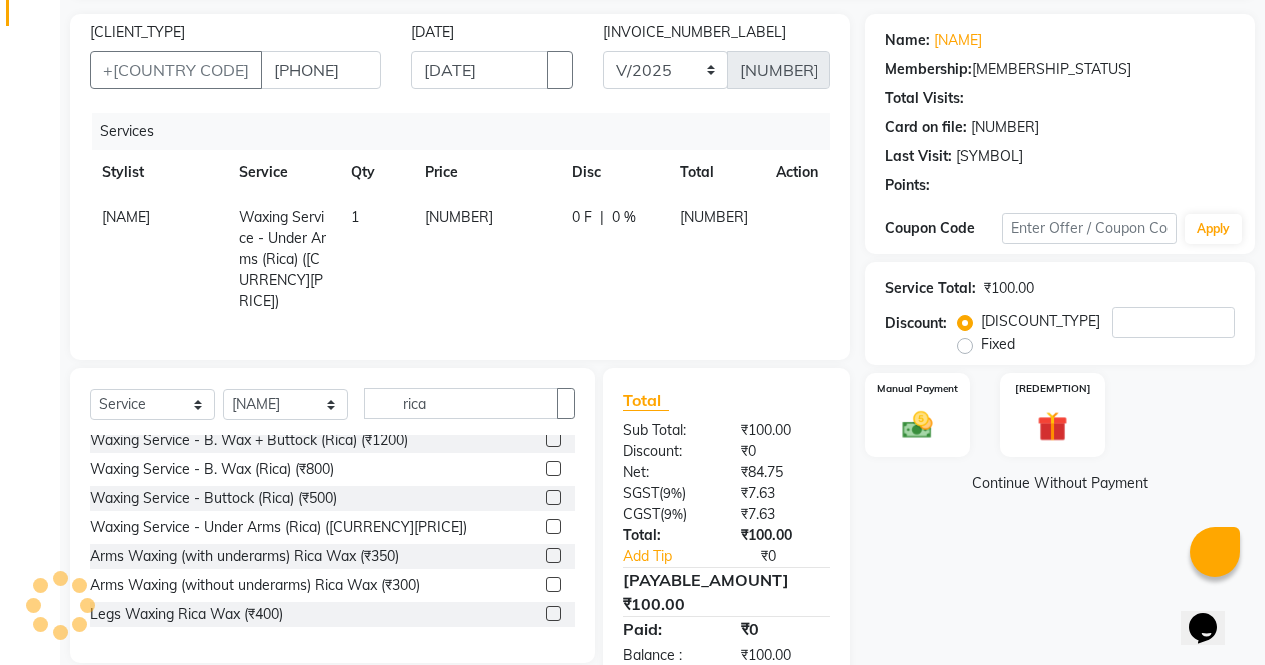 scroll, scrollTop: 157, scrollLeft: 0, axis: vertical 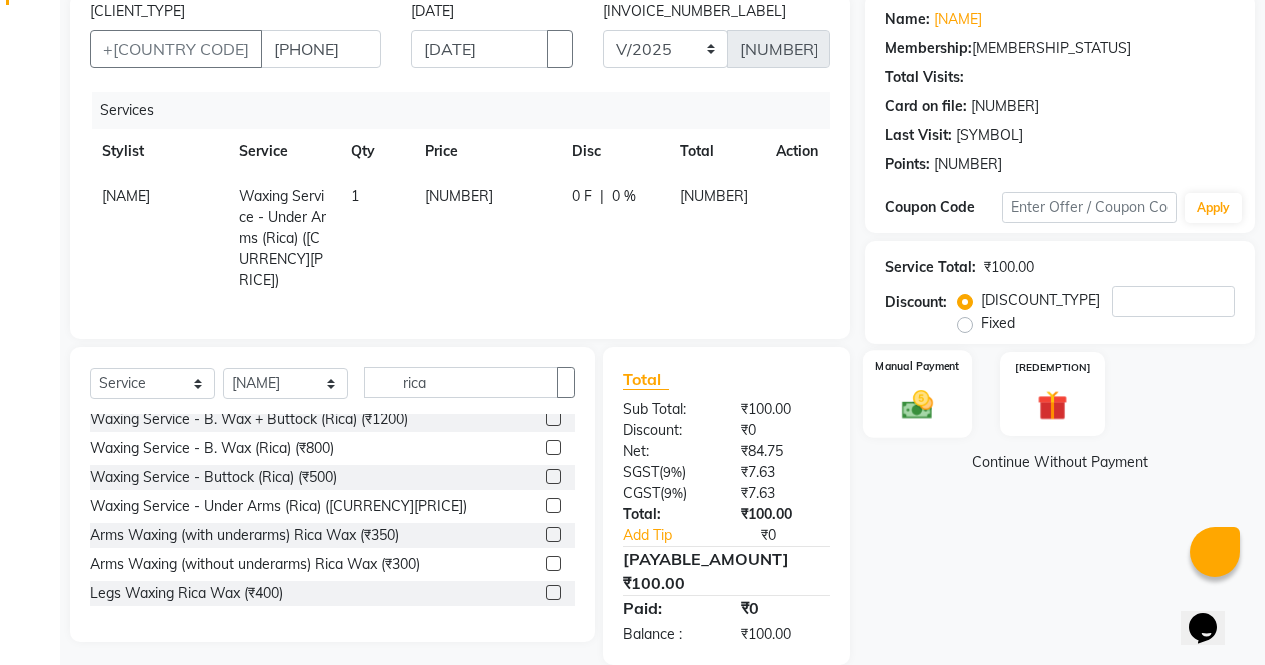 click on "Manual Payment" at bounding box center (917, 394) 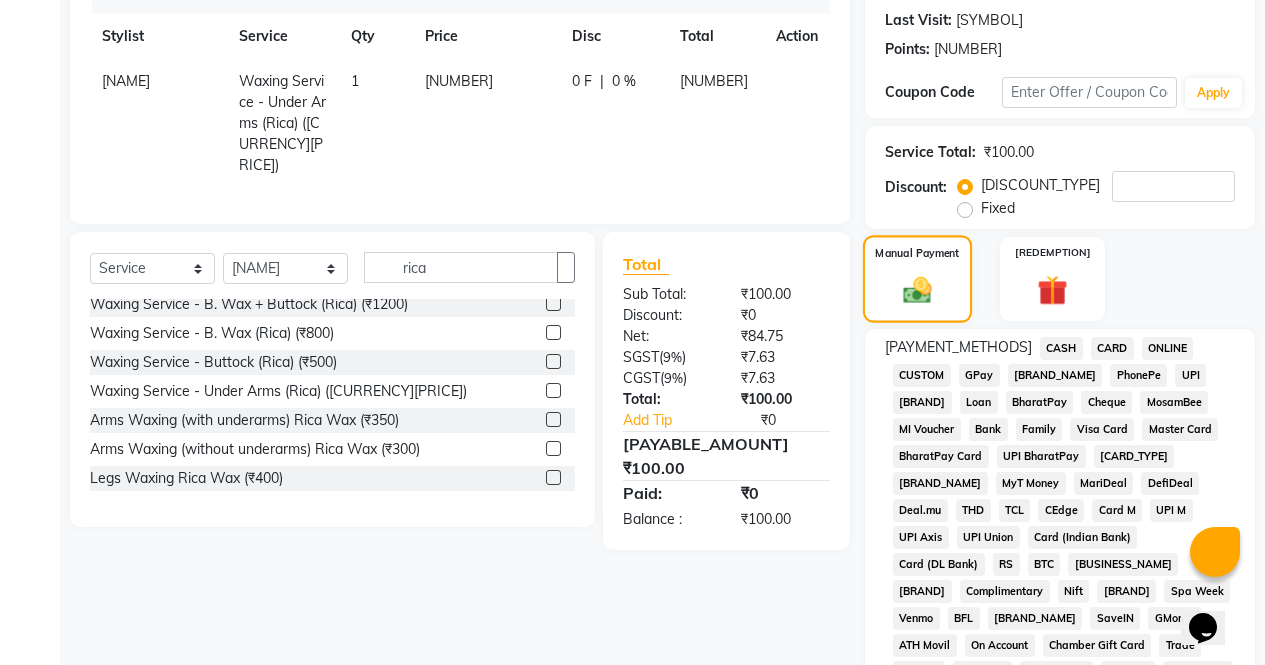scroll, scrollTop: 283, scrollLeft: 0, axis: vertical 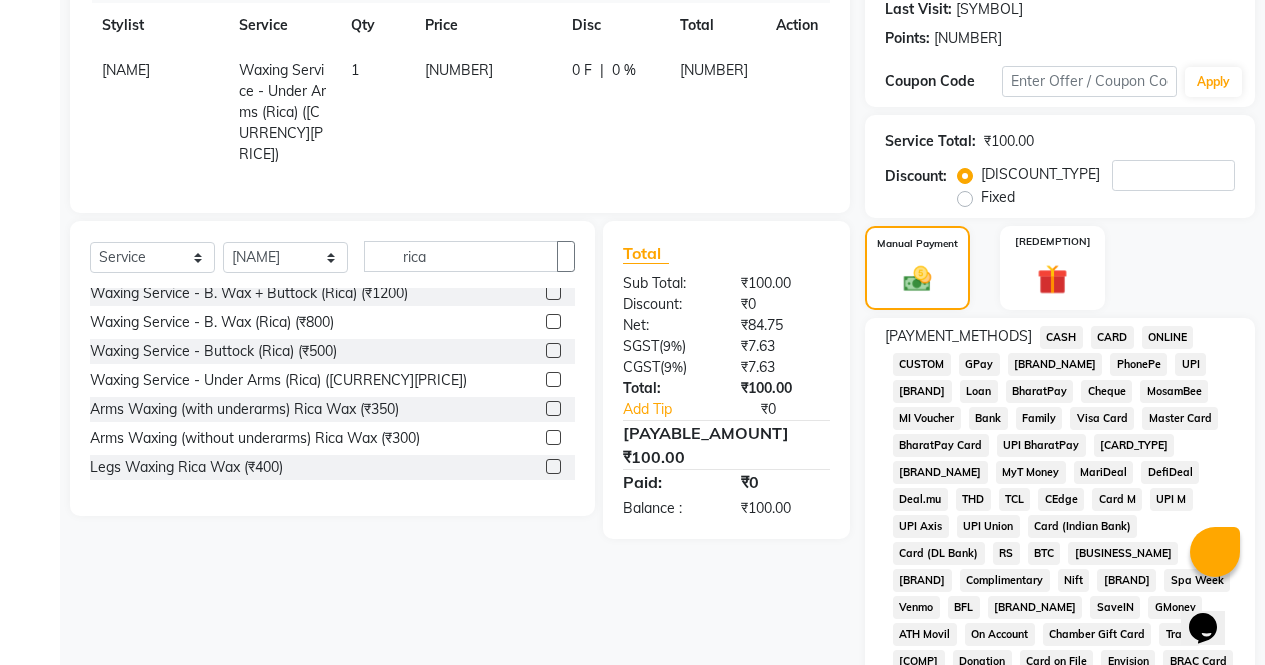 click on "CASH" at bounding box center (1061, 337) 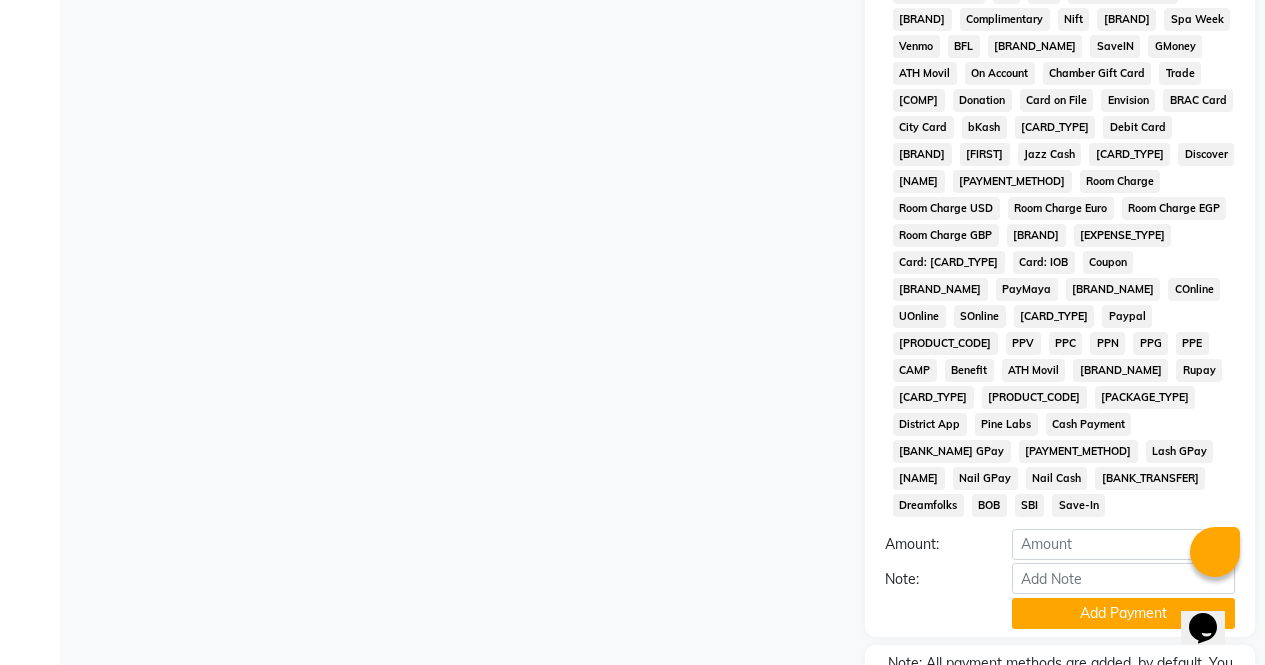 scroll, scrollTop: 887, scrollLeft: 0, axis: vertical 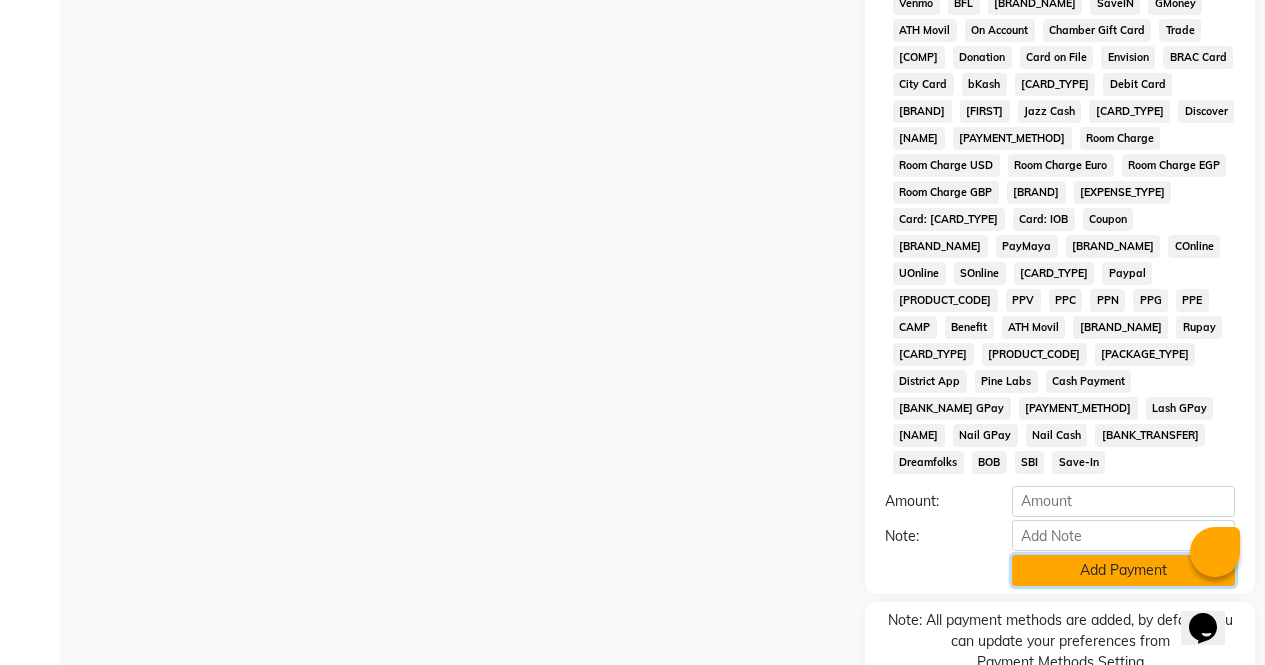 click on "Add Payment" at bounding box center [1123, 570] 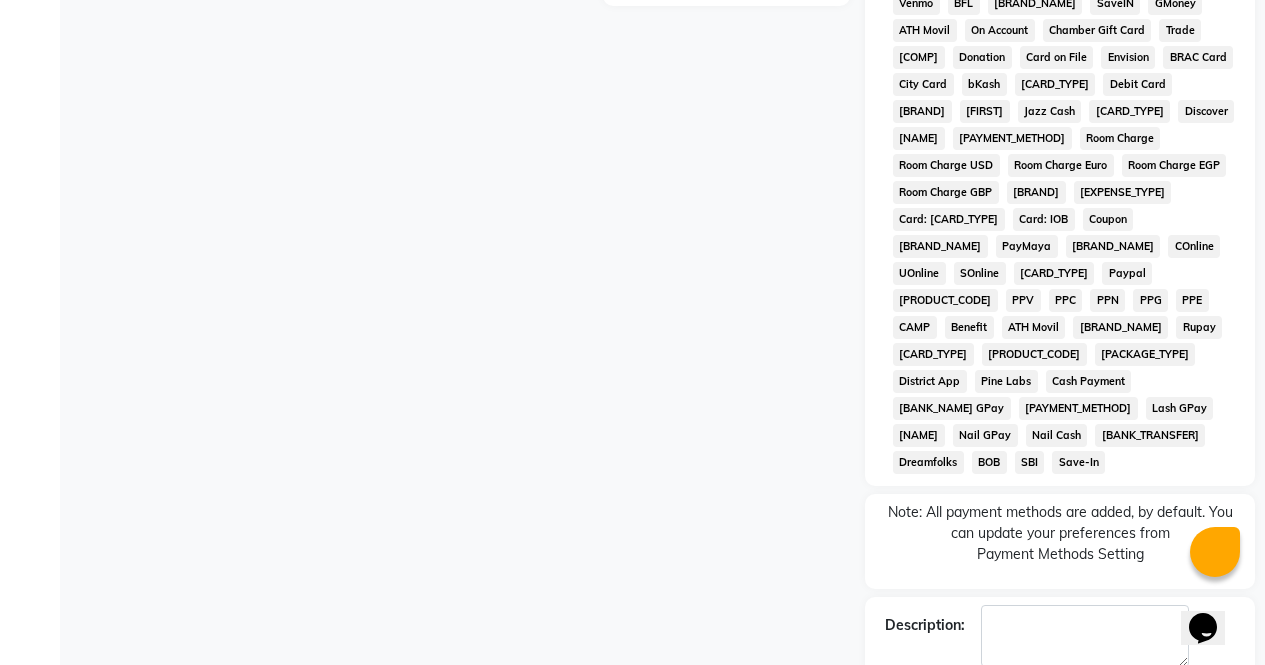 click on "Checkout" at bounding box center (1060, 727) 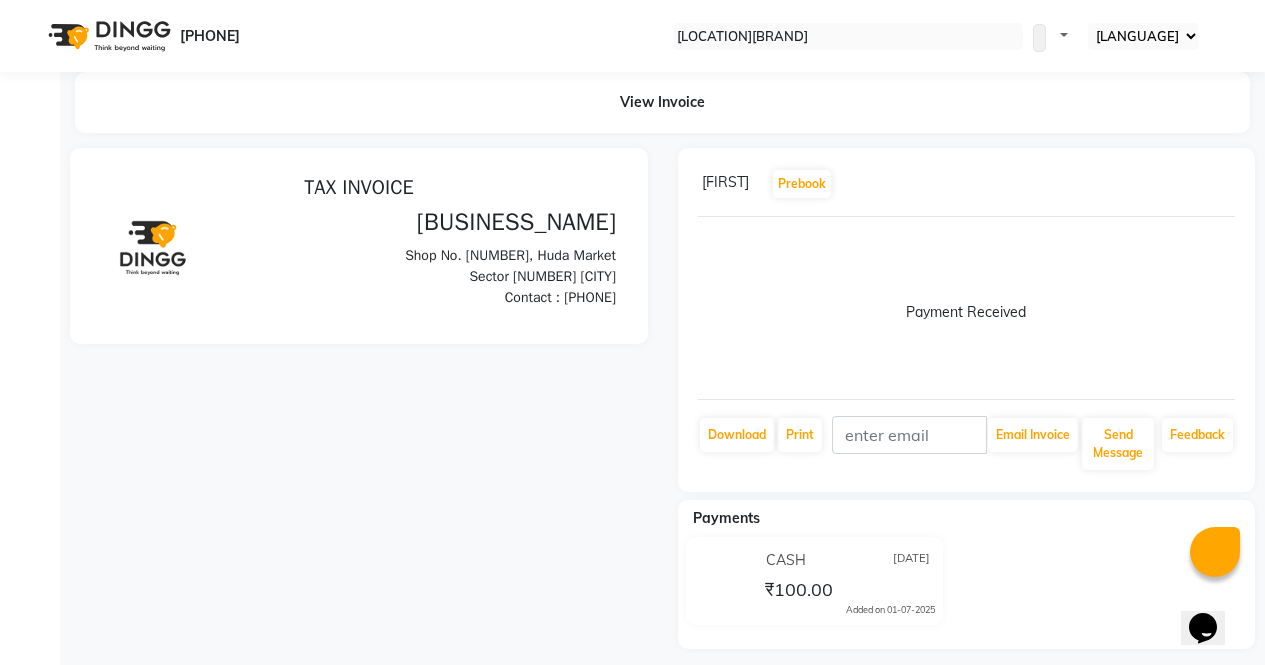 scroll, scrollTop: 0, scrollLeft: 0, axis: both 